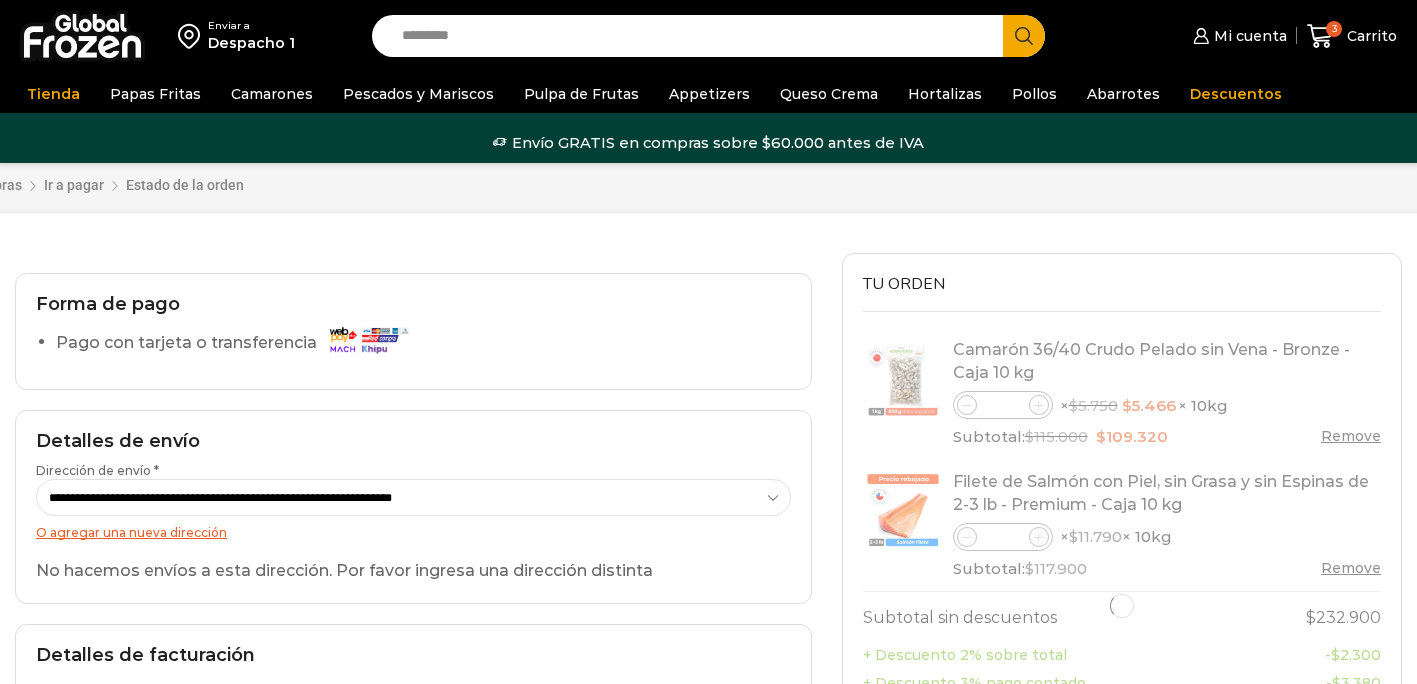 scroll, scrollTop: 0, scrollLeft: 0, axis: both 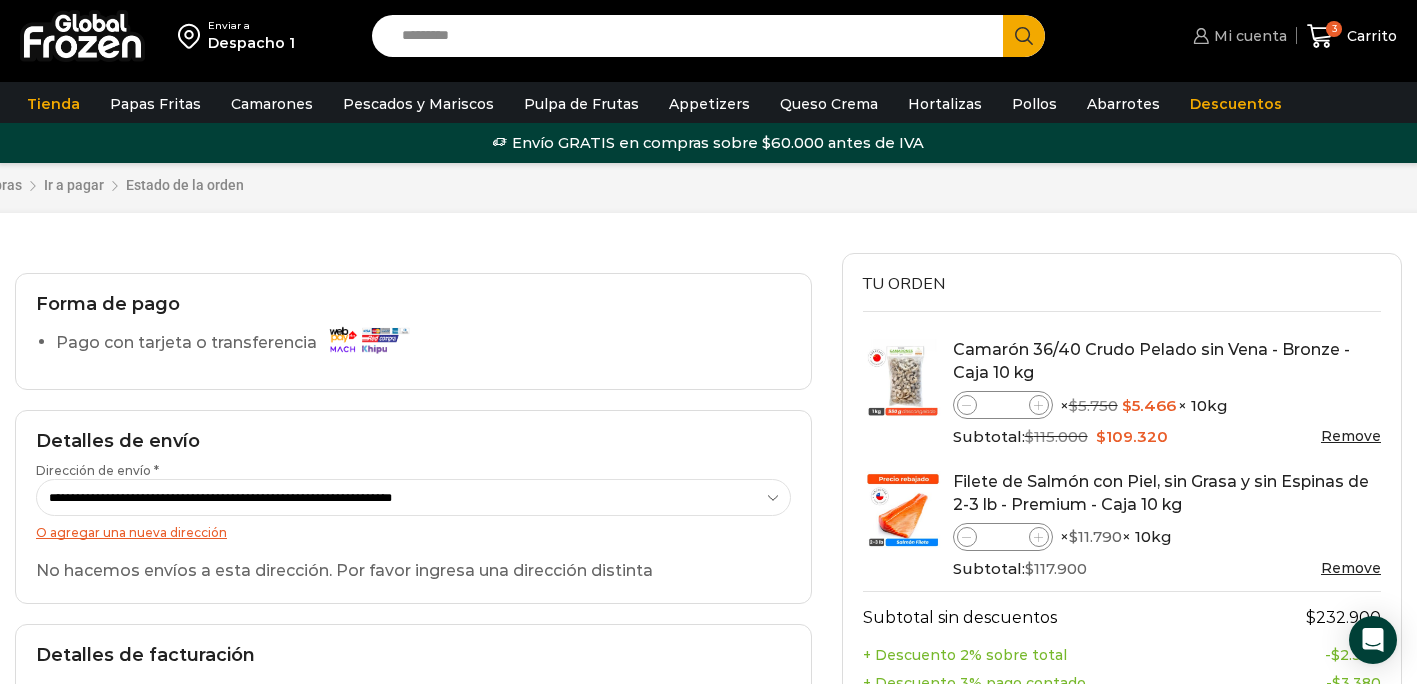 click on "Mi cuenta" at bounding box center [1248, 36] 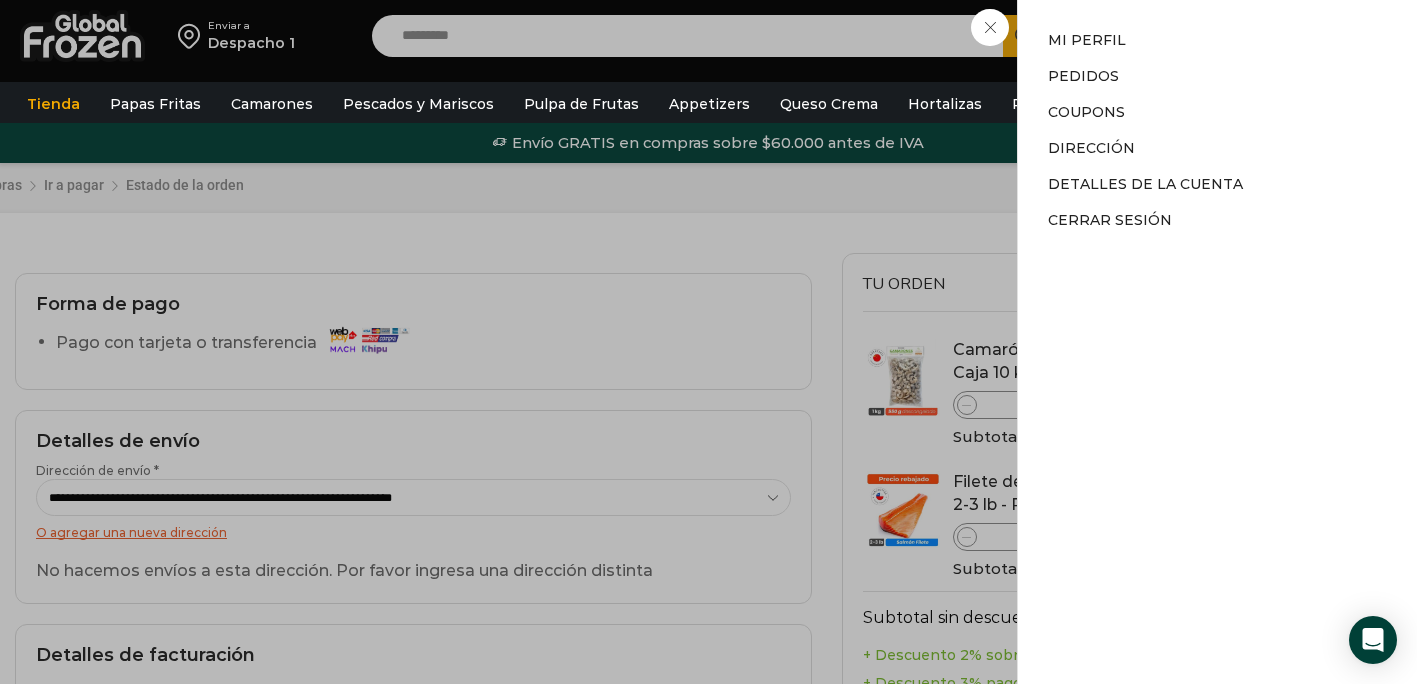 click on "Mi cuenta
Mi perfil
Pedidos
Descargas
Coupons
Dirección
Detalles de la cuenta
Cerrar sesión" at bounding box center [1217, 342] 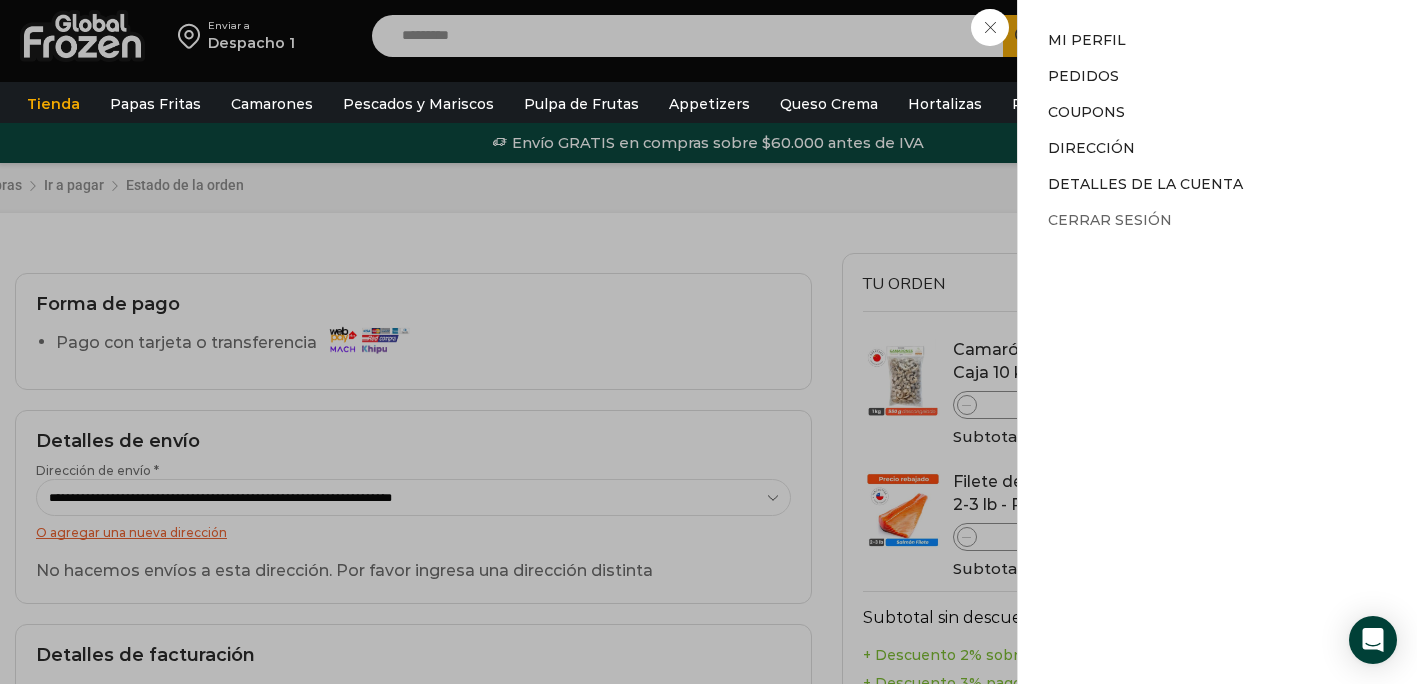 click on "Cerrar sesión" at bounding box center [1110, 220] 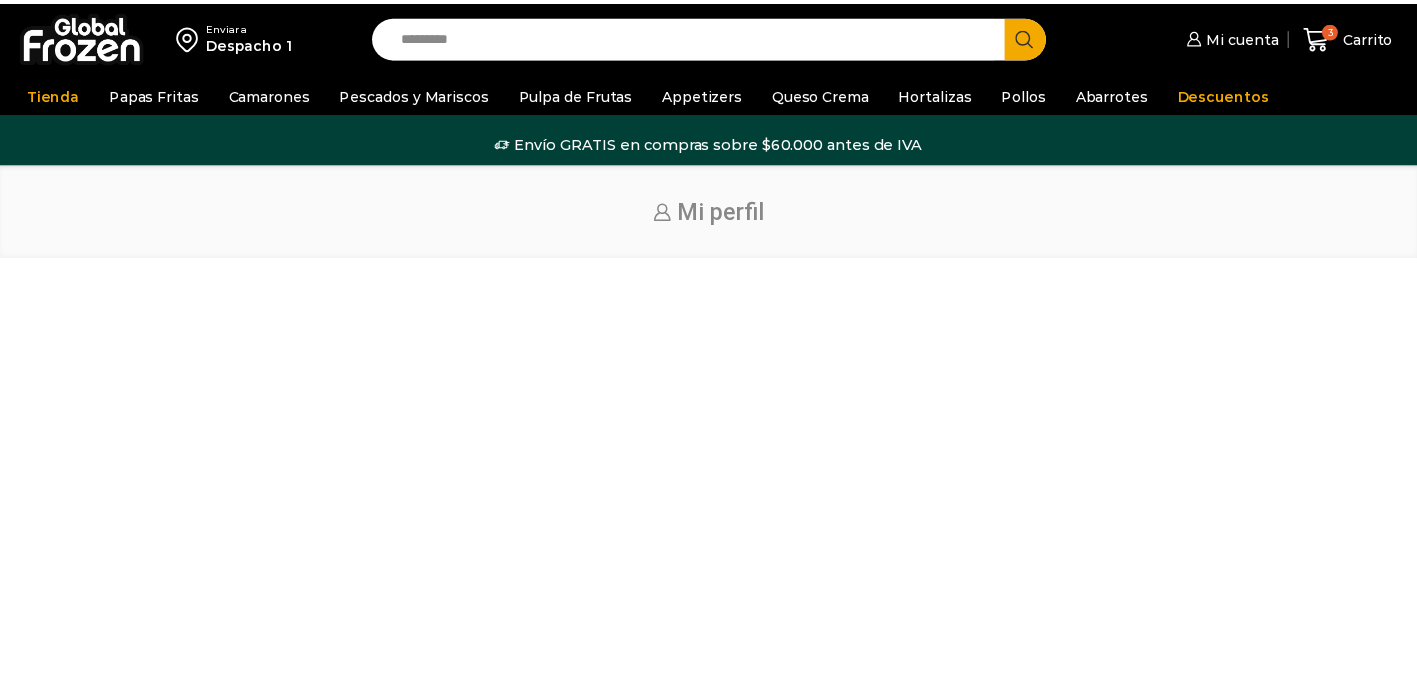 scroll, scrollTop: 0, scrollLeft: 0, axis: both 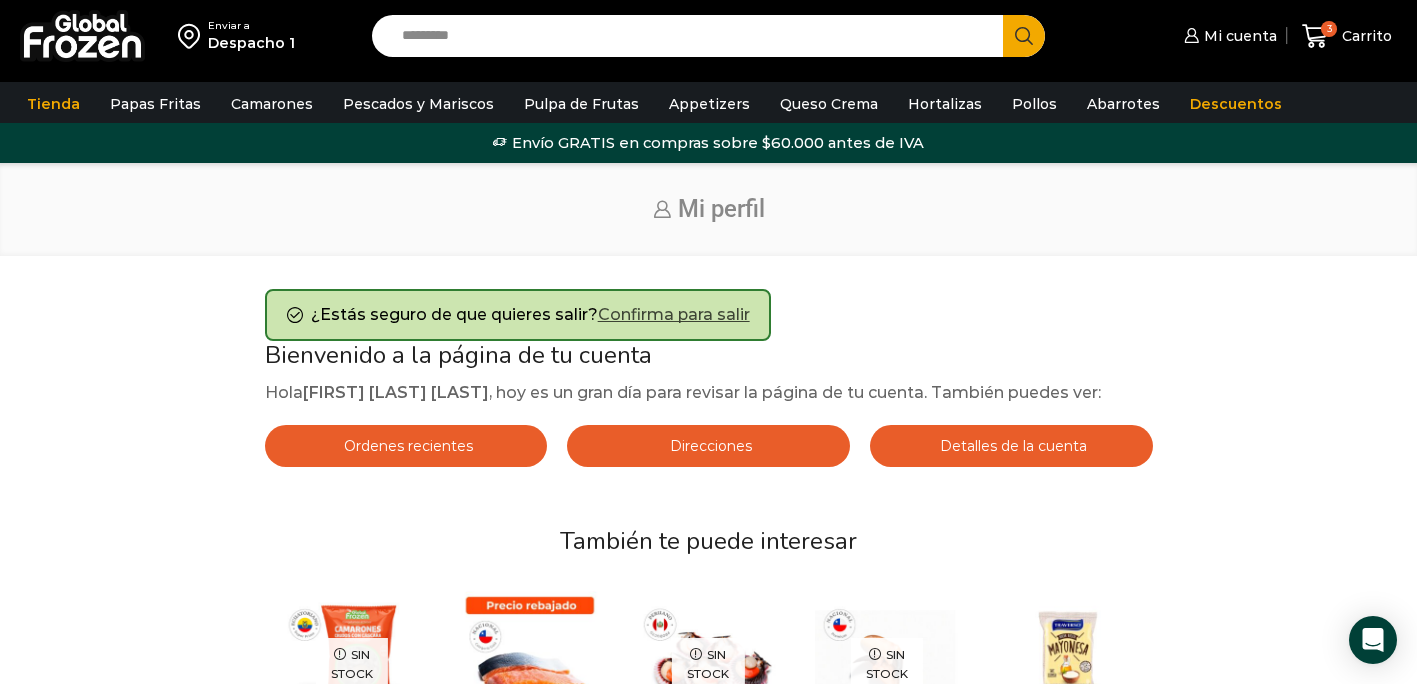 click on "Confirma para salir" at bounding box center [674, 314] 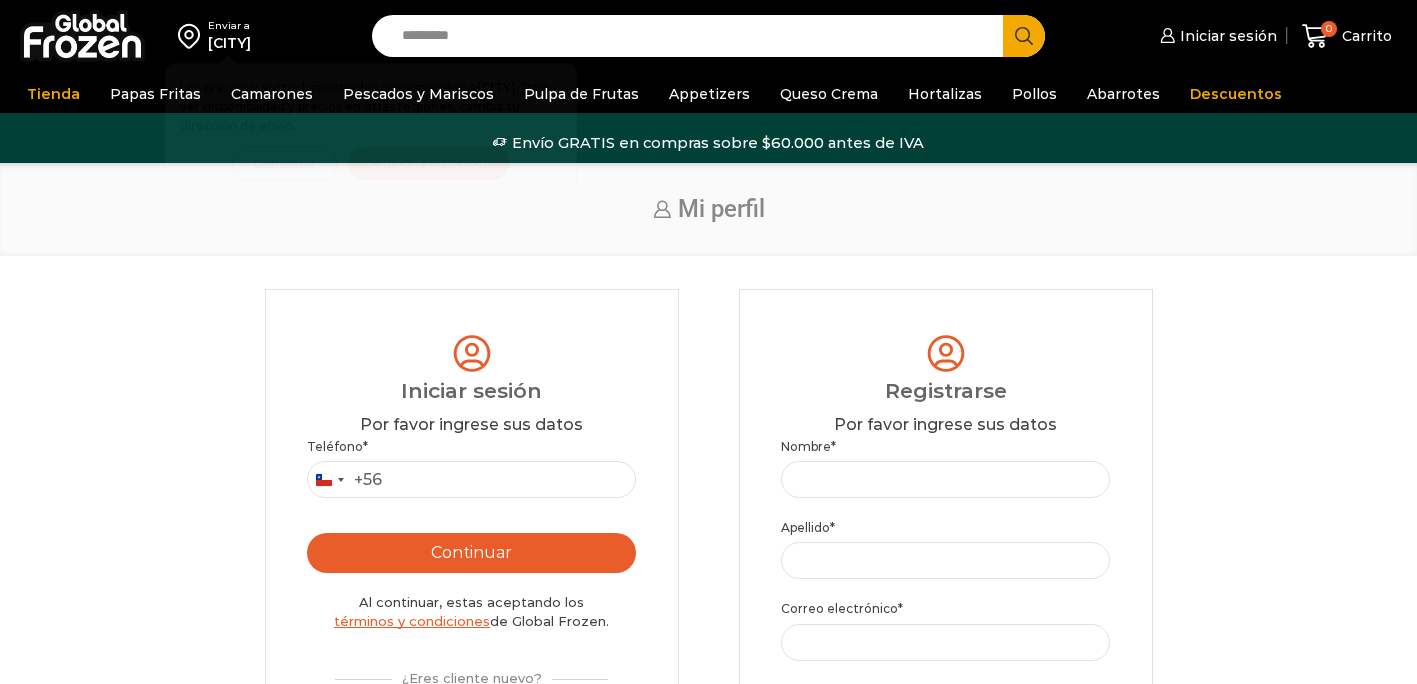 scroll, scrollTop: 0, scrollLeft: 0, axis: both 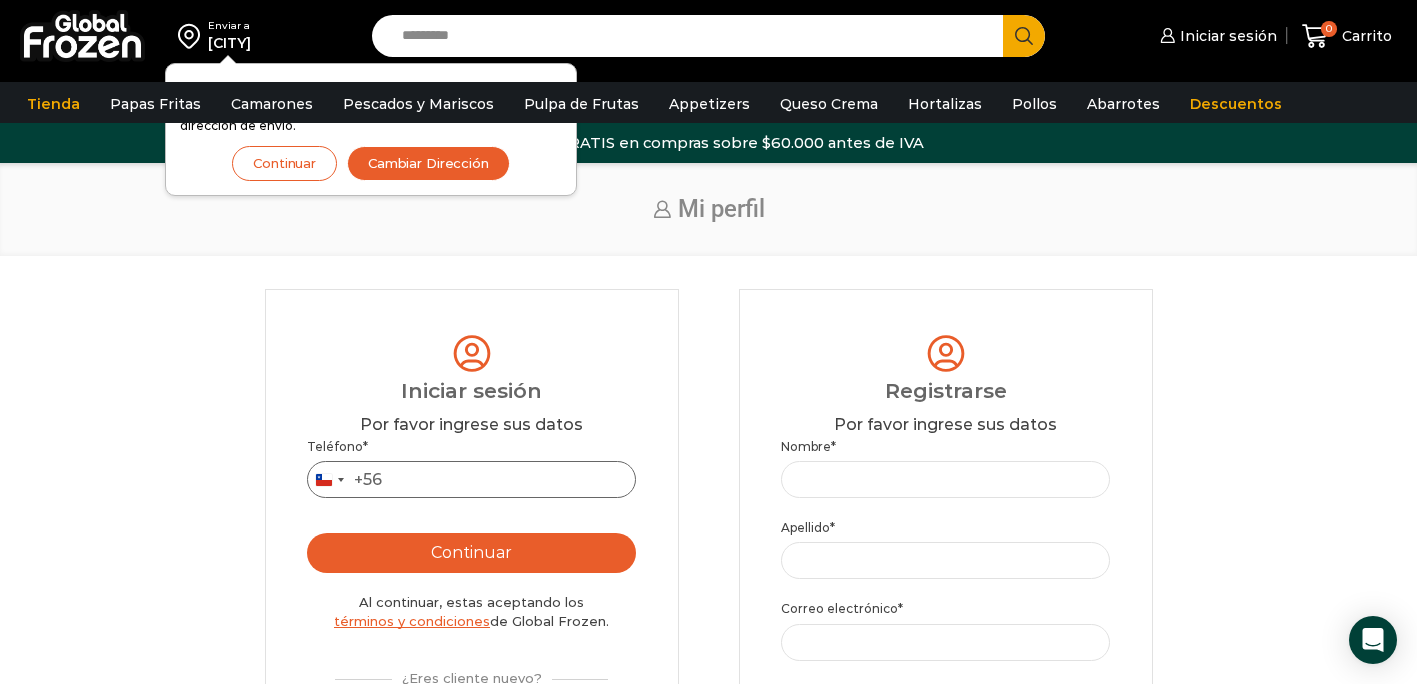 click on "Teléfono
*" at bounding box center (472, 479) 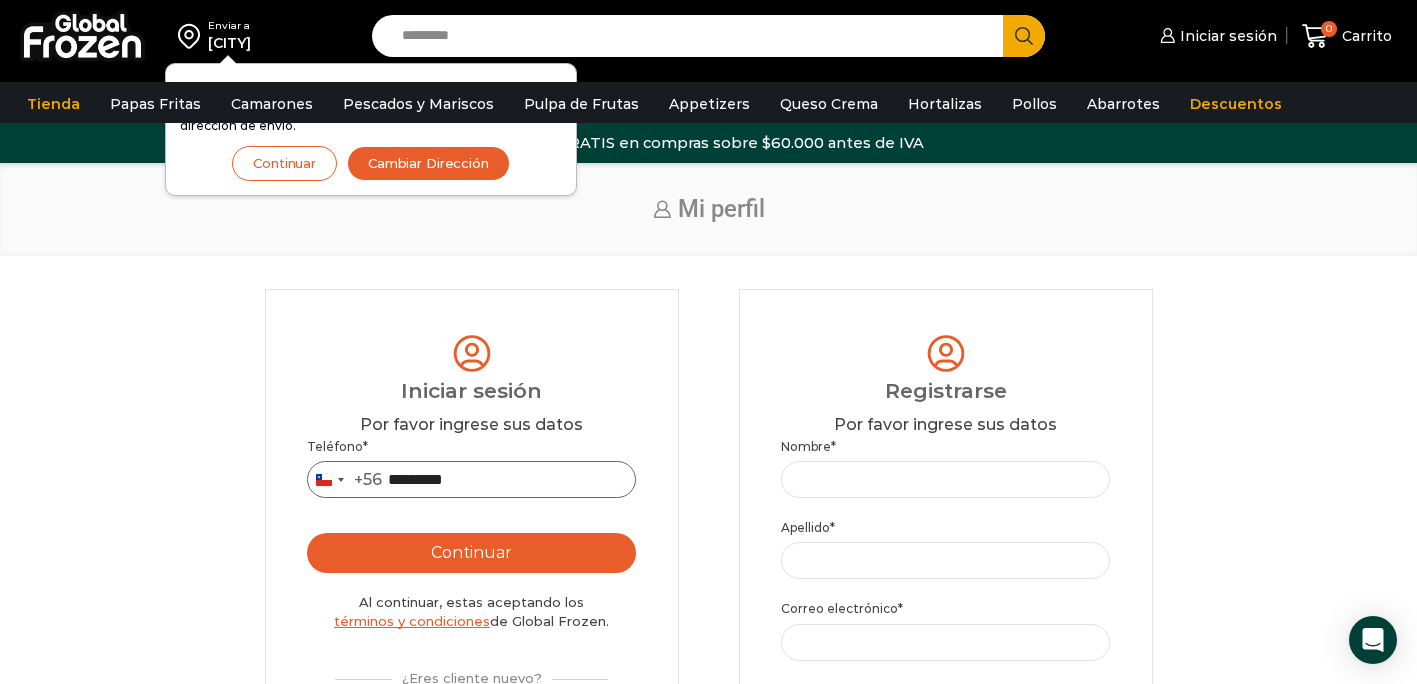 type on "*********" 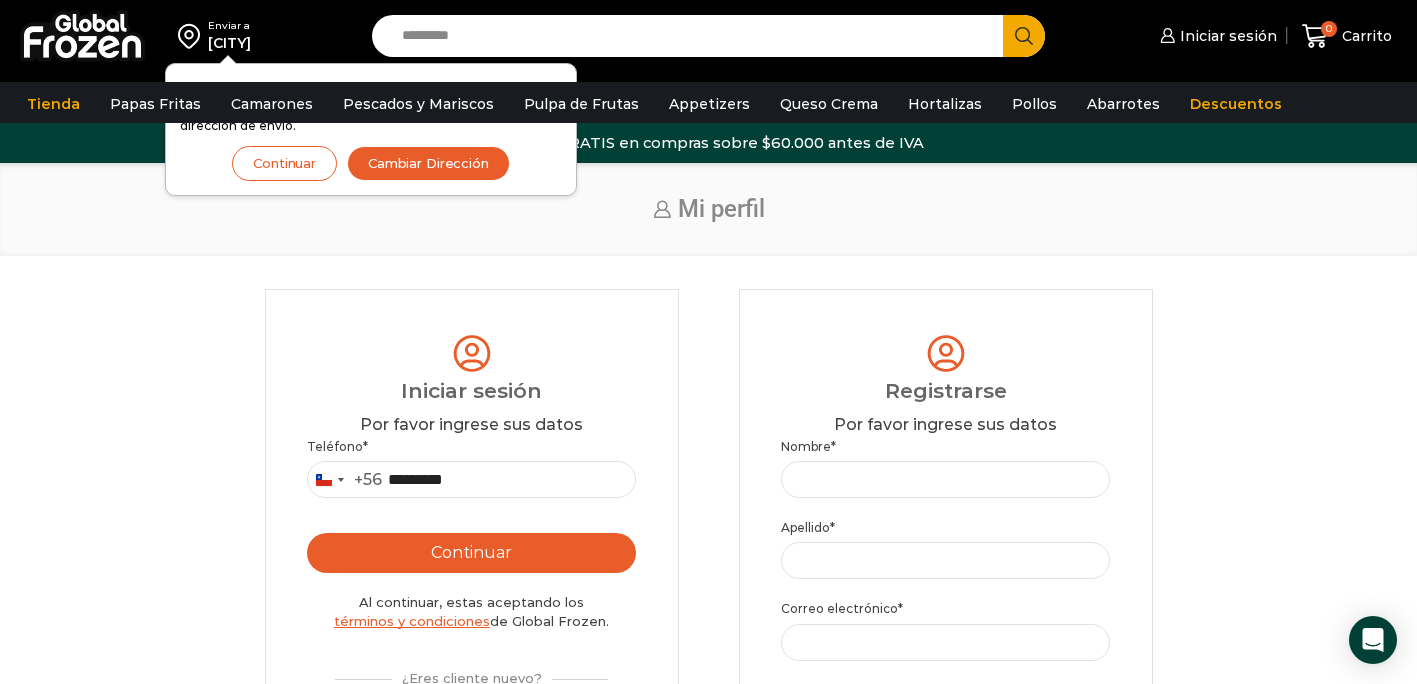 click on "Continuar" at bounding box center [472, 553] 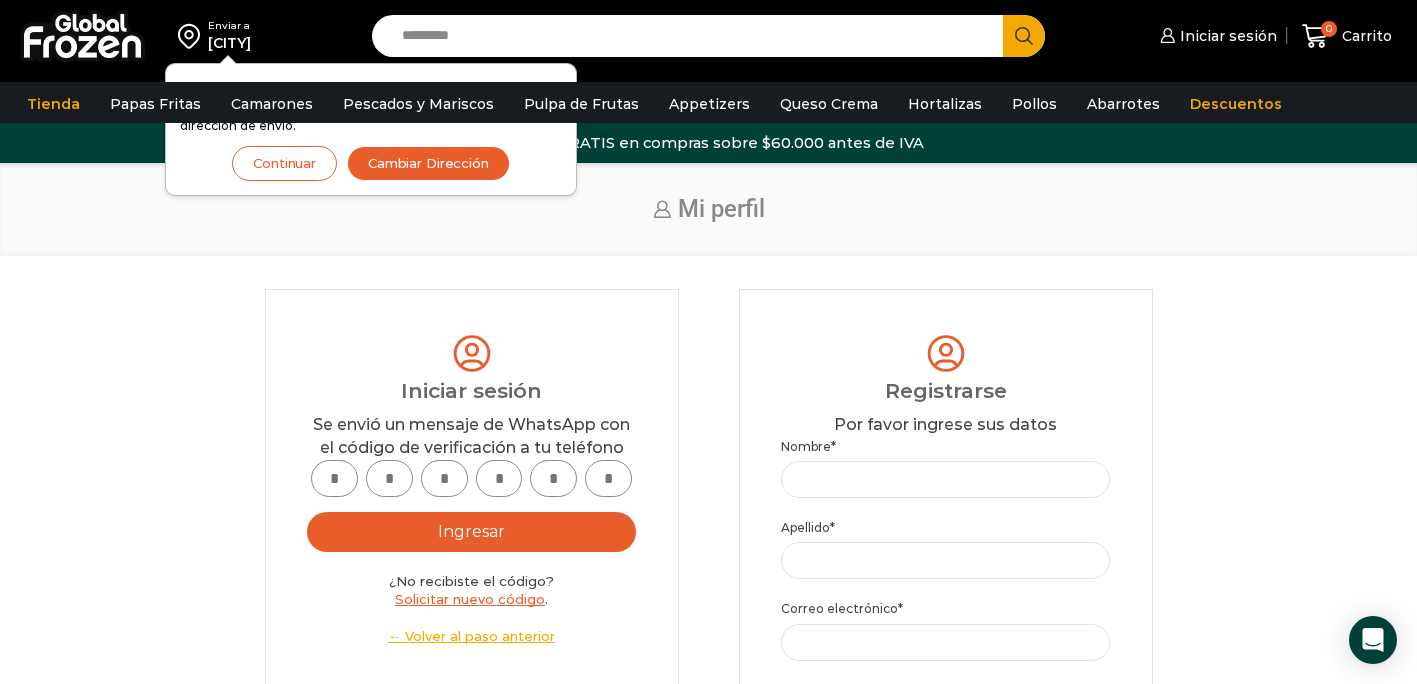 click at bounding box center (334, 478) 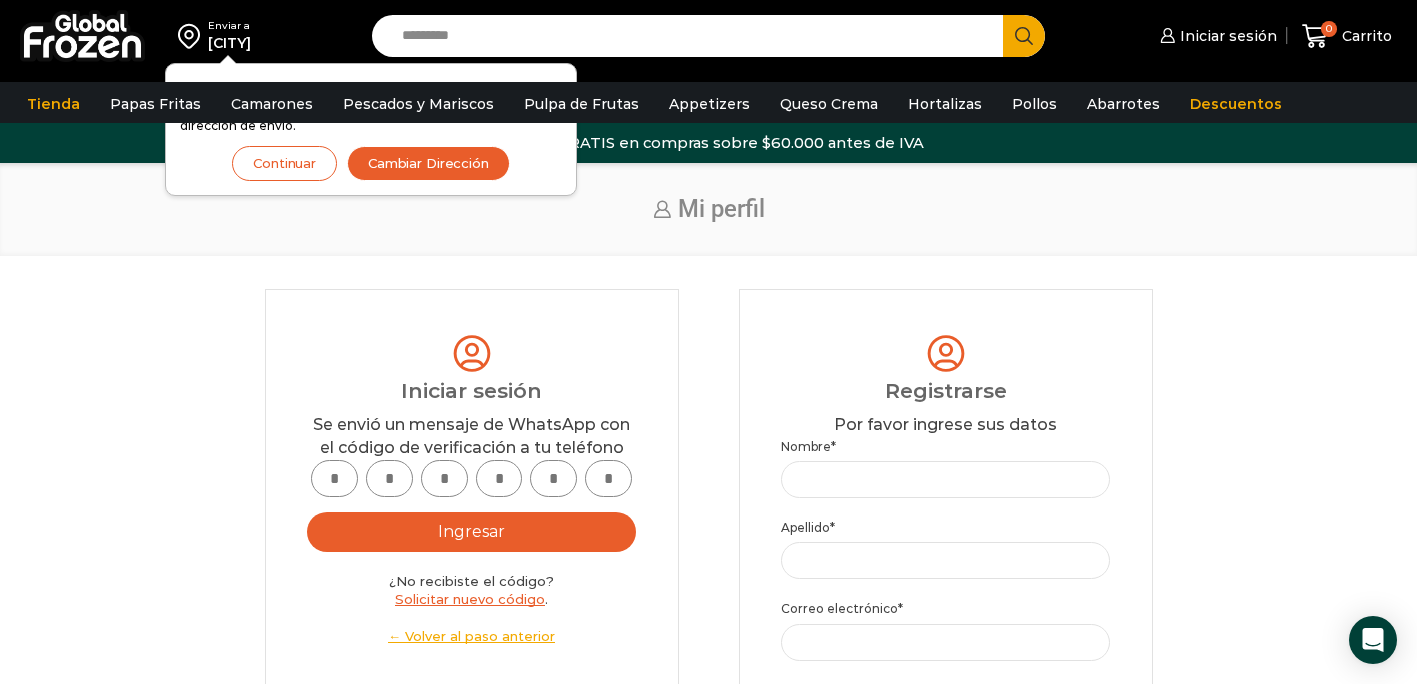 type on "*" 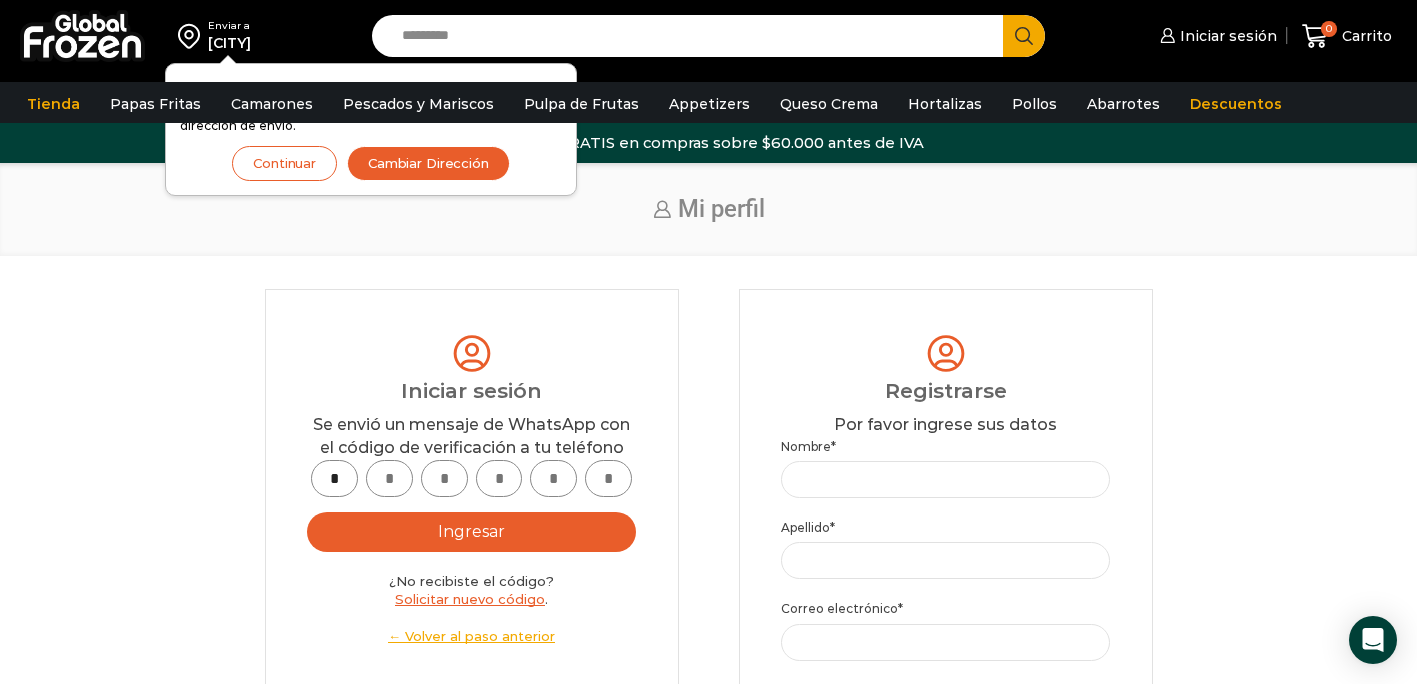type on "*" 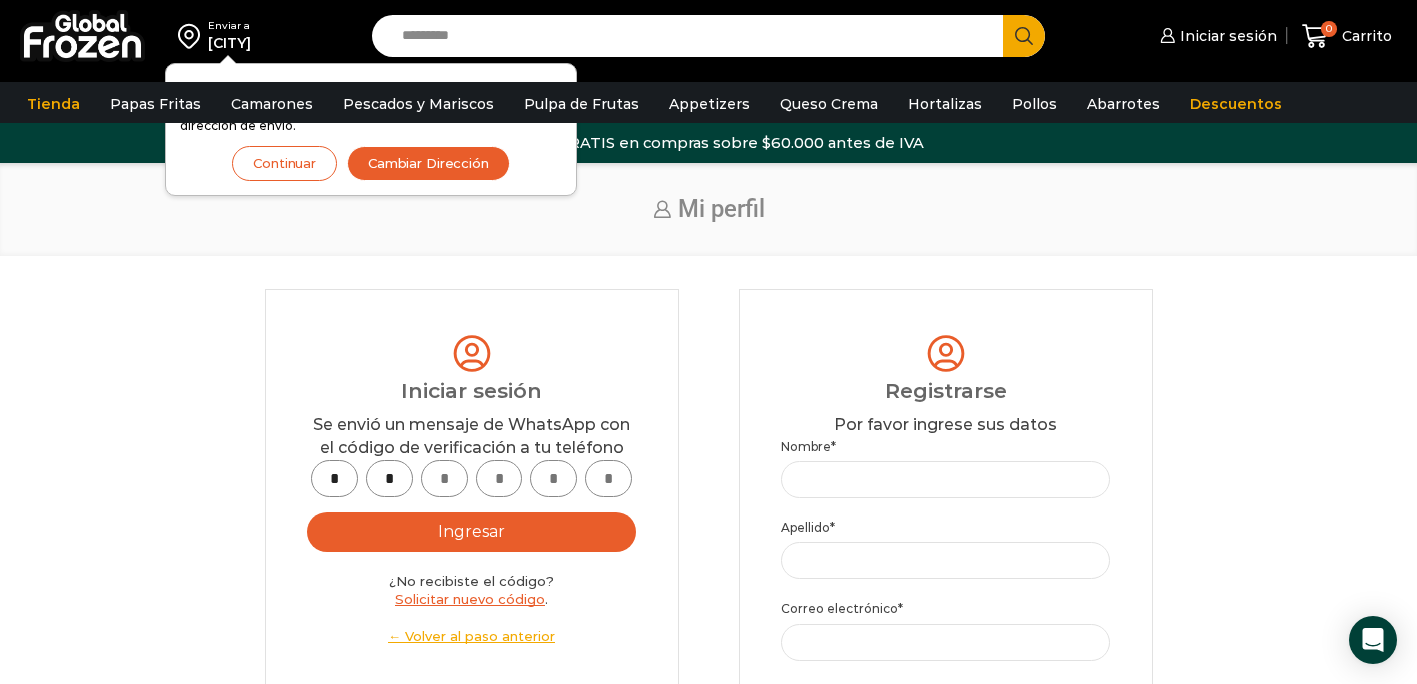 type on "*" 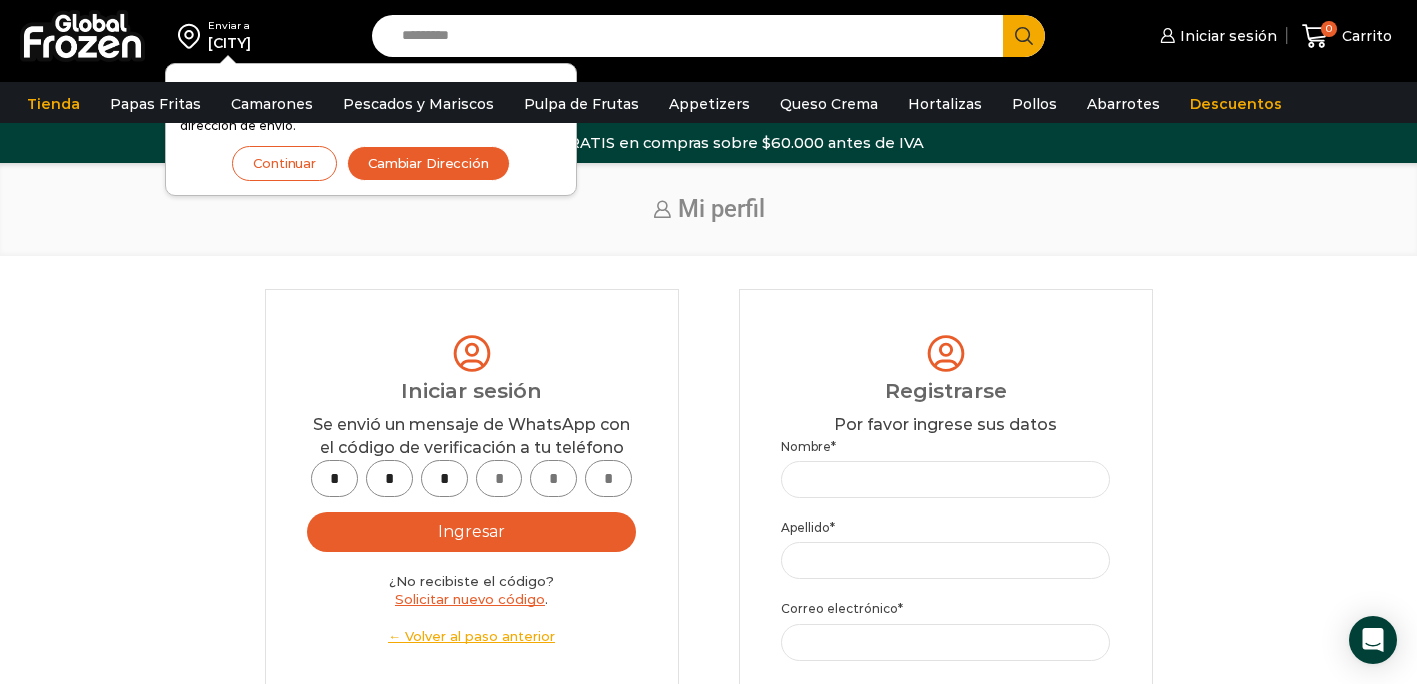 type on "*" 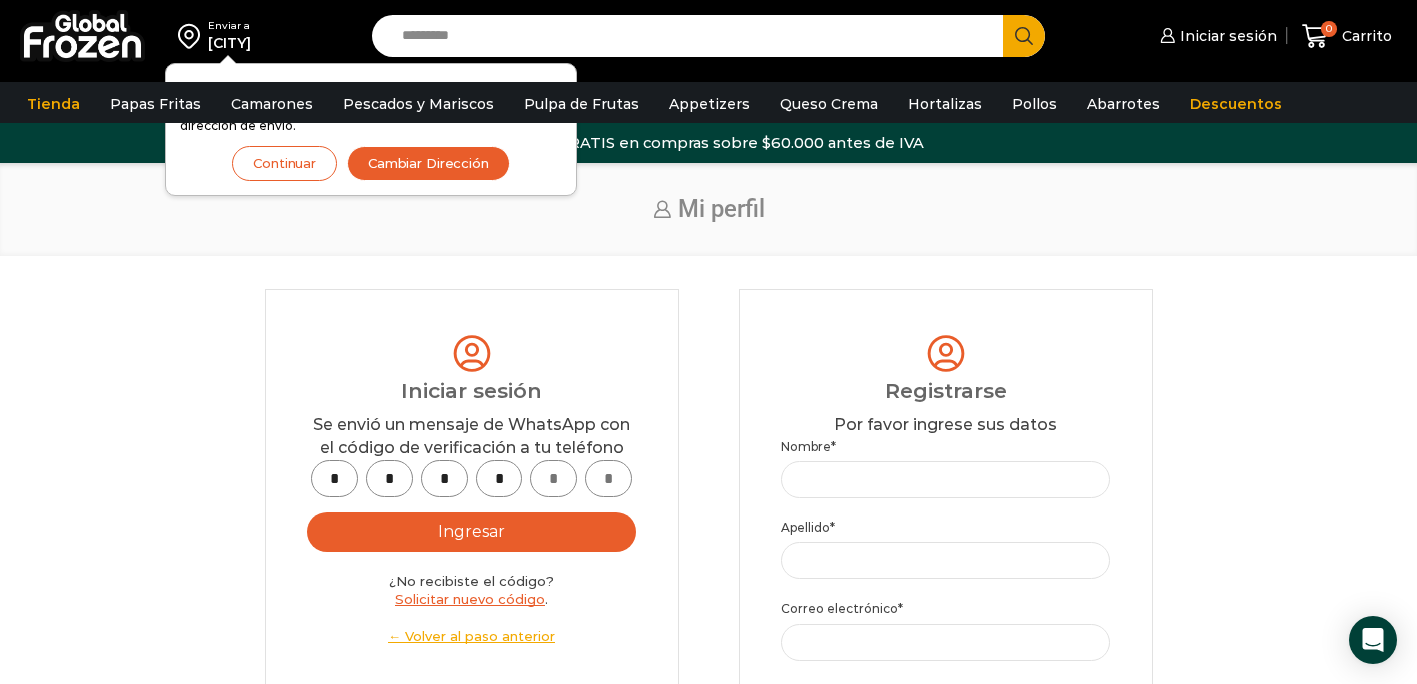 type on "*" 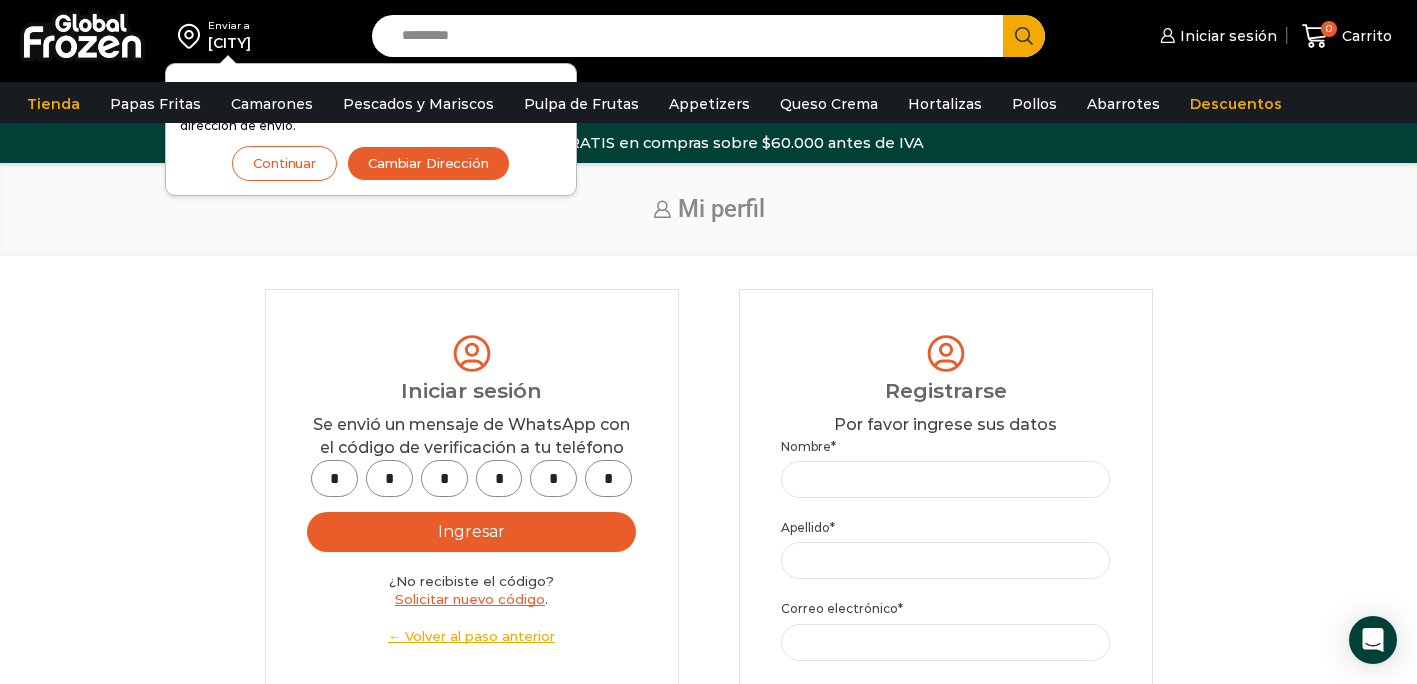 type on "*" 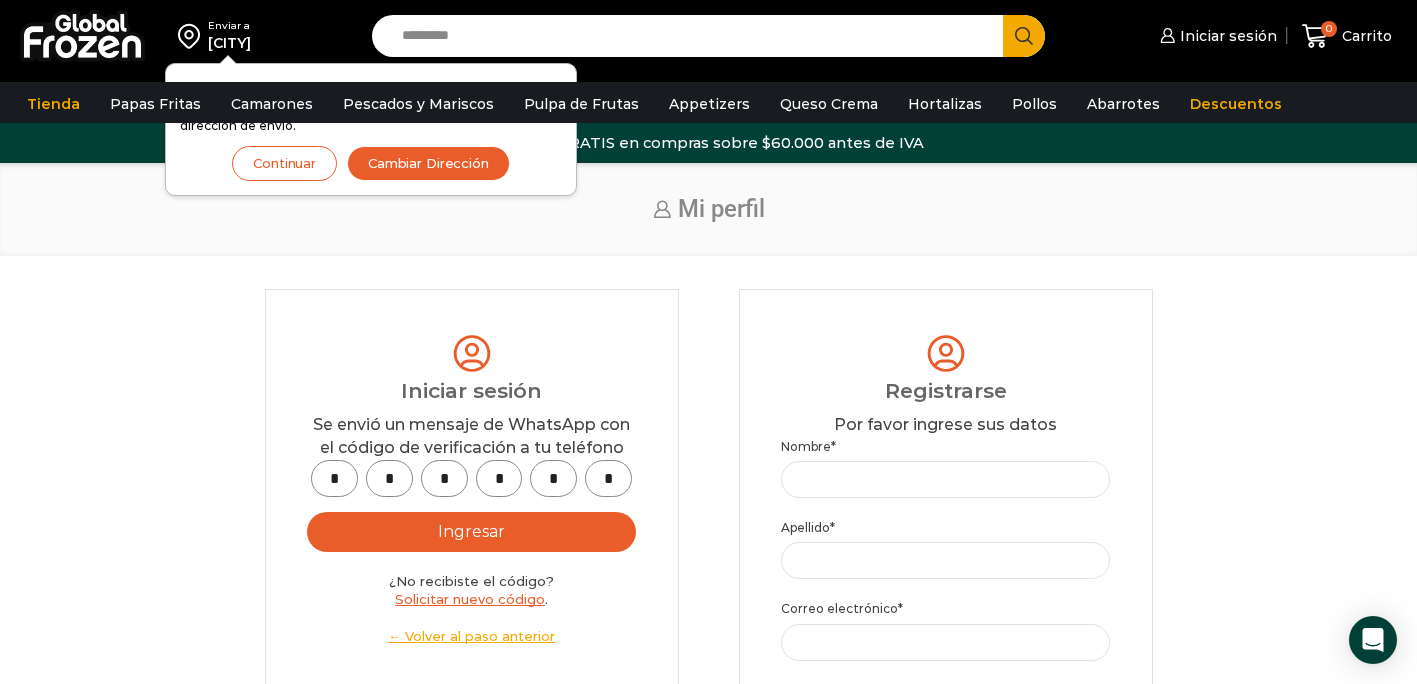 click on "Ingresar" at bounding box center [472, 532] 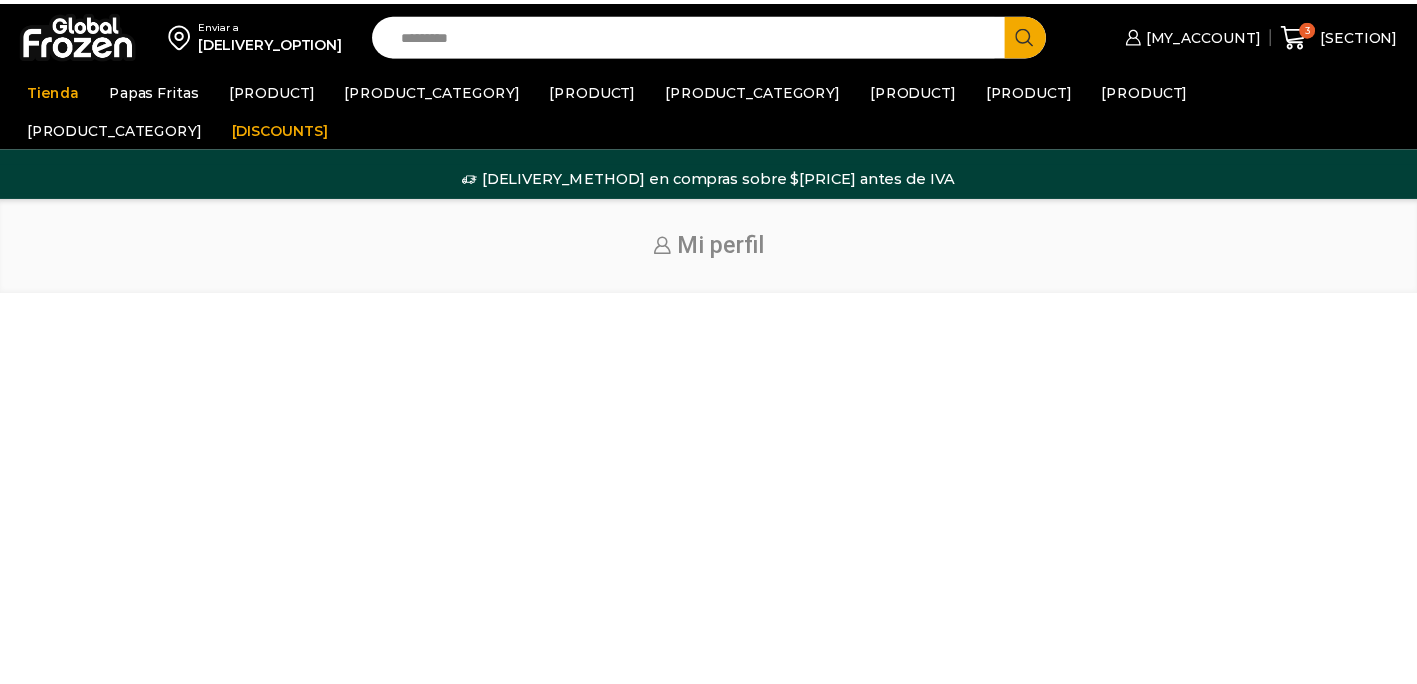 scroll, scrollTop: 0, scrollLeft: 0, axis: both 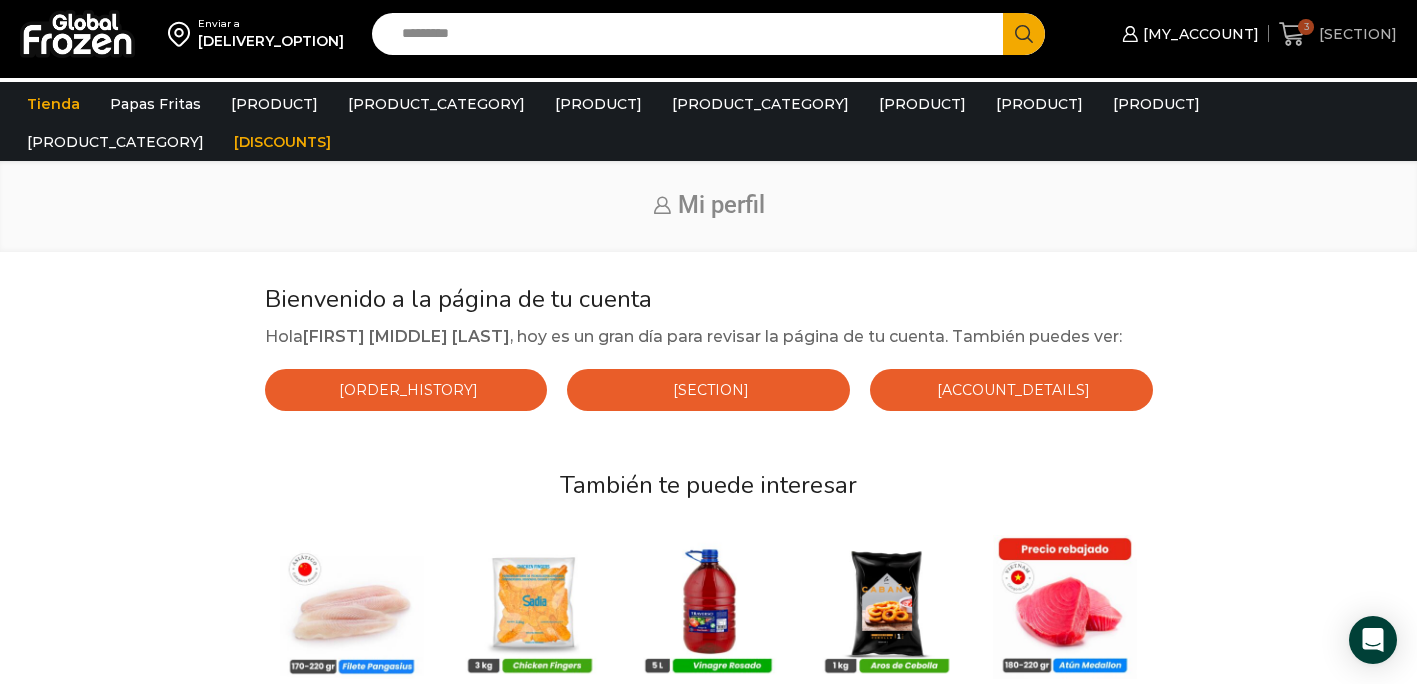 click at bounding box center (1292, 34) 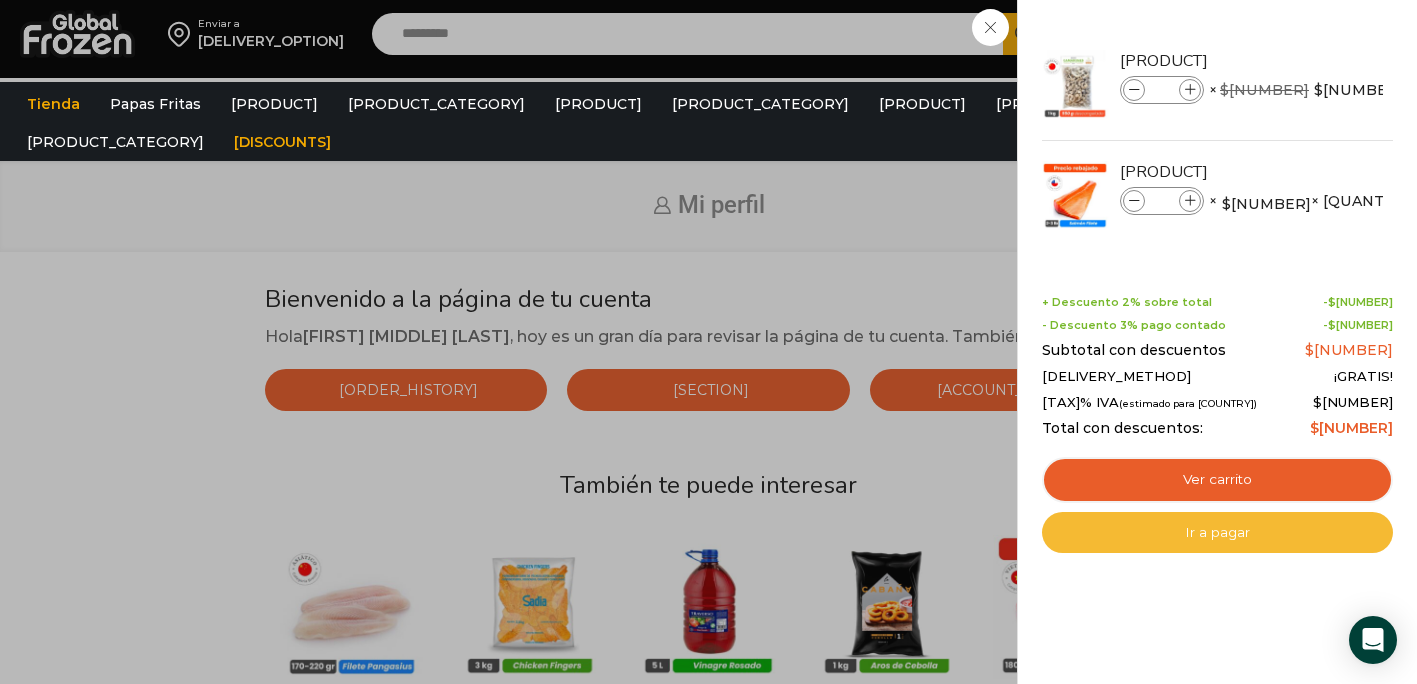 click on "Ir a pagar" at bounding box center [1217, 533] 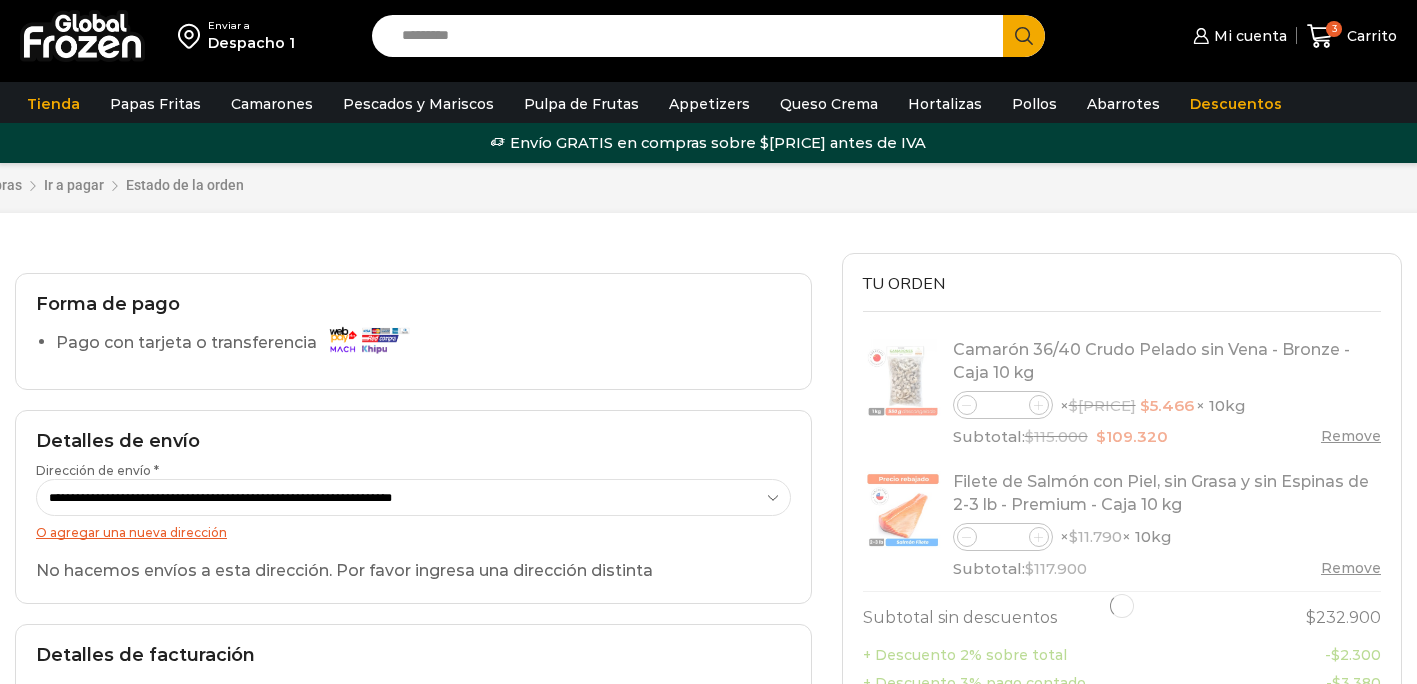scroll, scrollTop: 0, scrollLeft: 0, axis: both 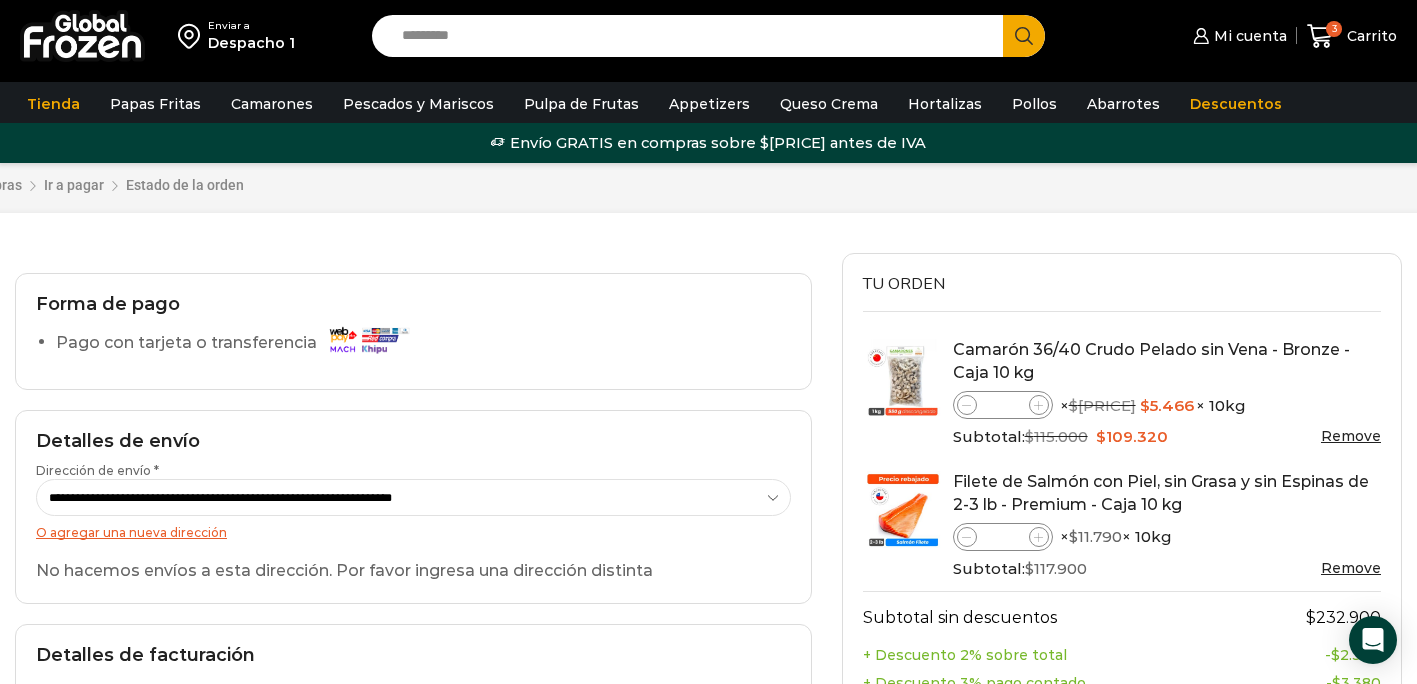 click on "**********" at bounding box center (413, 497) 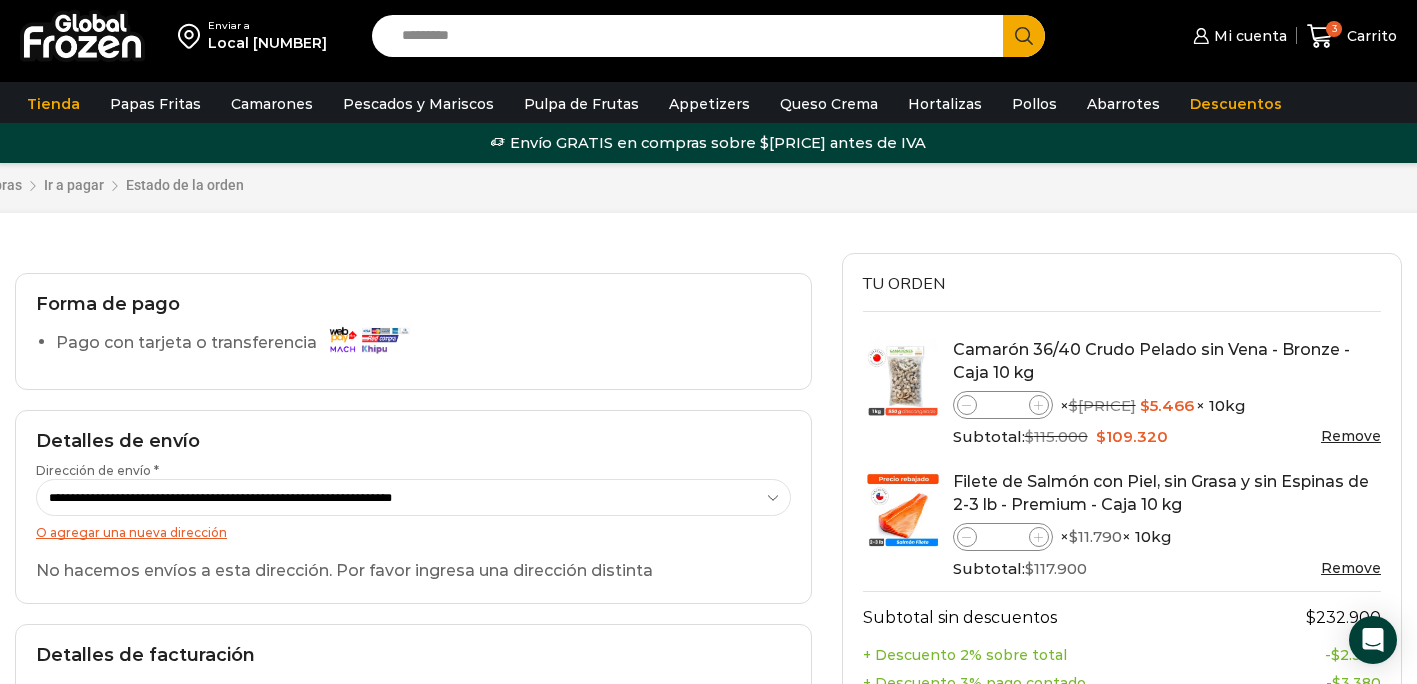 click on "**********" at bounding box center (413, 497) 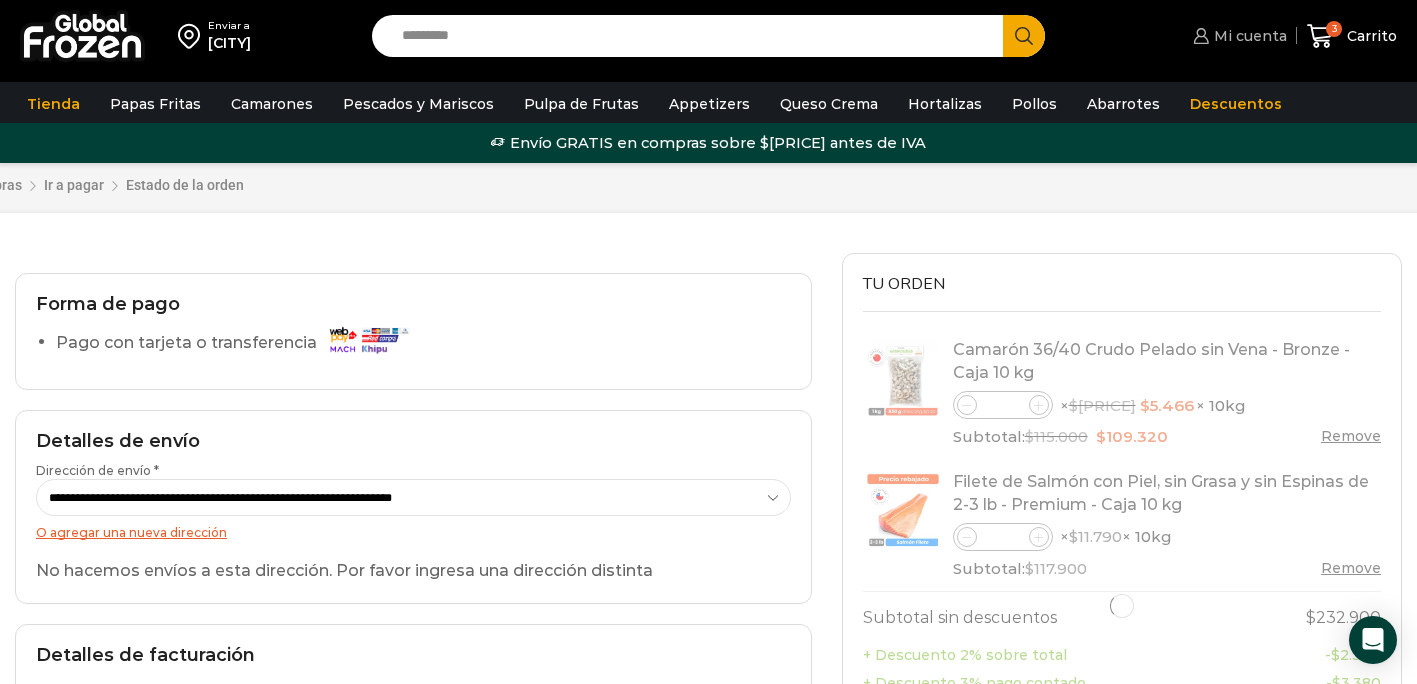 click on "Mi cuenta" at bounding box center (1248, 36) 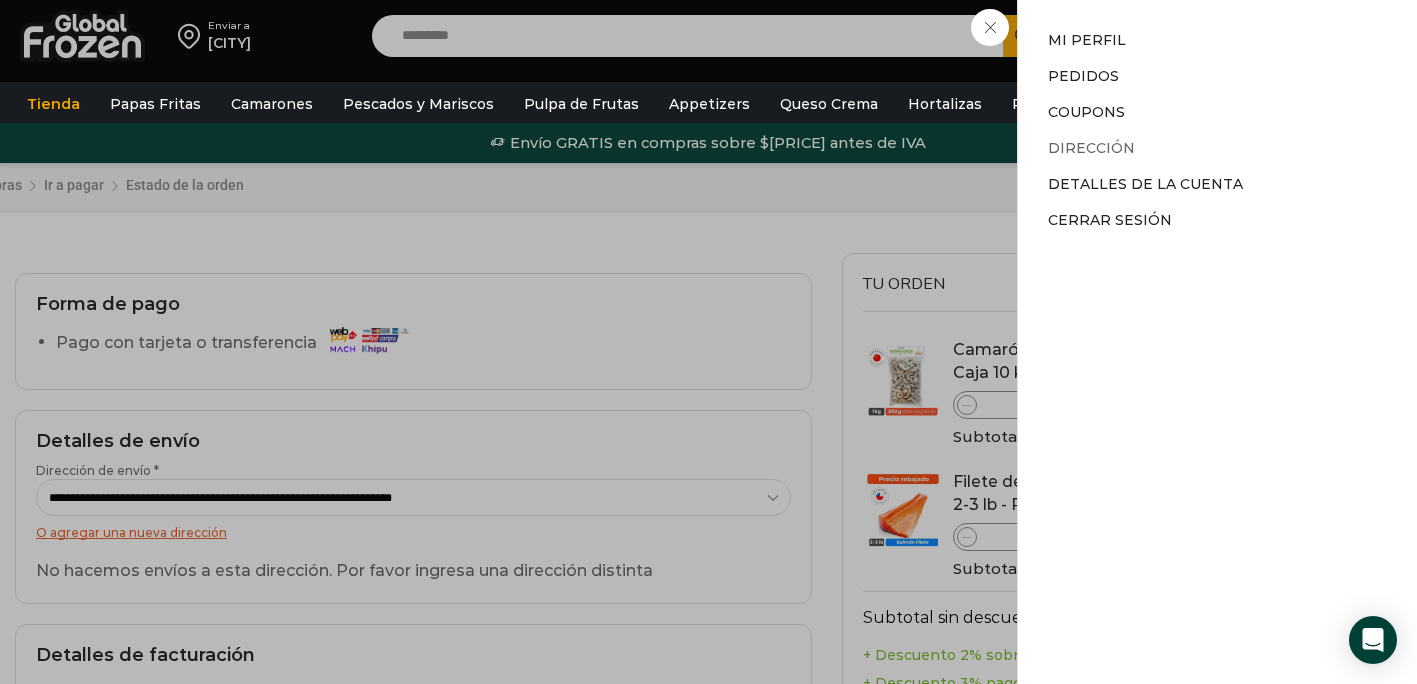 click on "Dirección" at bounding box center [1091, 148] 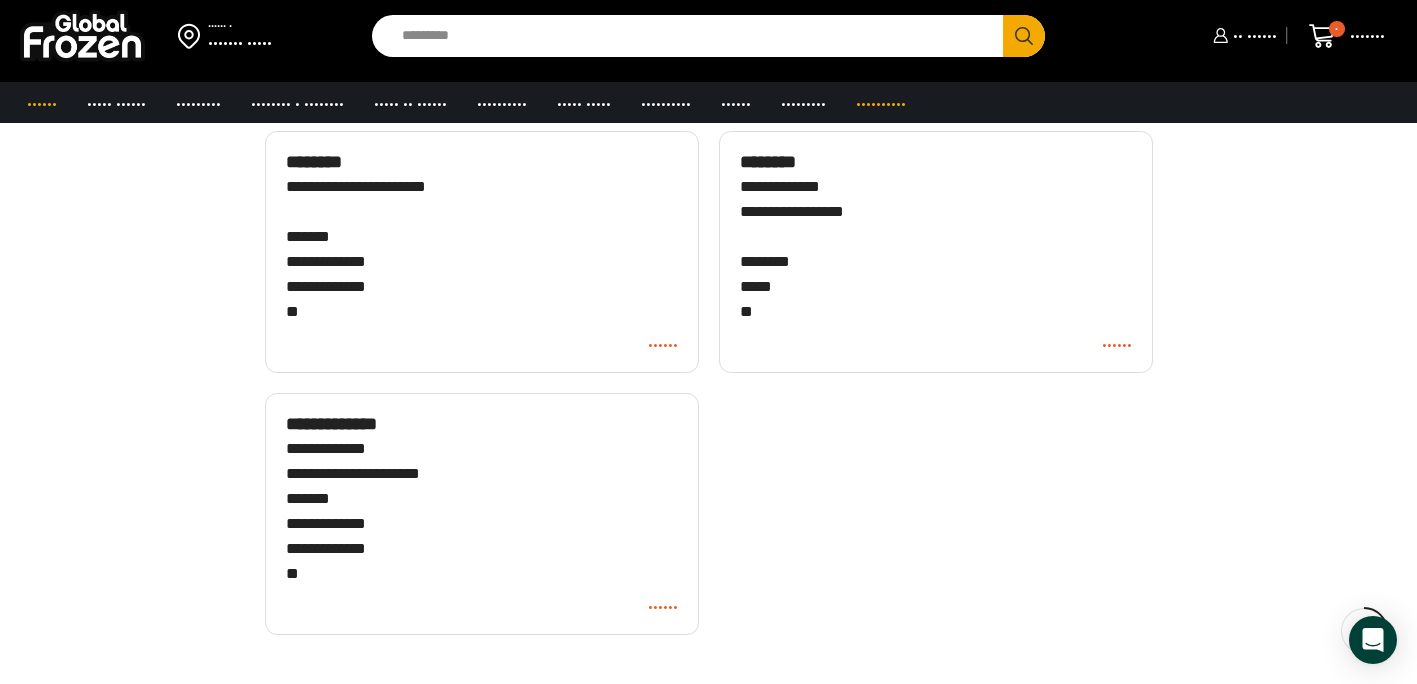 scroll, scrollTop: 497, scrollLeft: 0, axis: vertical 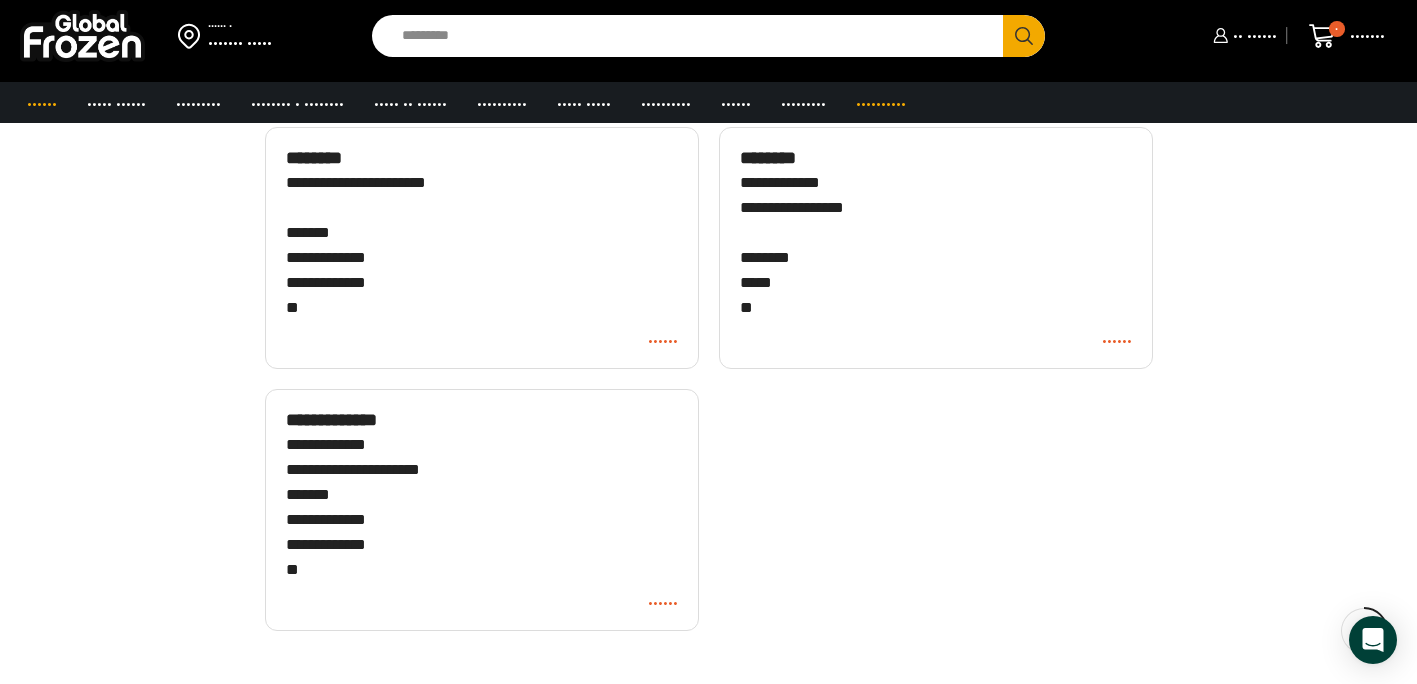 click on "Editar" at bounding box center (482, 341) 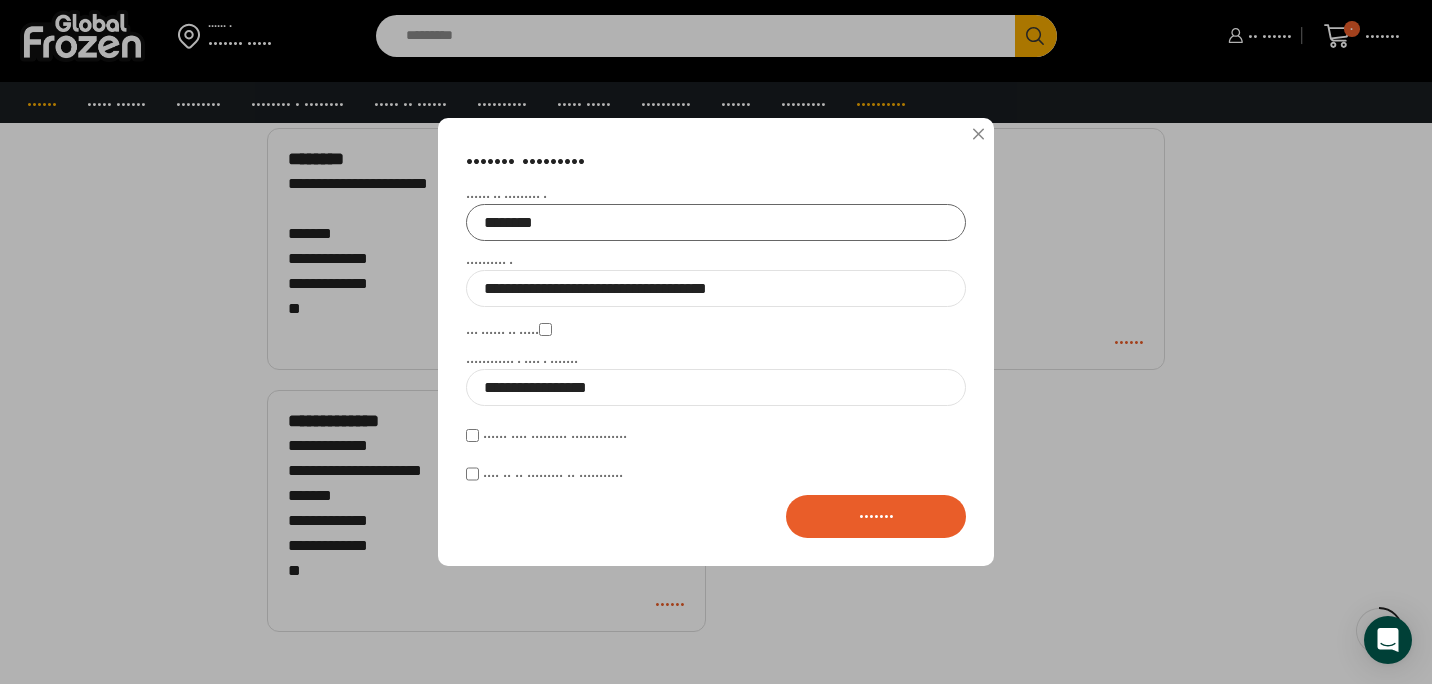 drag, startPoint x: 576, startPoint y: 225, endPoint x: 448, endPoint y: 229, distance: 128.06248 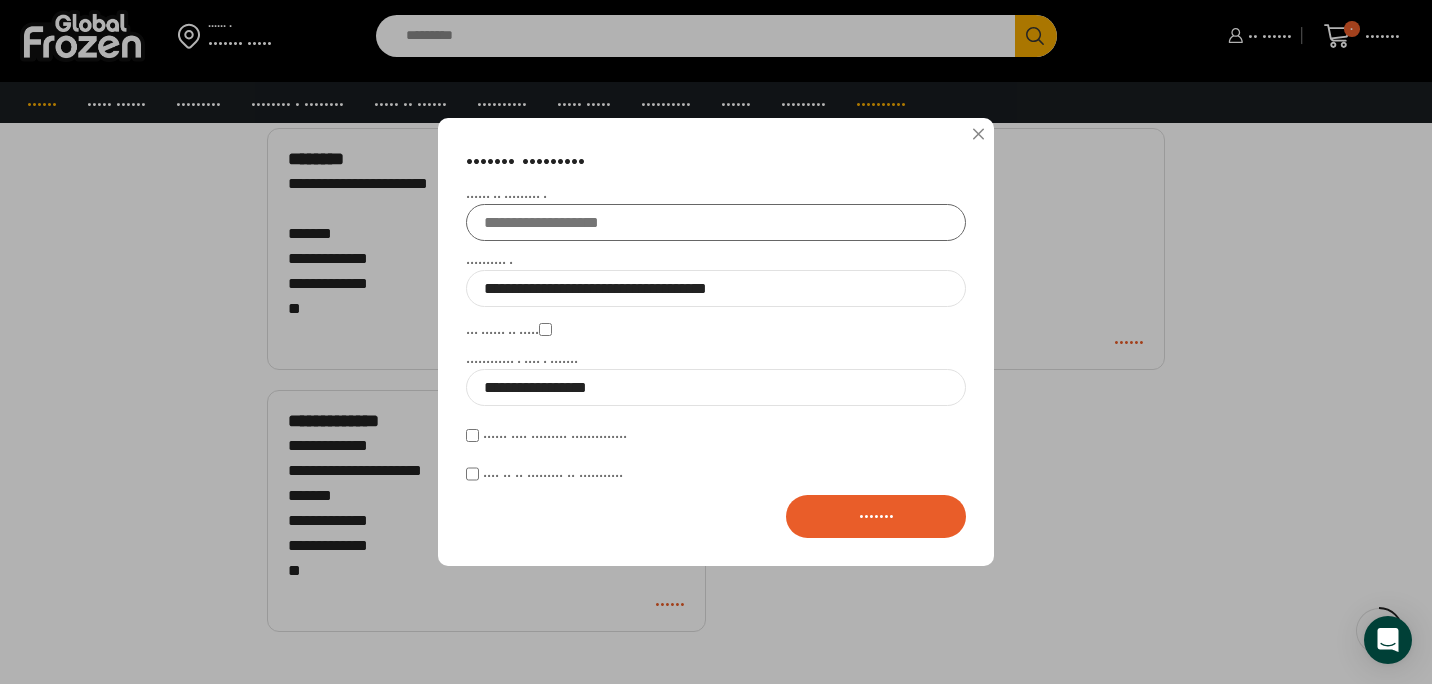 type 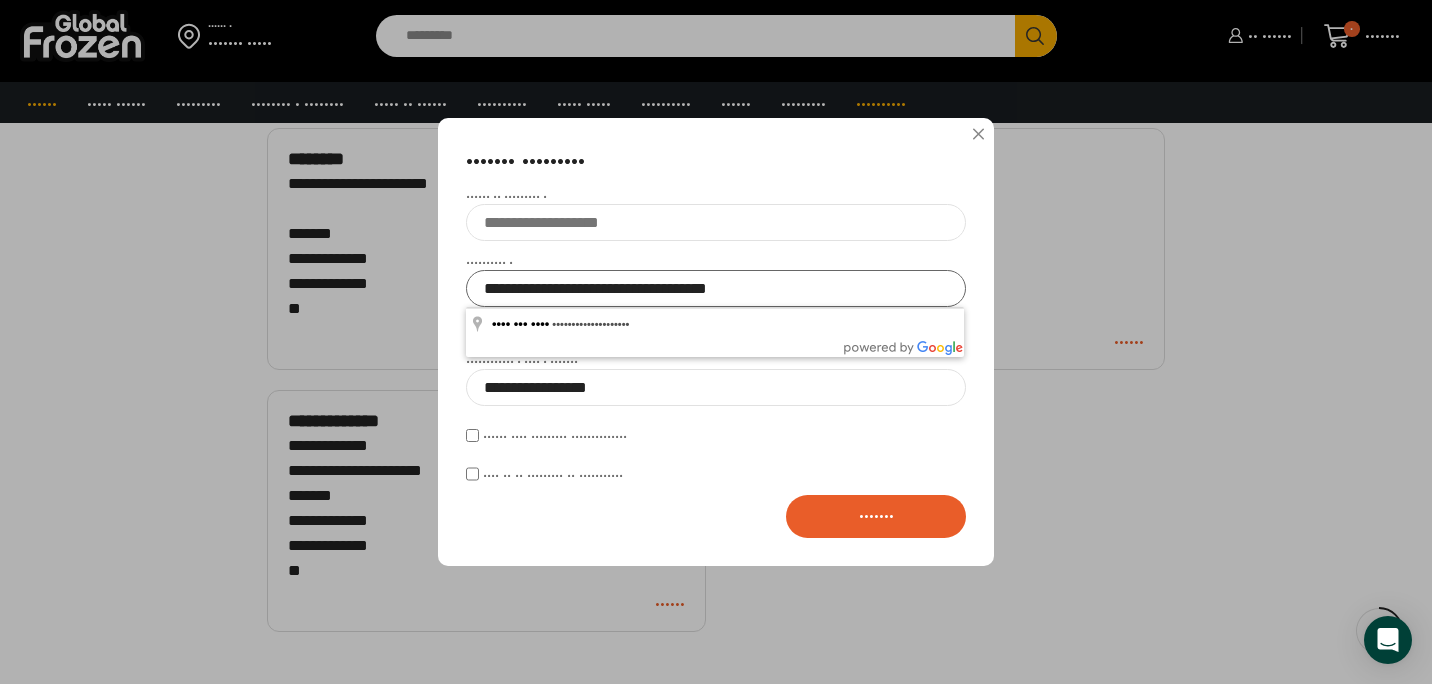 drag, startPoint x: 791, startPoint y: 288, endPoint x: 447, endPoint y: 275, distance: 344.24554 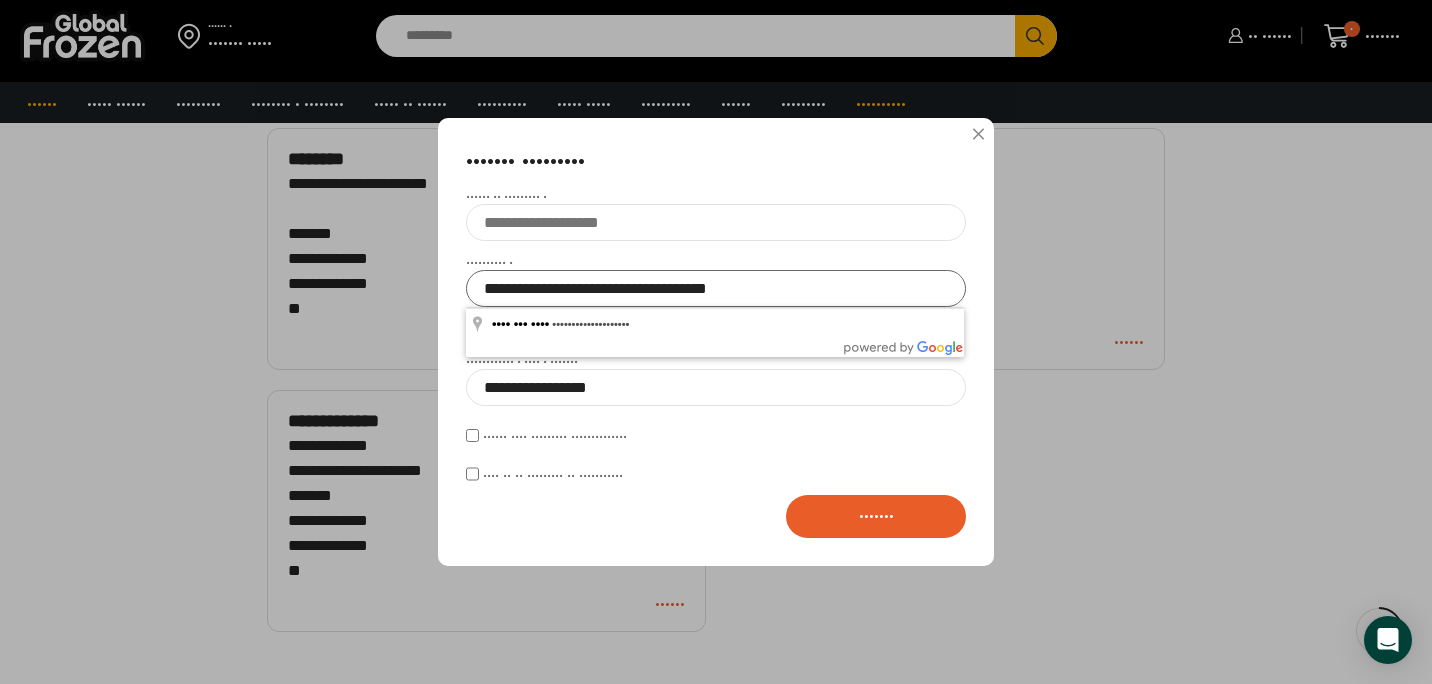 click on "**********" at bounding box center (716, 342) 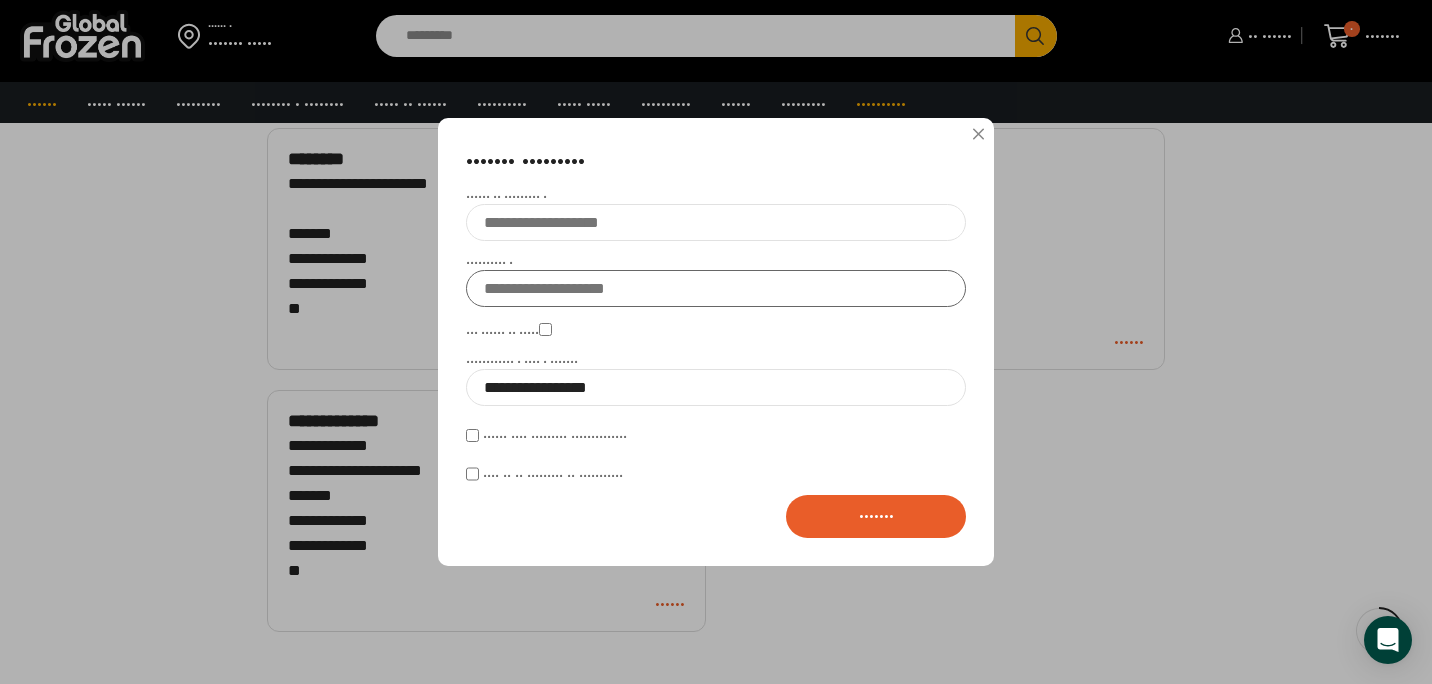 type 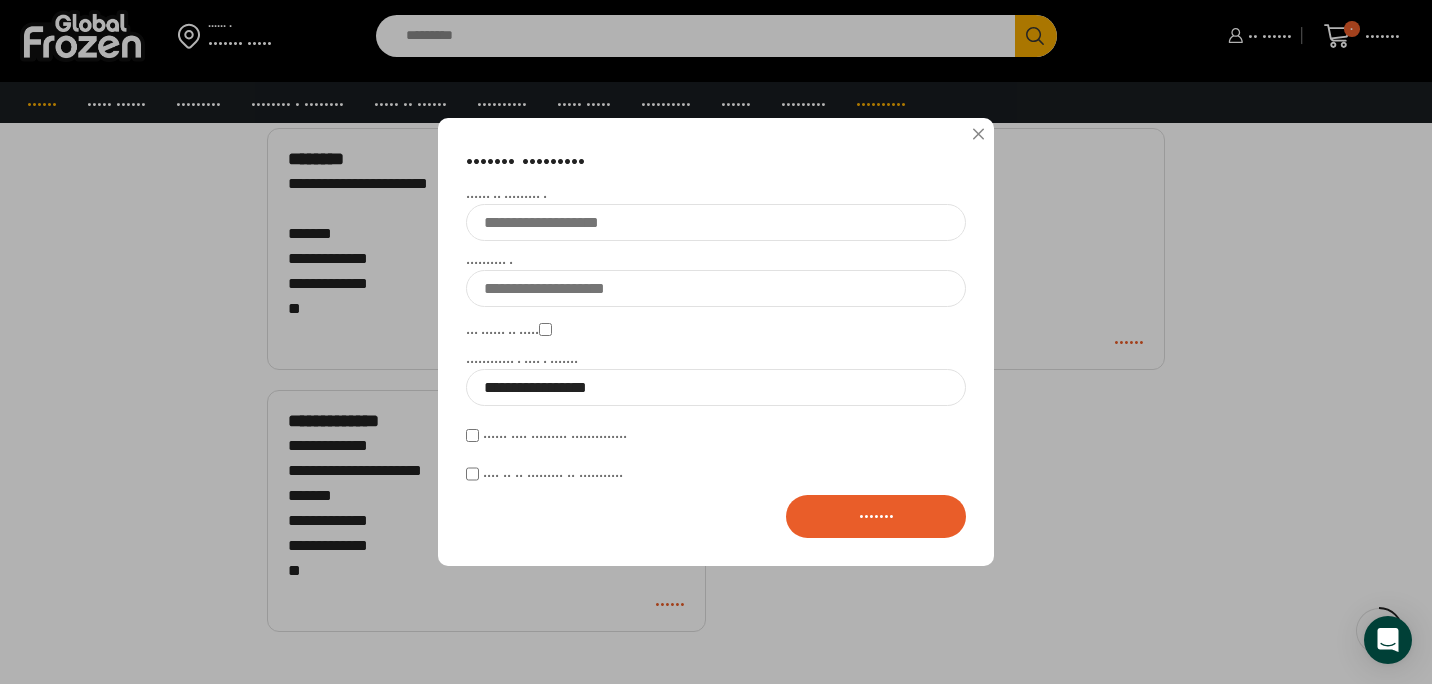 click on "**********" at bounding box center (716, 335) 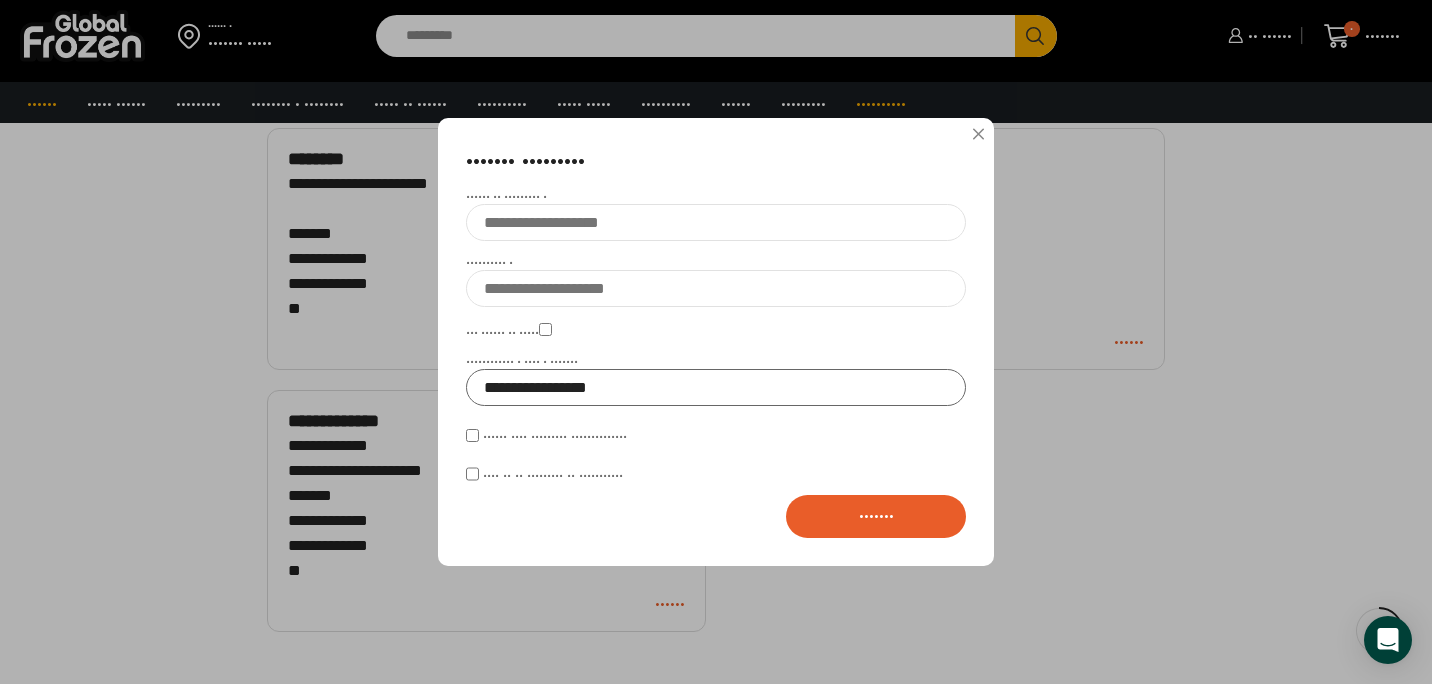 drag, startPoint x: 654, startPoint y: 397, endPoint x: 428, endPoint y: 400, distance: 226.01991 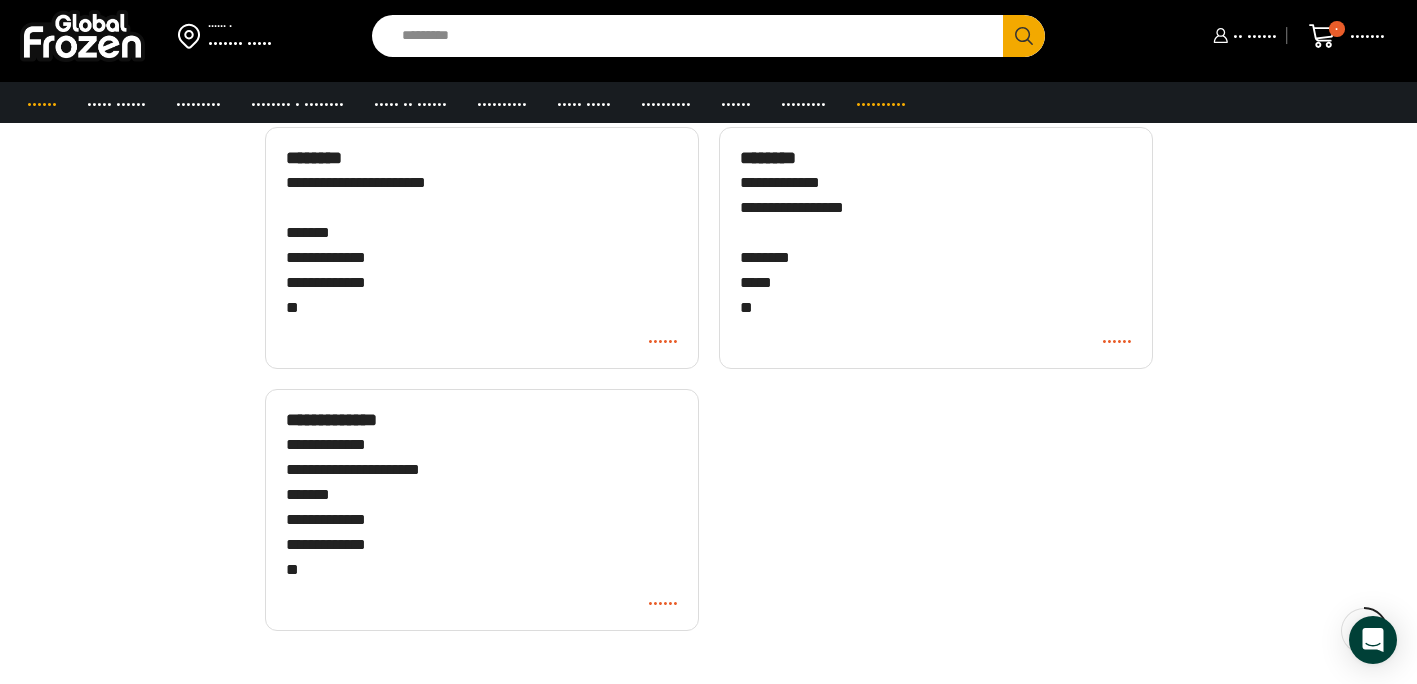 click on "Editar" at bounding box center [482, 341] 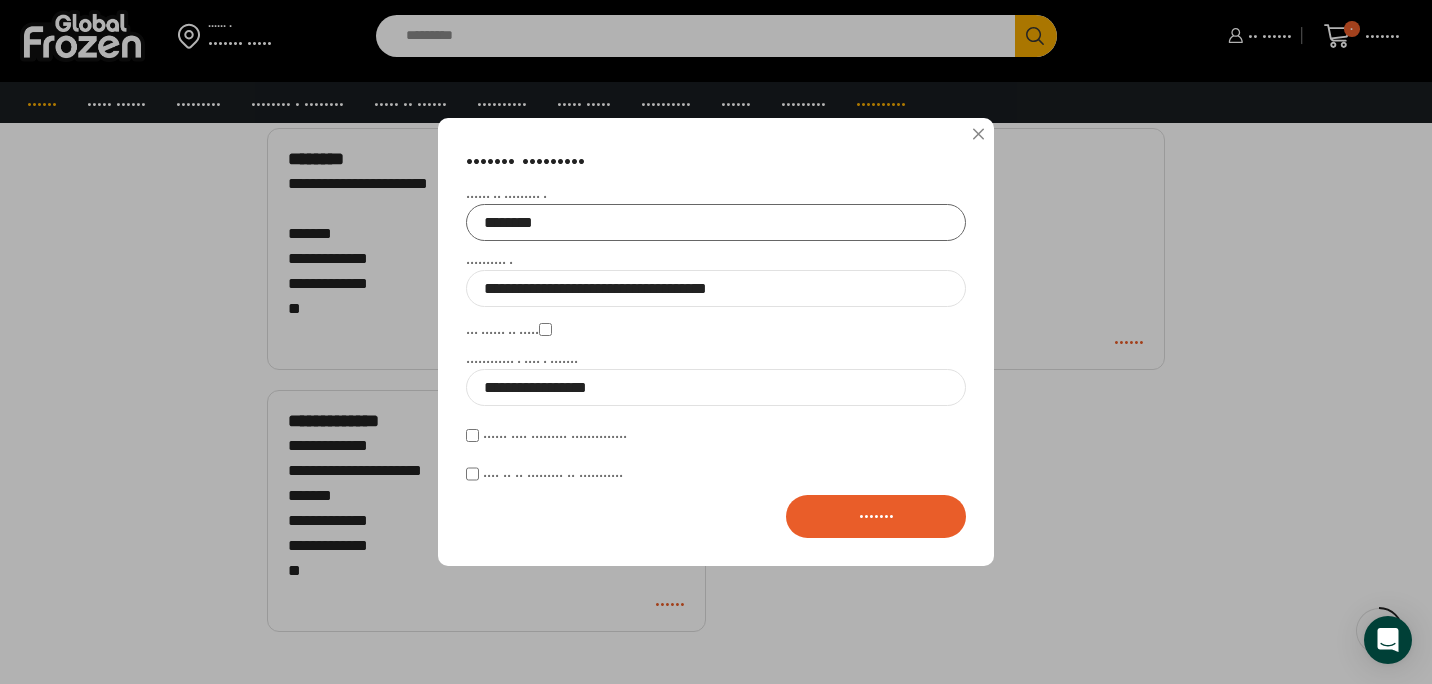 click on "********" at bounding box center (716, 222) 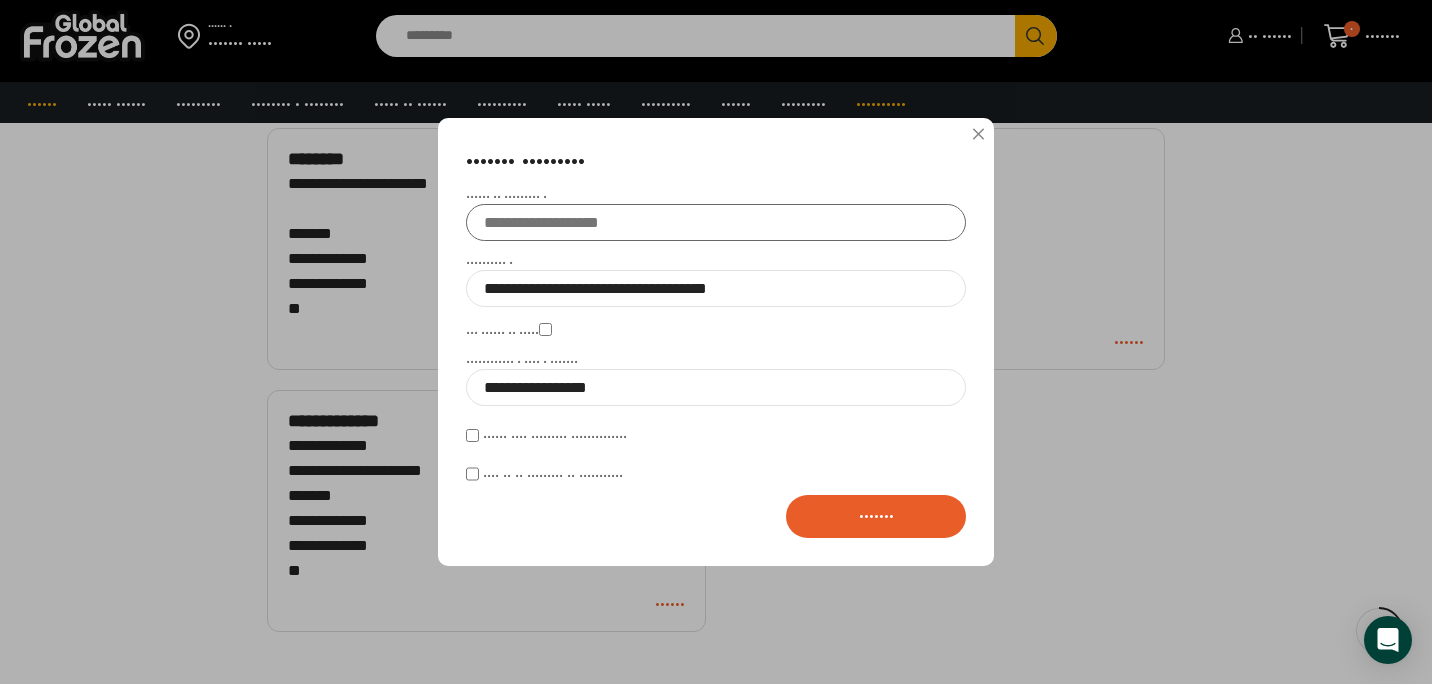 type 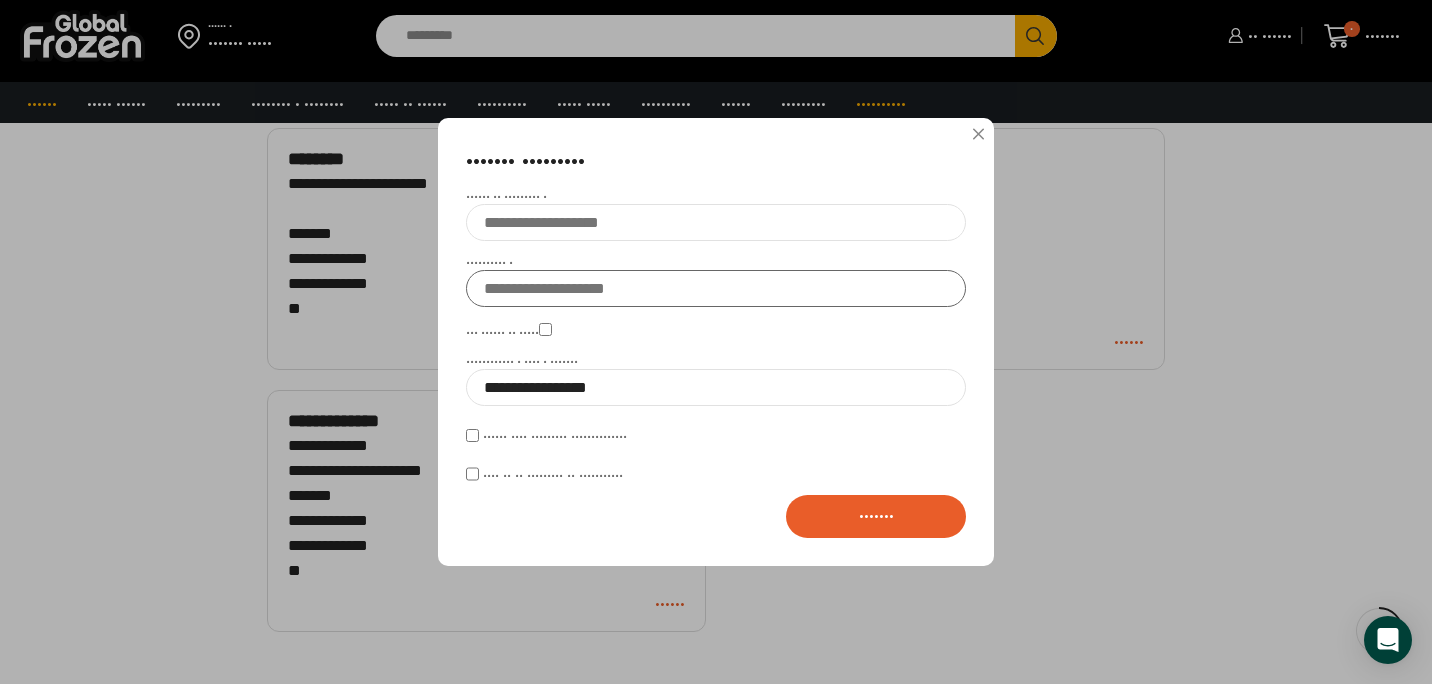 type 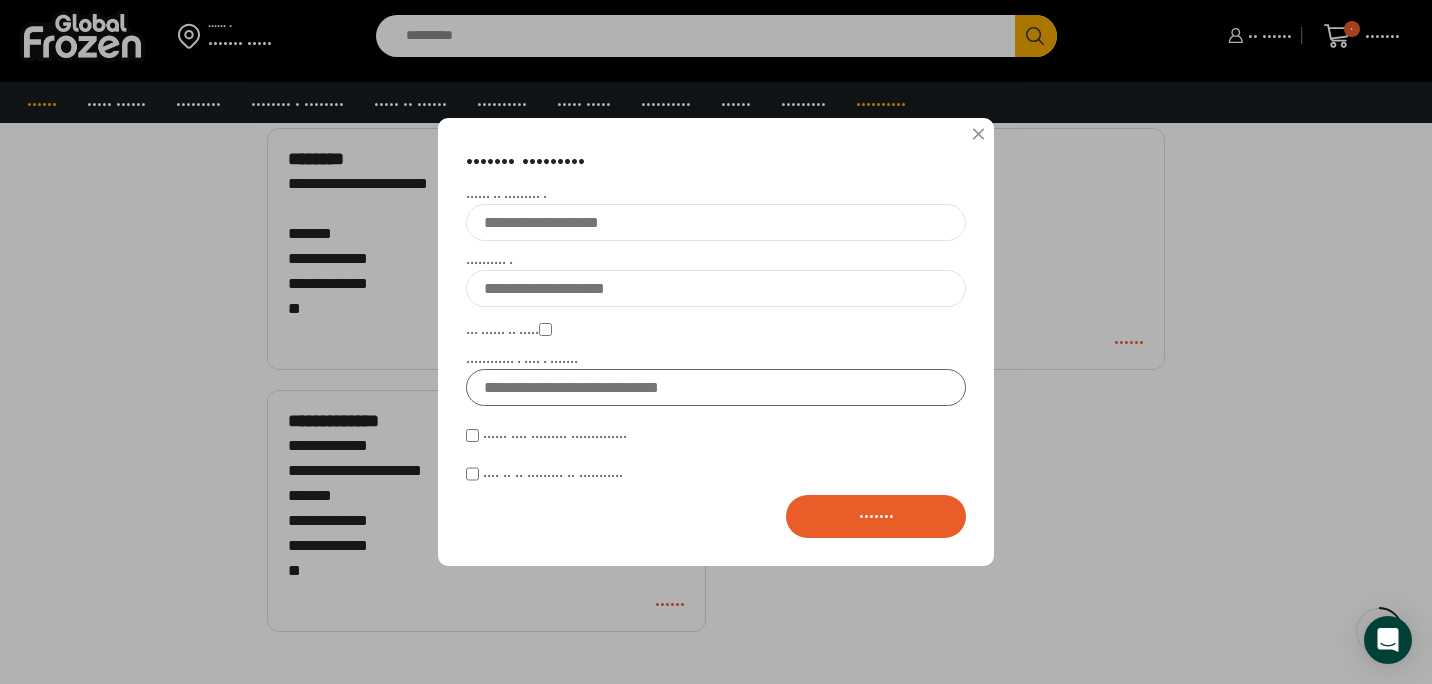 type 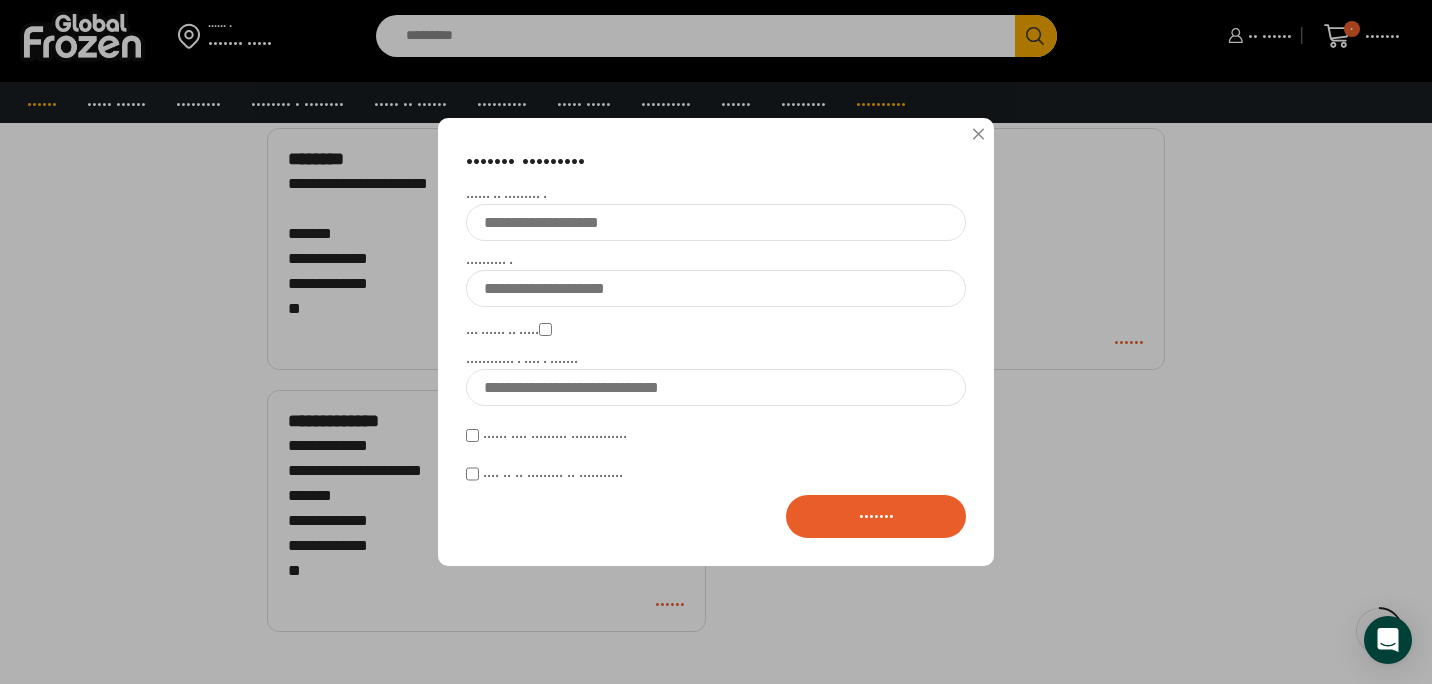 click on "Guardar" at bounding box center (876, 515) 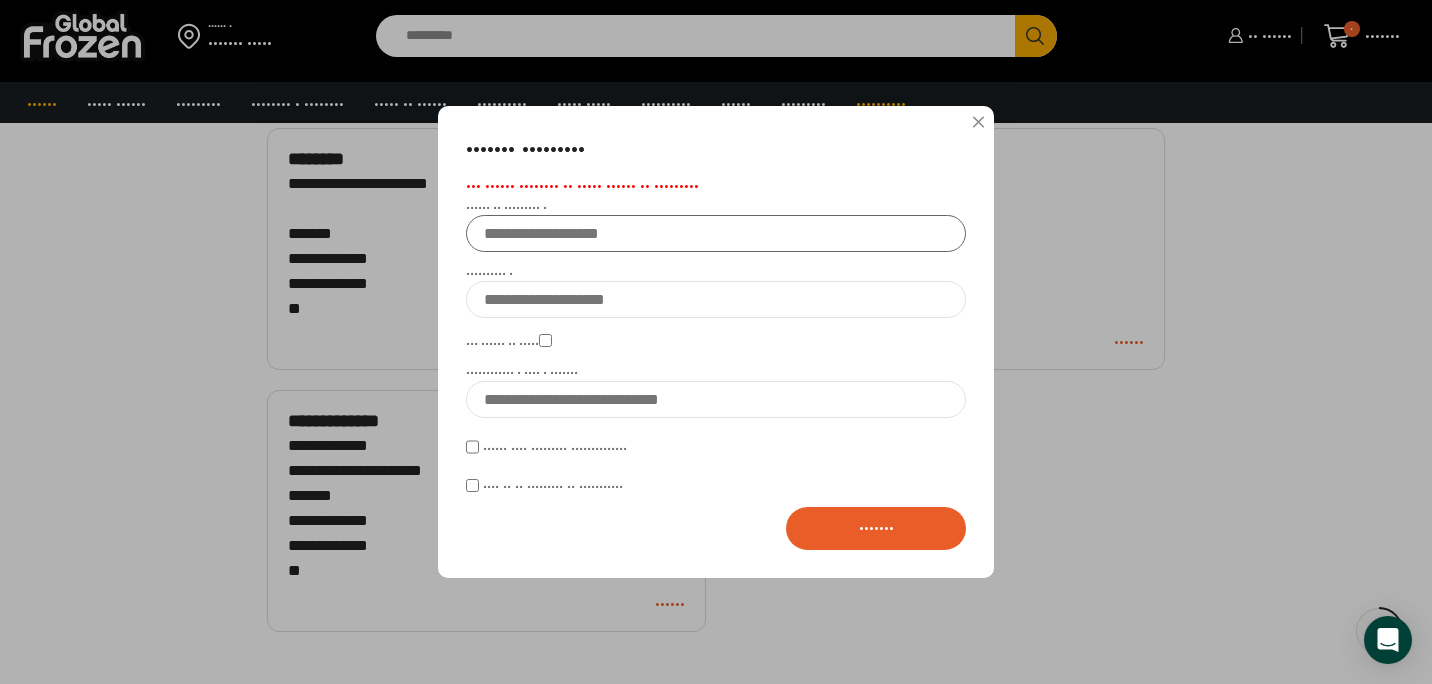click on "Nombre de dirección *" at bounding box center (716, 233) 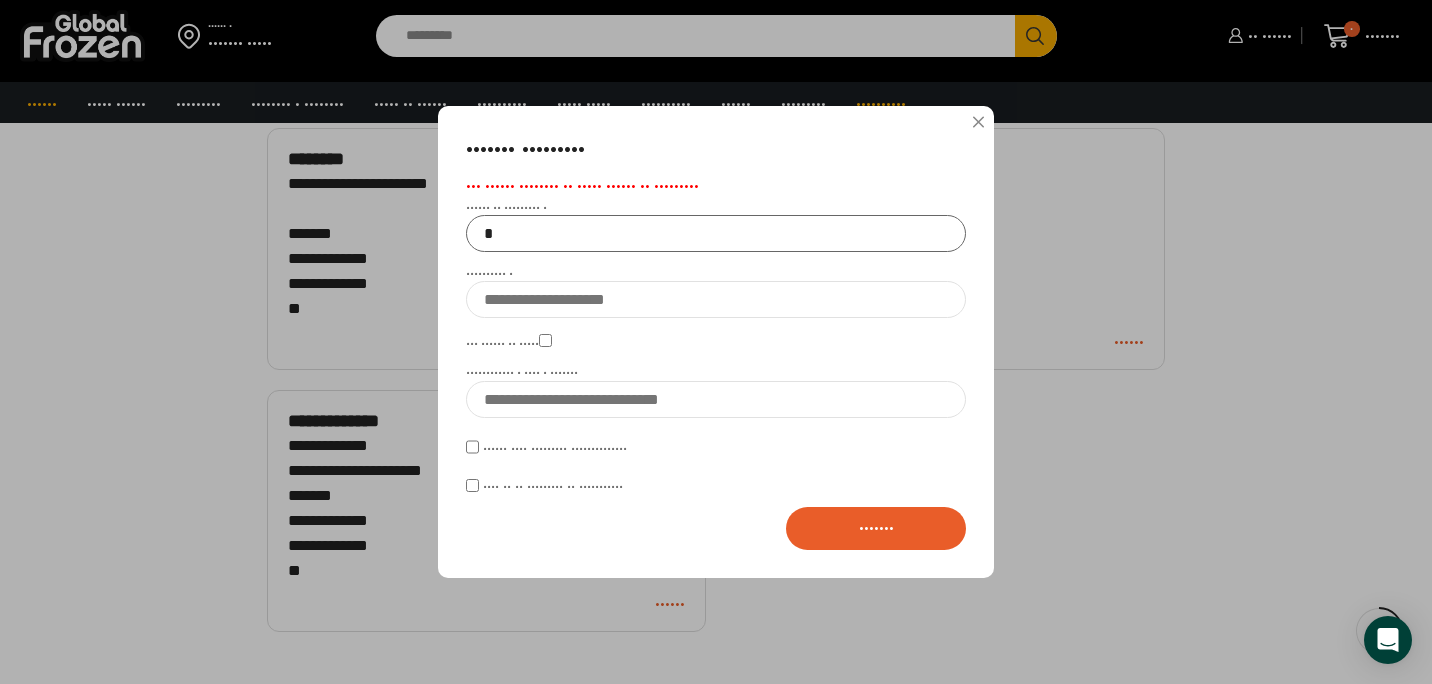 type on "*" 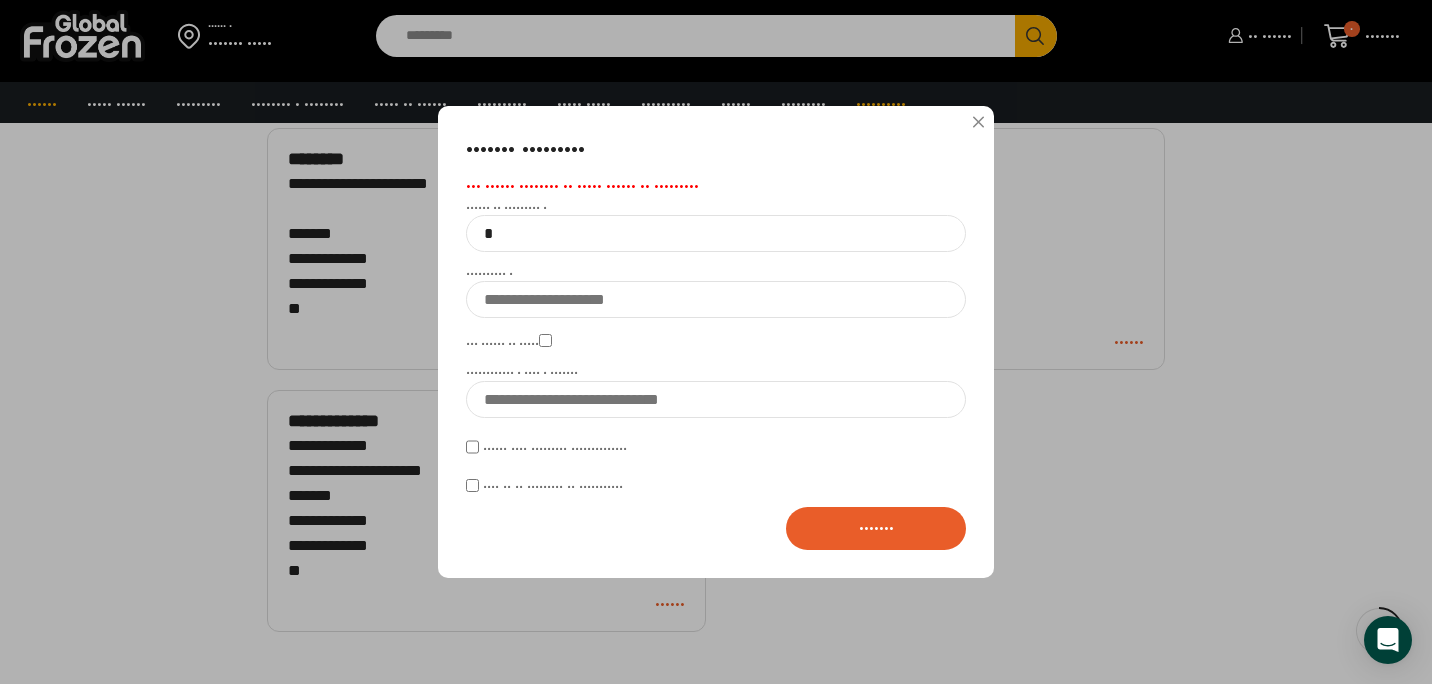 click on "Guardar" at bounding box center [876, 527] 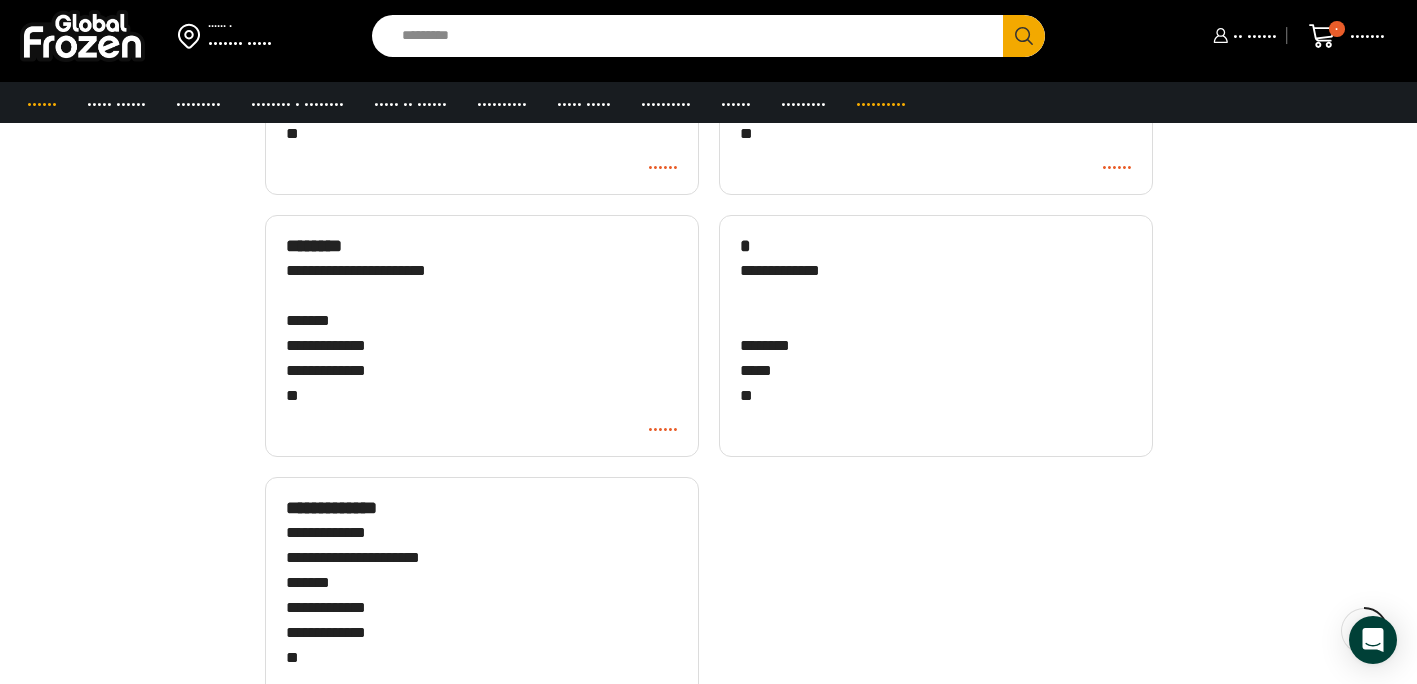 scroll, scrollTop: 400, scrollLeft: 0, axis: vertical 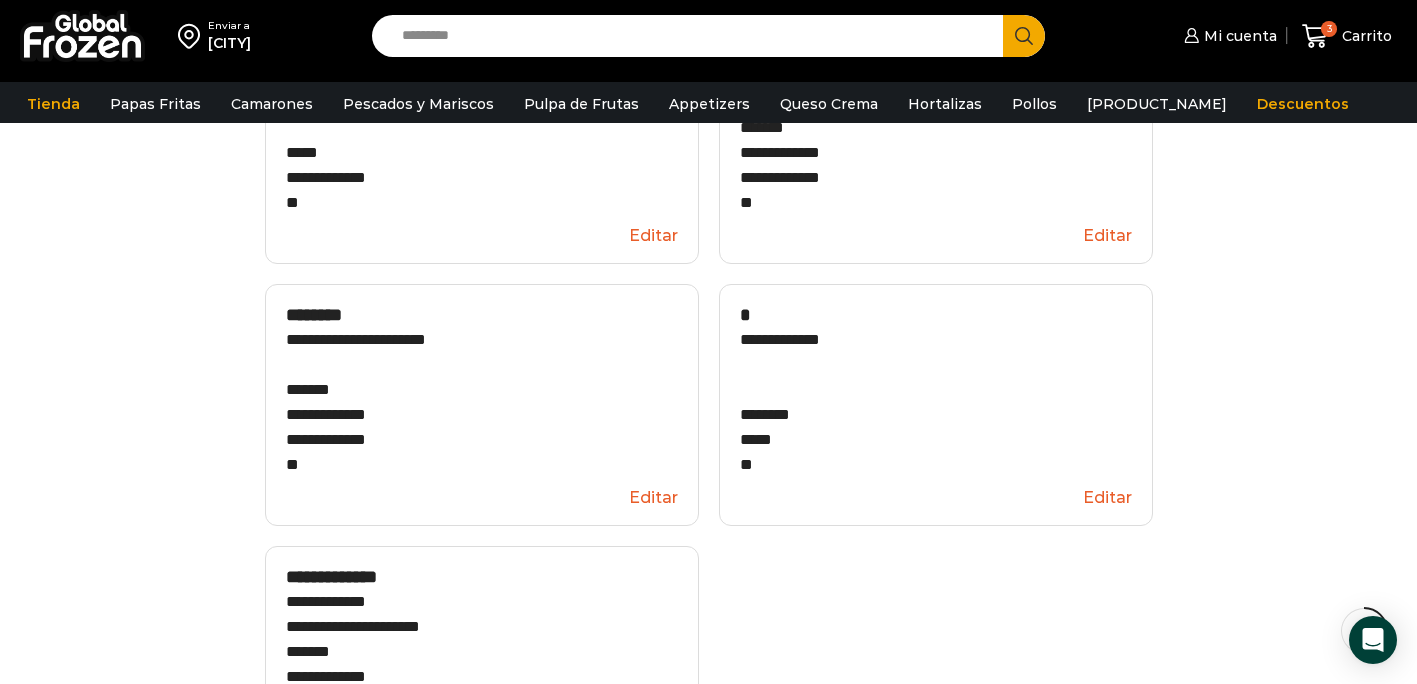 click on "Editar" at bounding box center [482, 498] 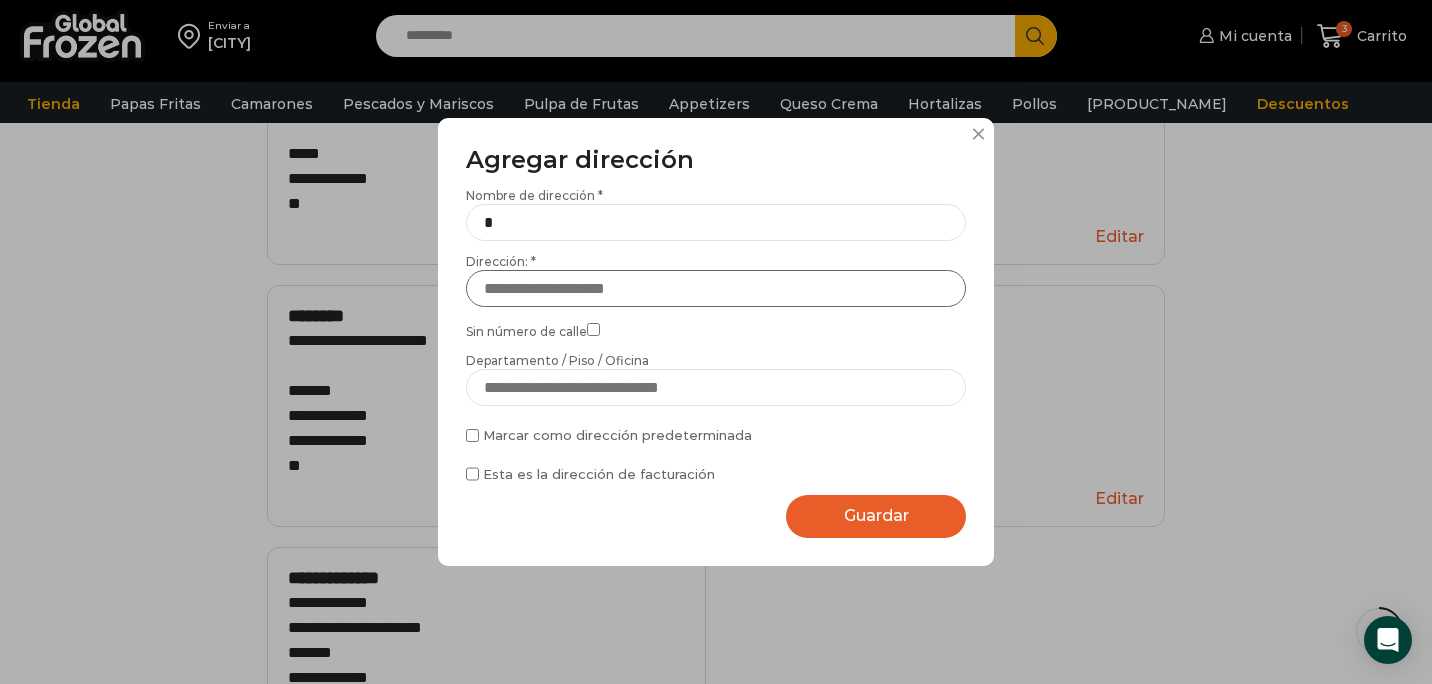 click on "Dirección: *" at bounding box center (716, 288) 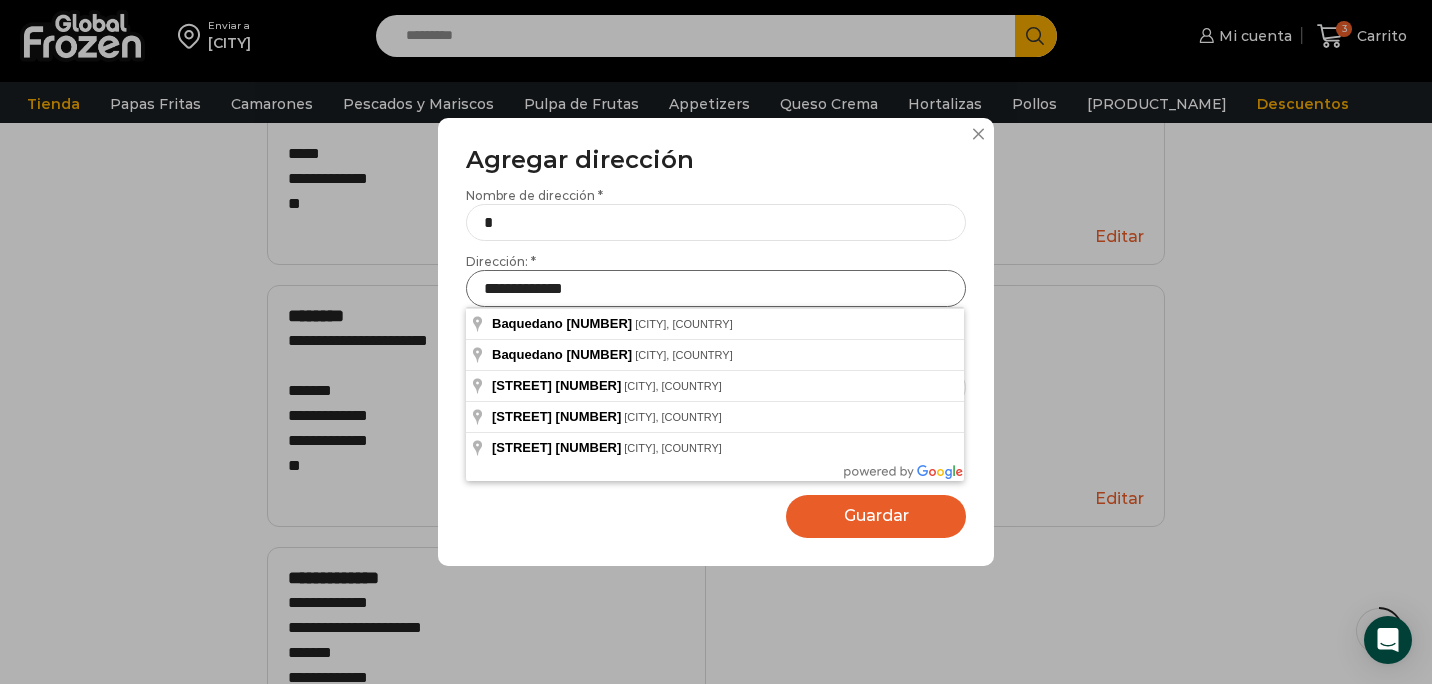 type on "**********" 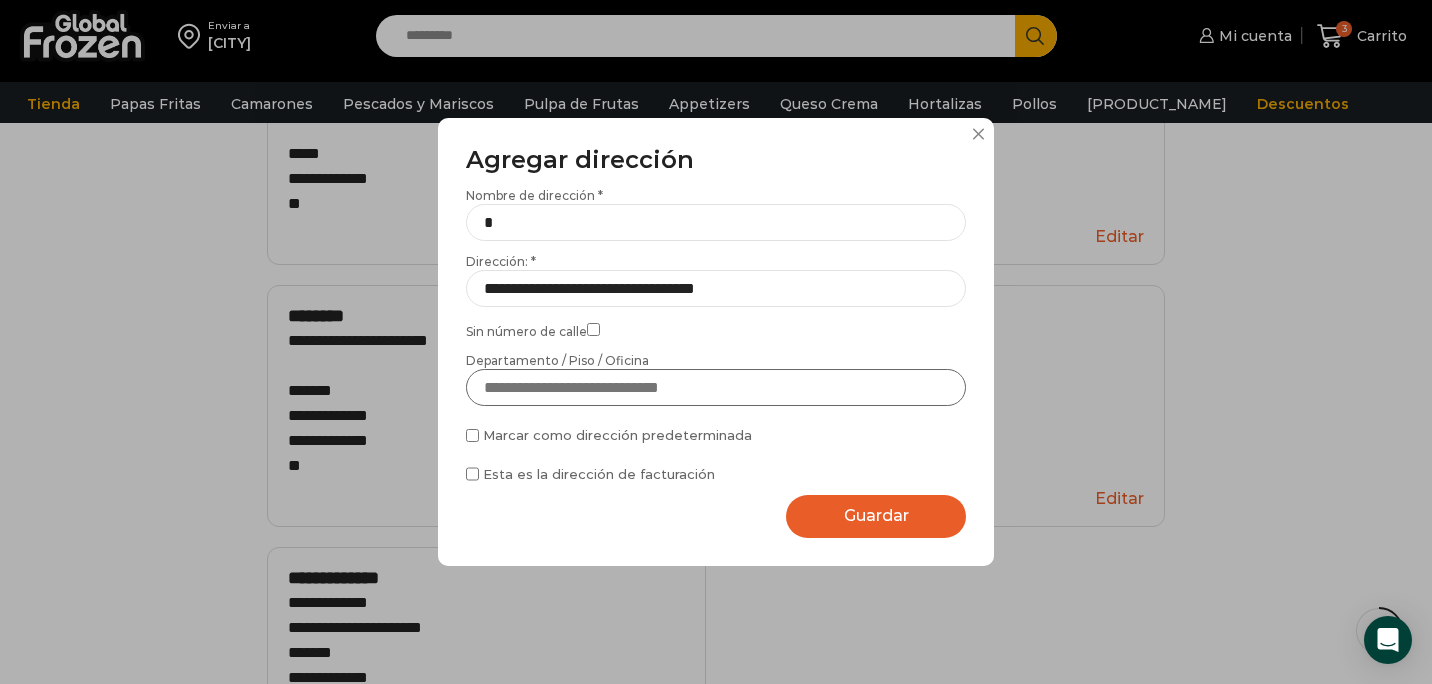click on "Departamento / Piso / Oficina" at bounding box center [716, 387] 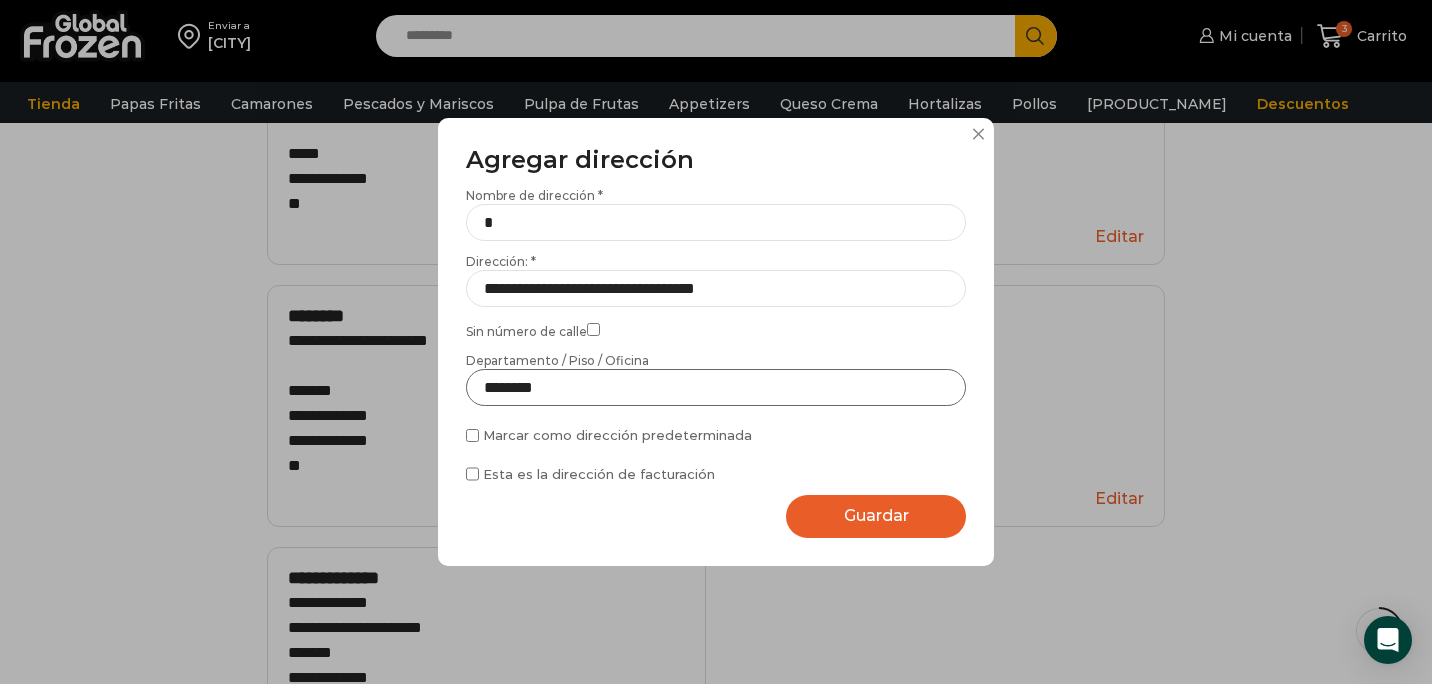type on "********" 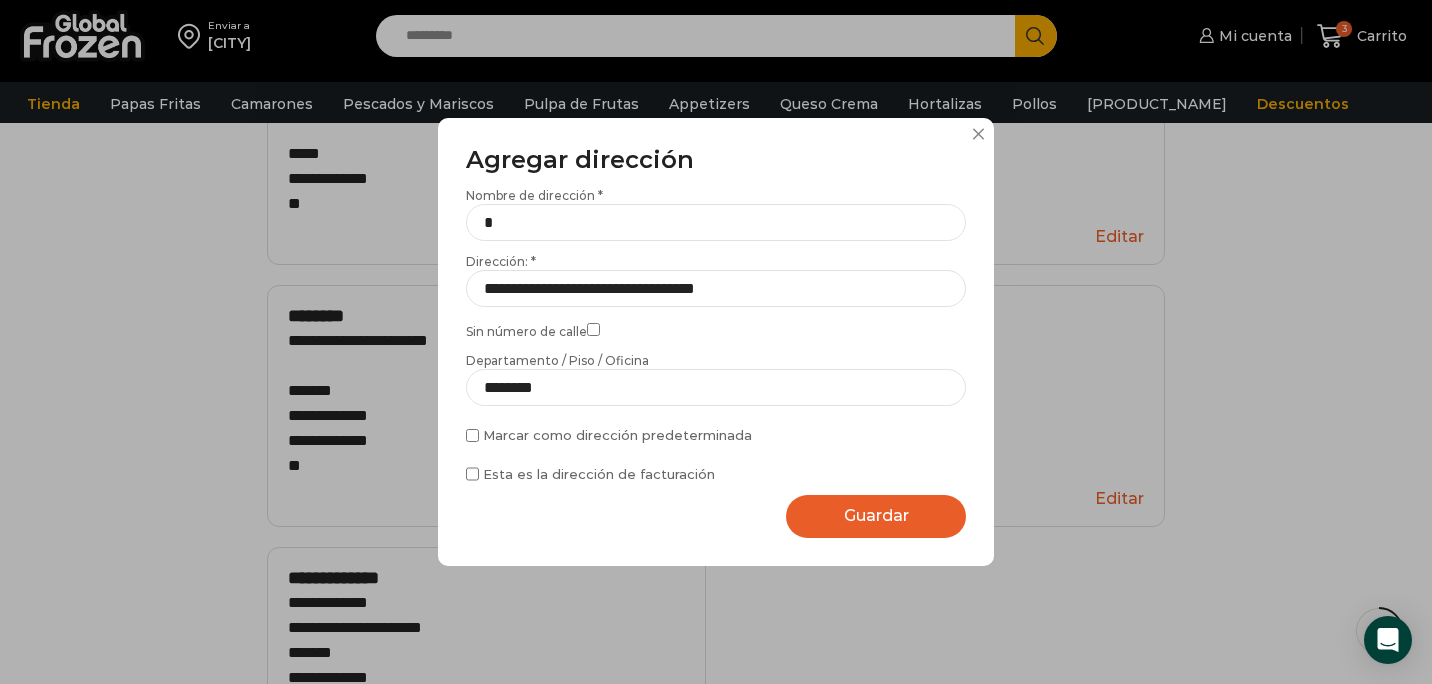 click on "Guardar" at bounding box center [876, 515] 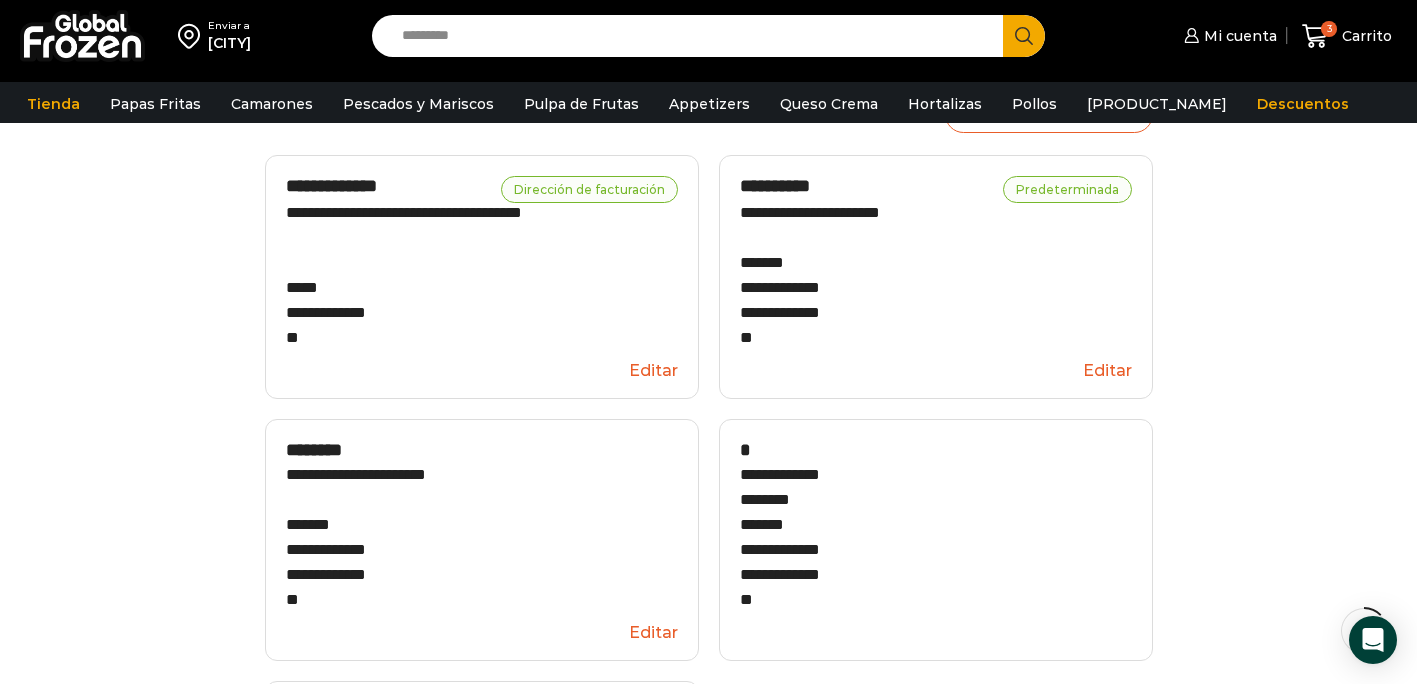 scroll, scrollTop: 114, scrollLeft: 0, axis: vertical 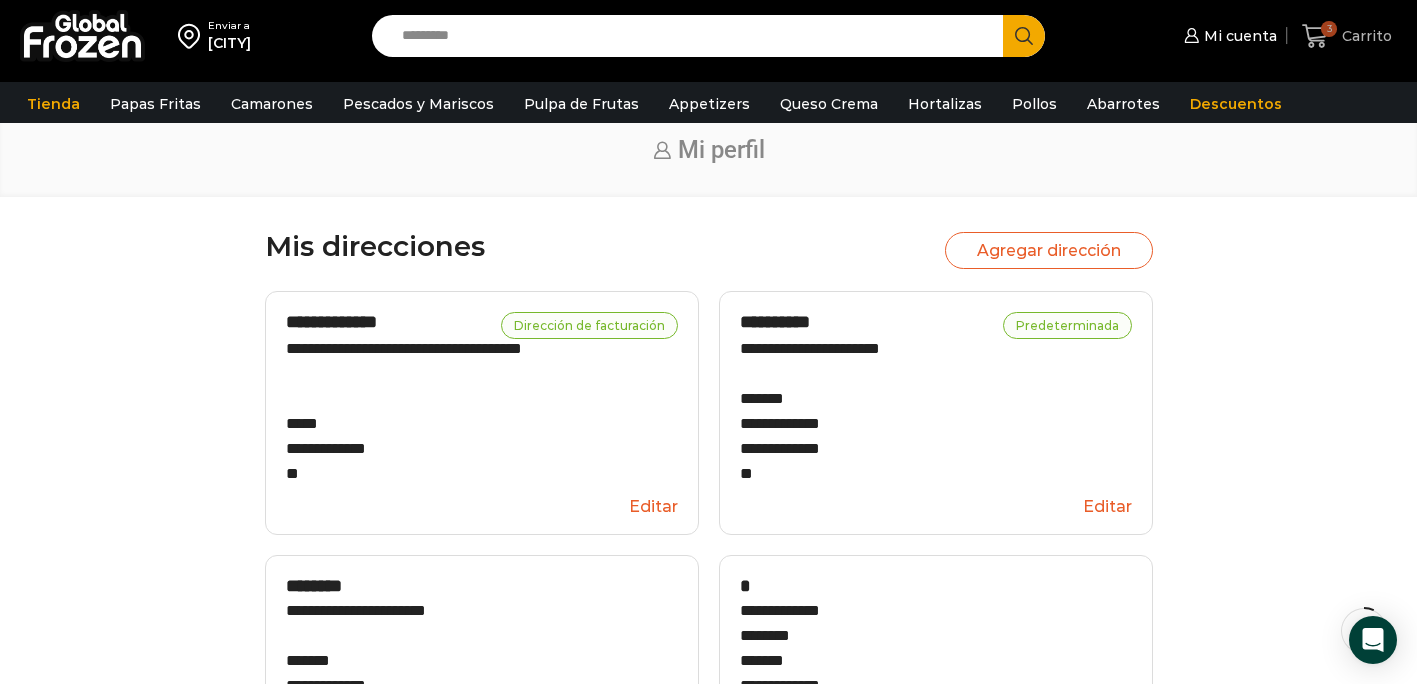 click at bounding box center (1315, 36) 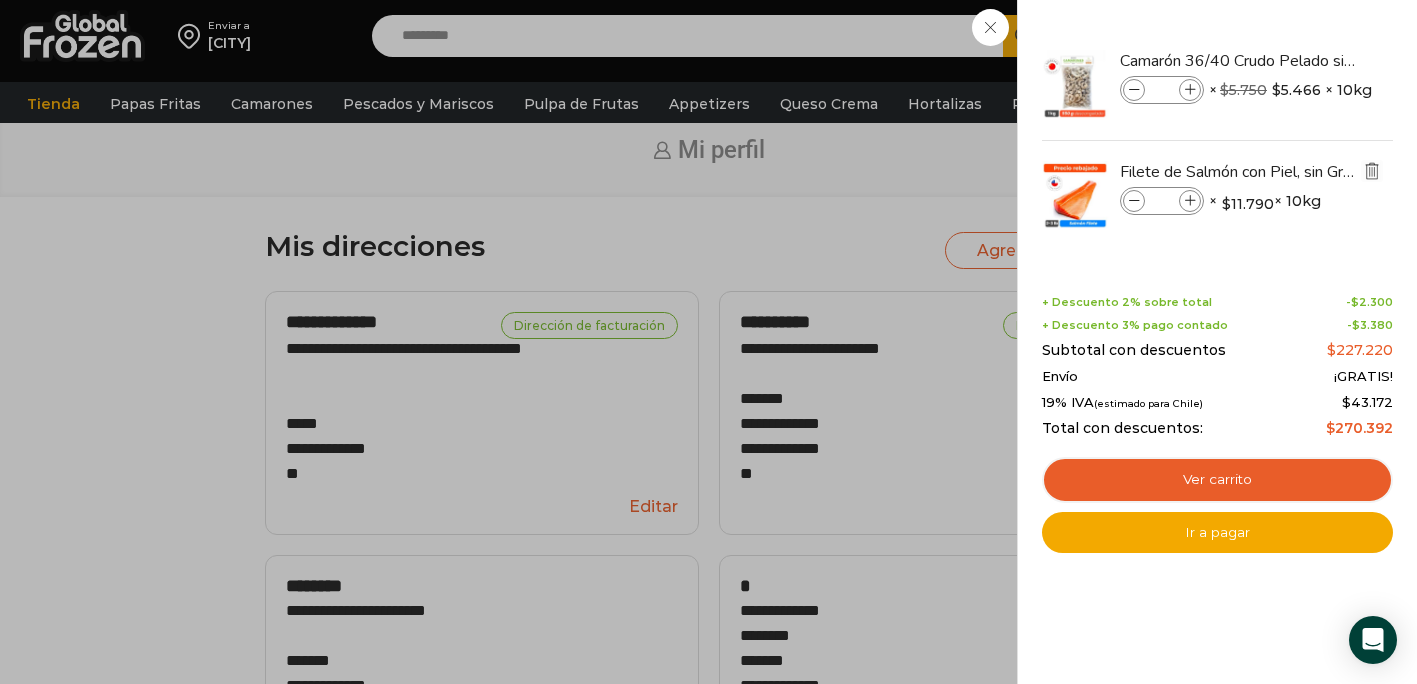 click at bounding box center [1372, 171] 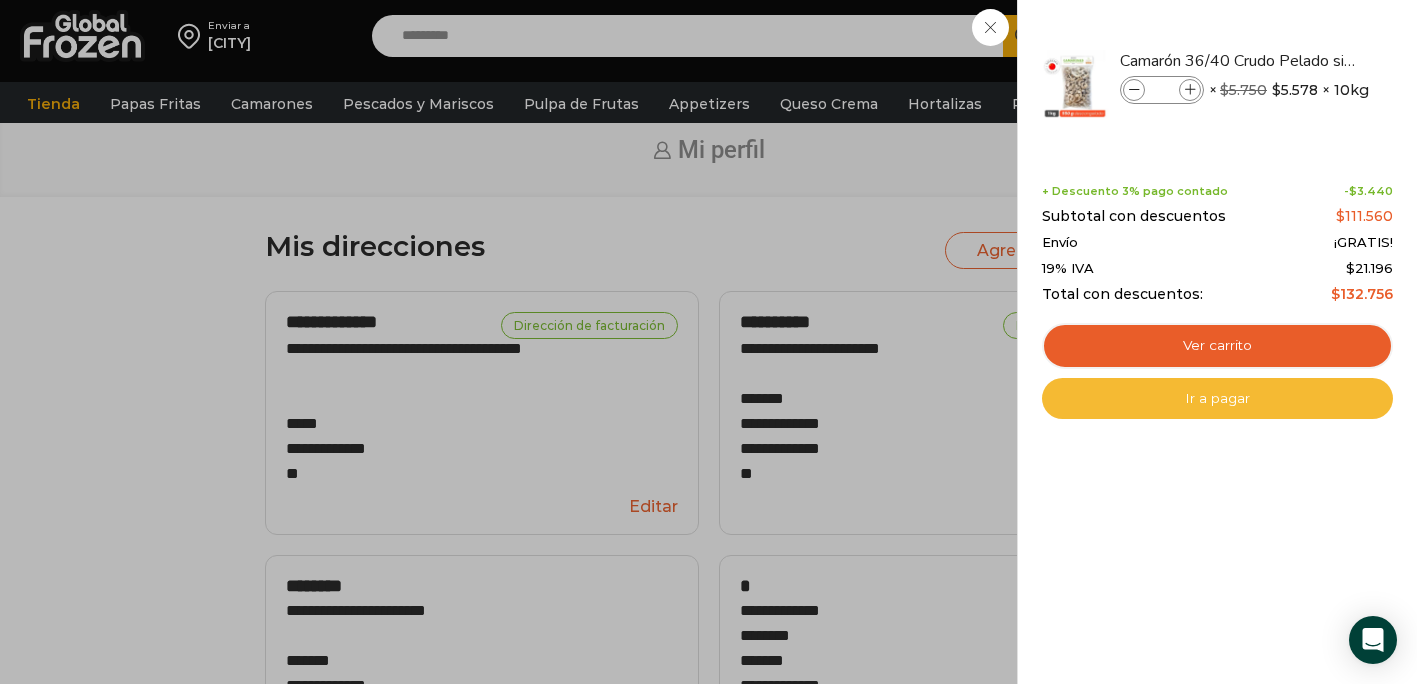 click on "Ir a pagar" at bounding box center [1217, 399] 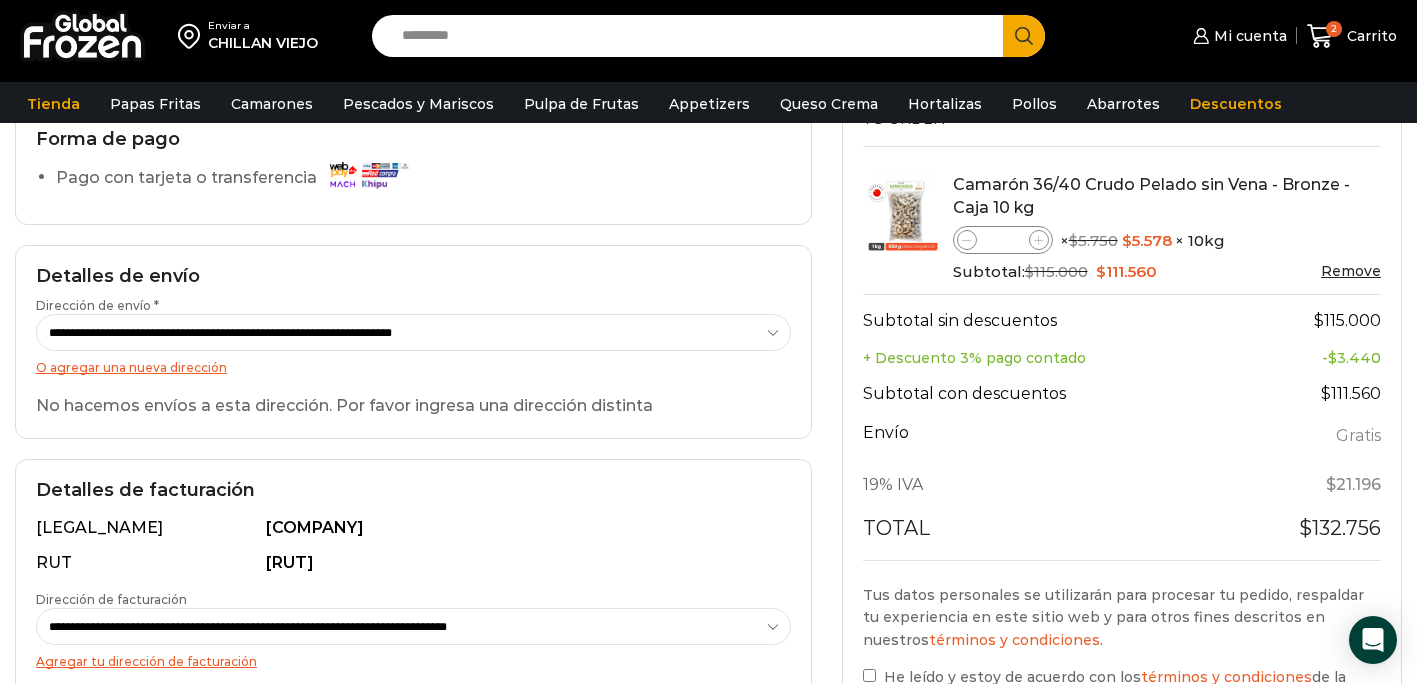 scroll, scrollTop: 167, scrollLeft: 0, axis: vertical 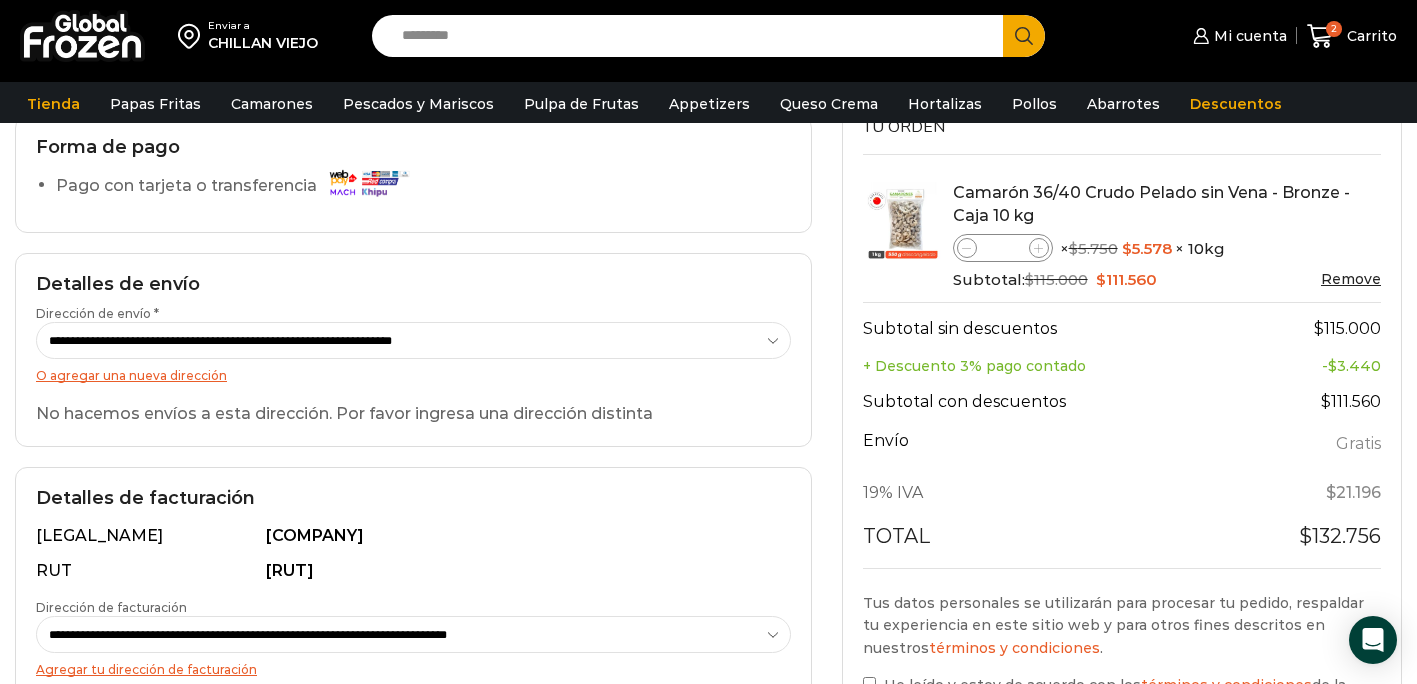 click on "**********" at bounding box center (413, 340) 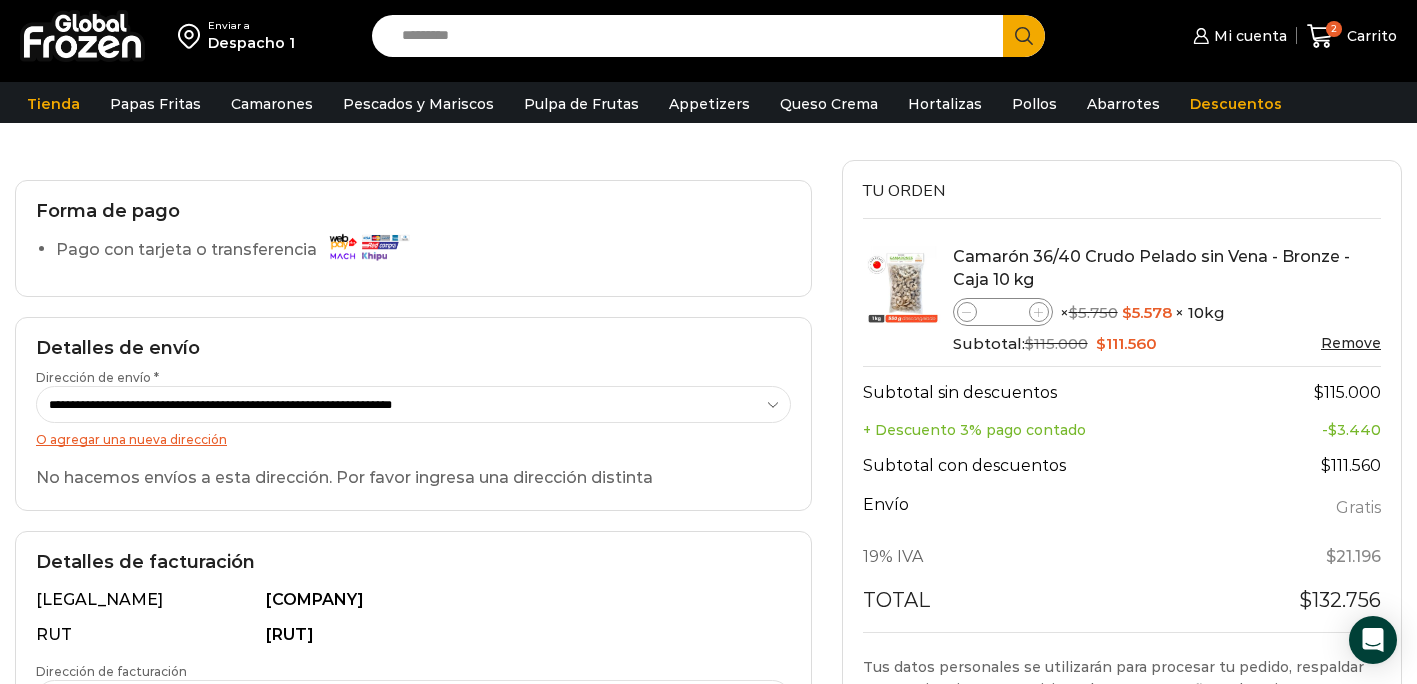 scroll, scrollTop: 101, scrollLeft: 0, axis: vertical 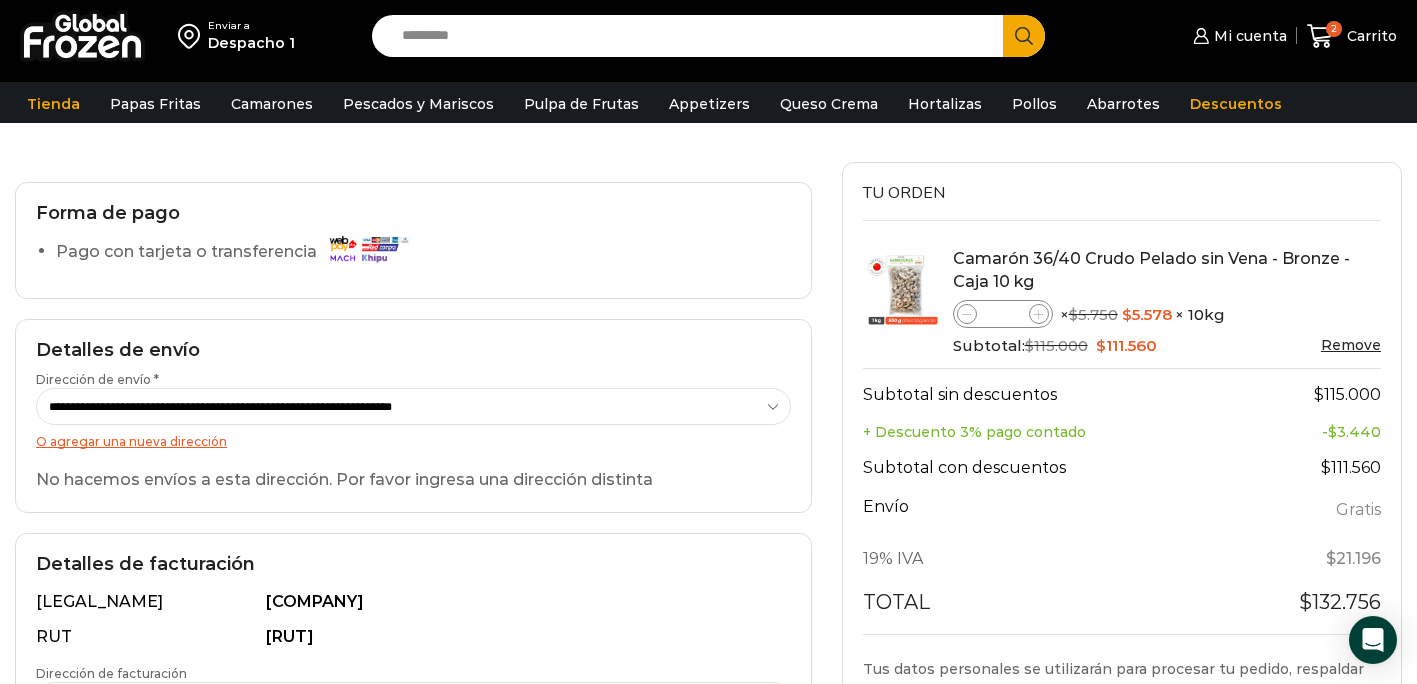 click on "**********" at bounding box center [413, 406] 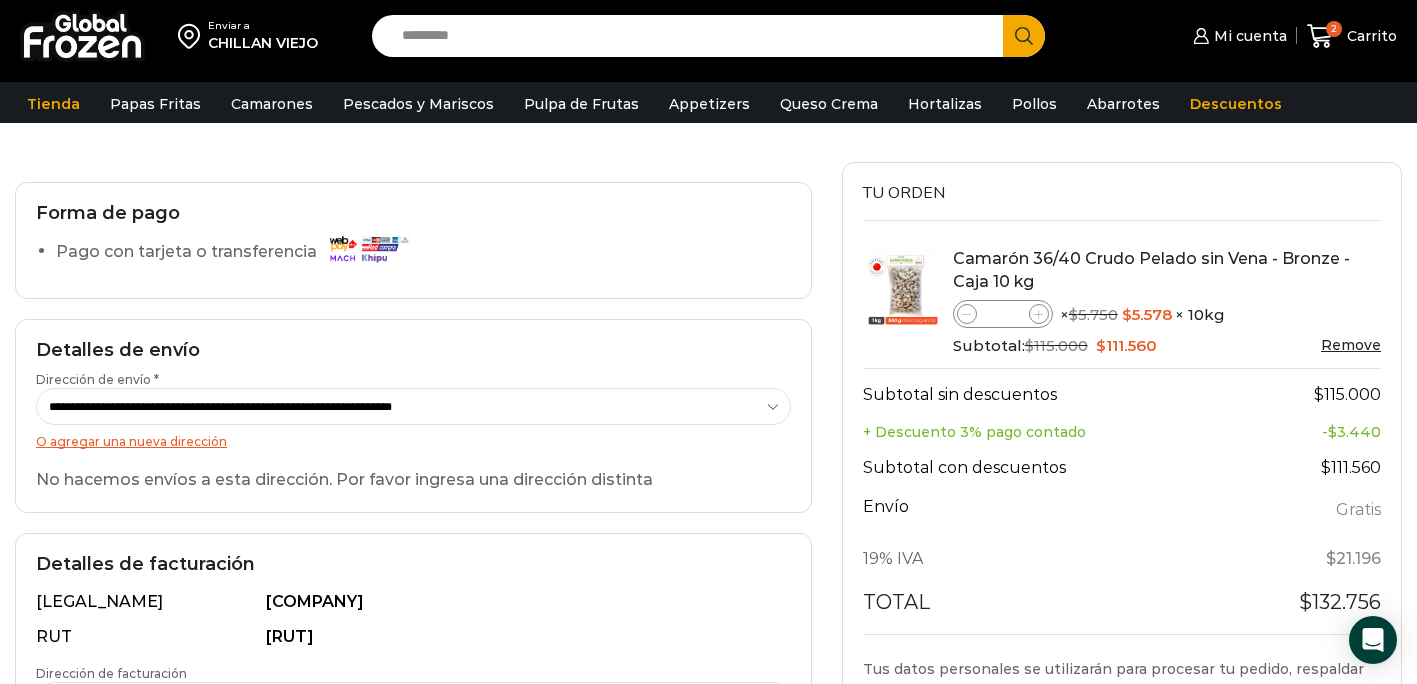 click on "**********" at bounding box center (413, 406) 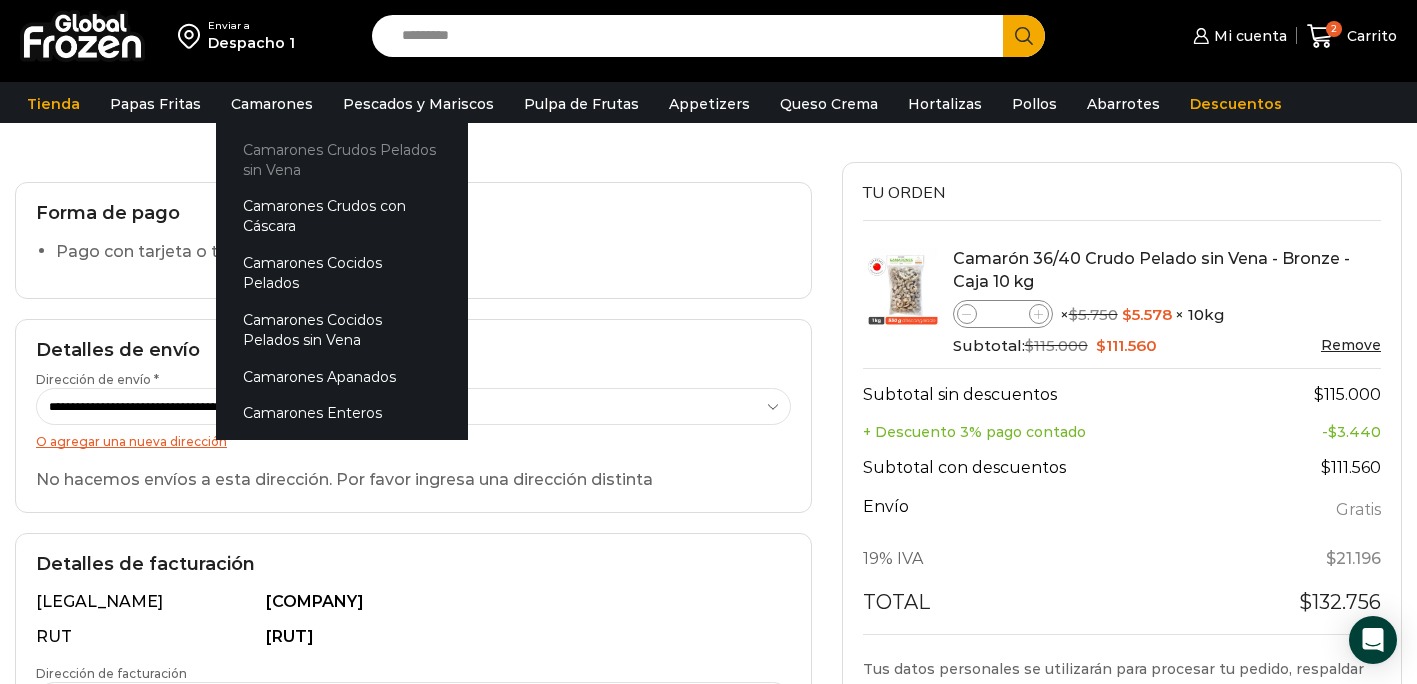 click on "Camarones Crudos Pelados sin Vena" at bounding box center [342, 159] 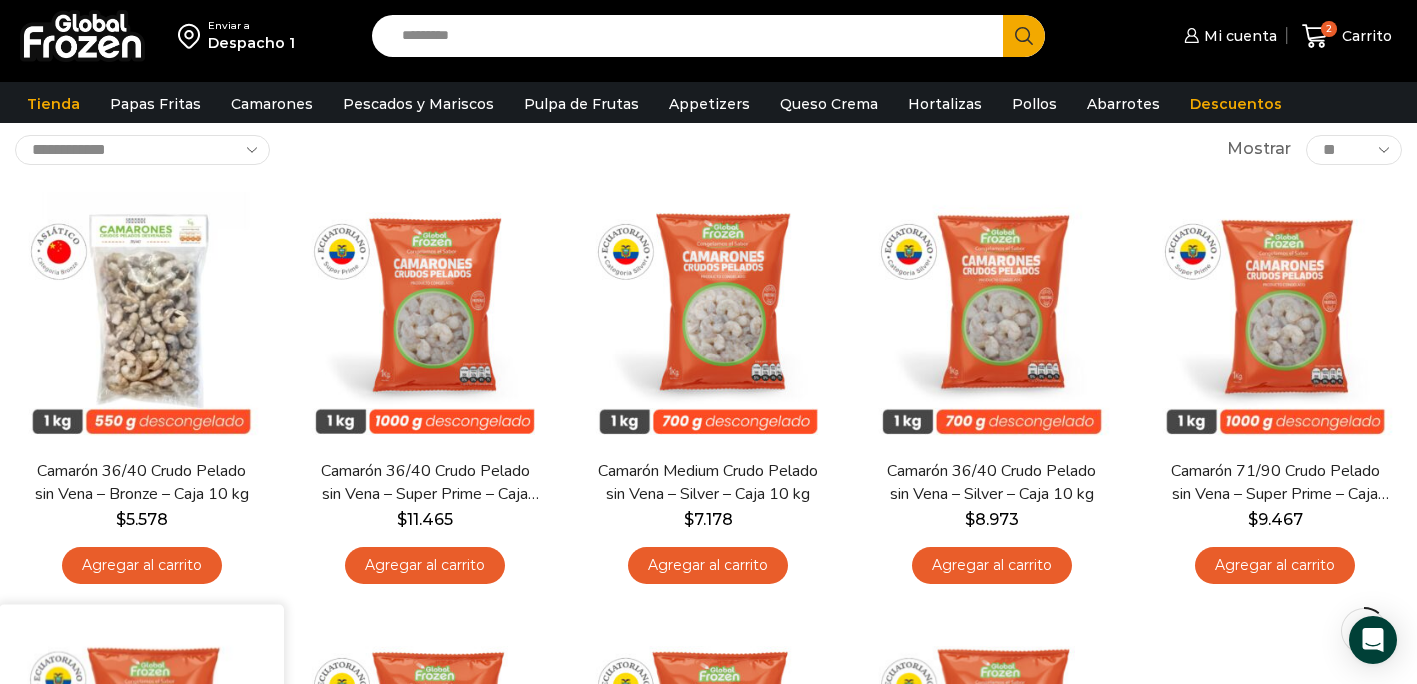 scroll, scrollTop: 120, scrollLeft: 0, axis: vertical 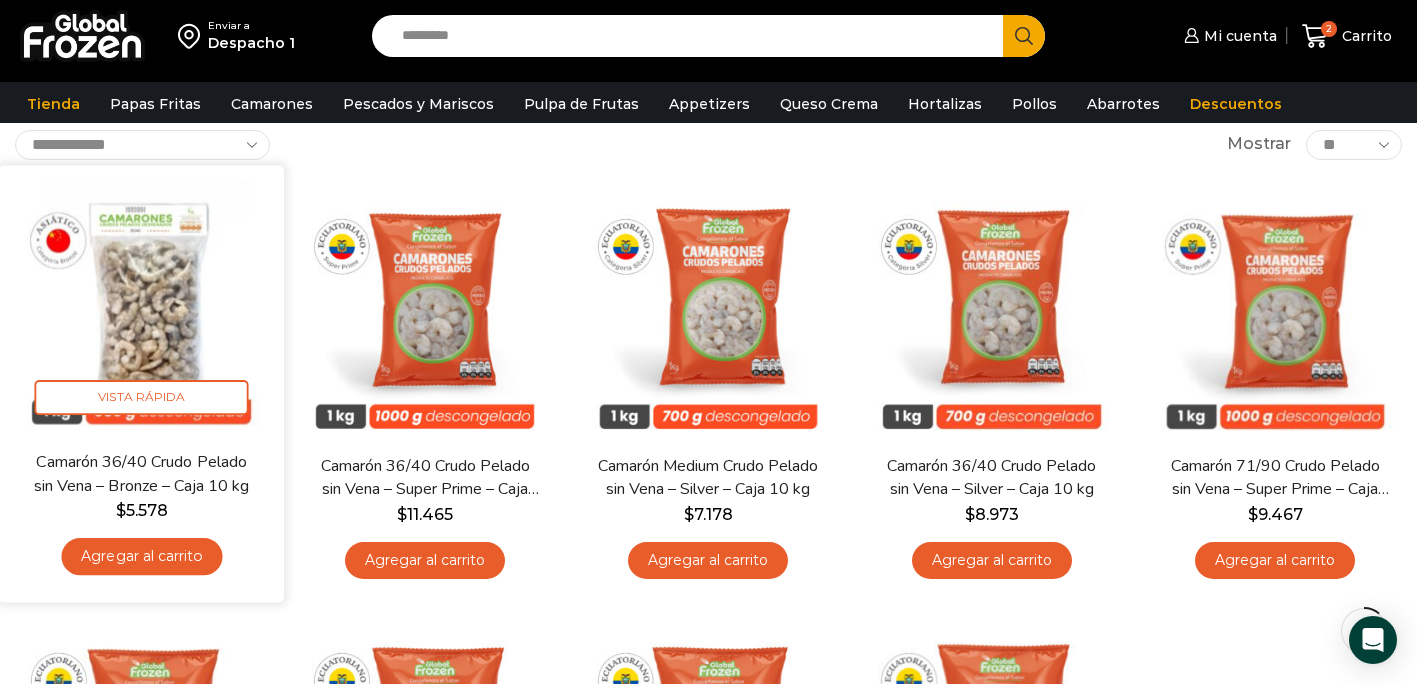 click on "Agregar al carrito" at bounding box center [141, 556] 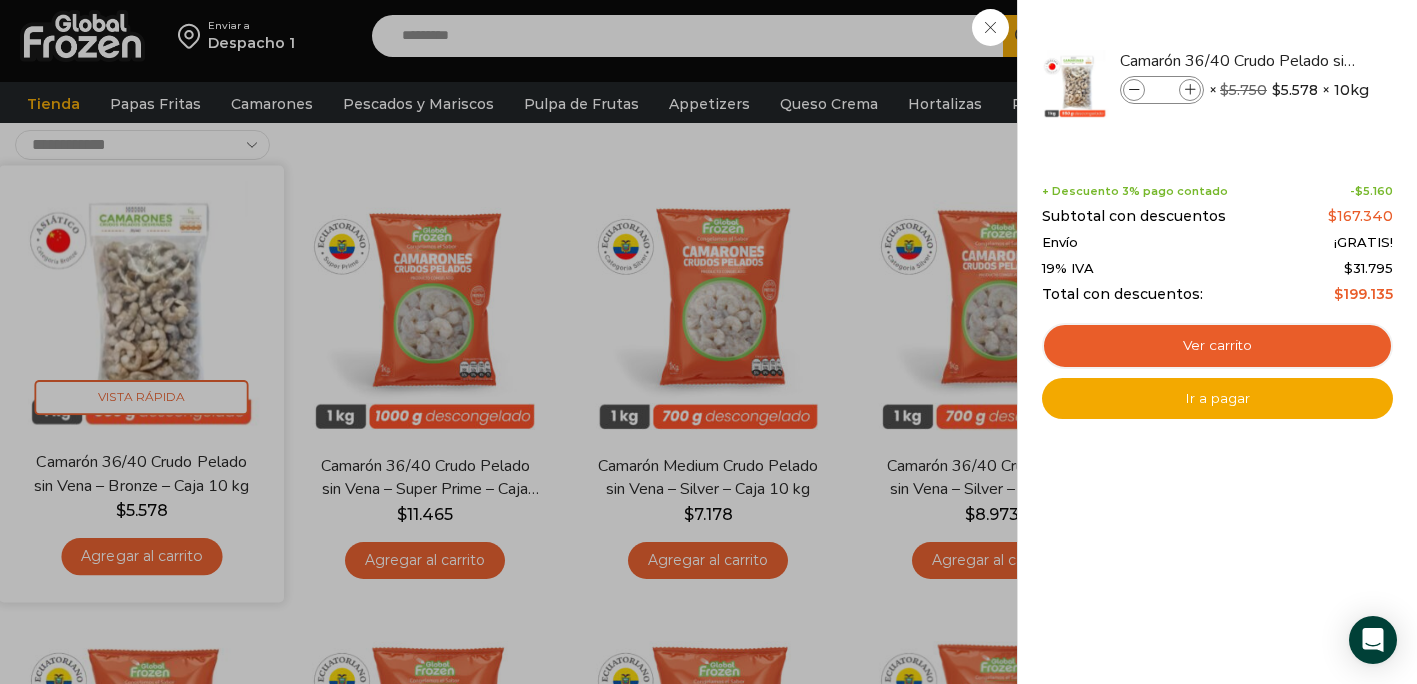 click on "3
Carrito
3
3
Shopping Cart
*" at bounding box center (1347, 36) 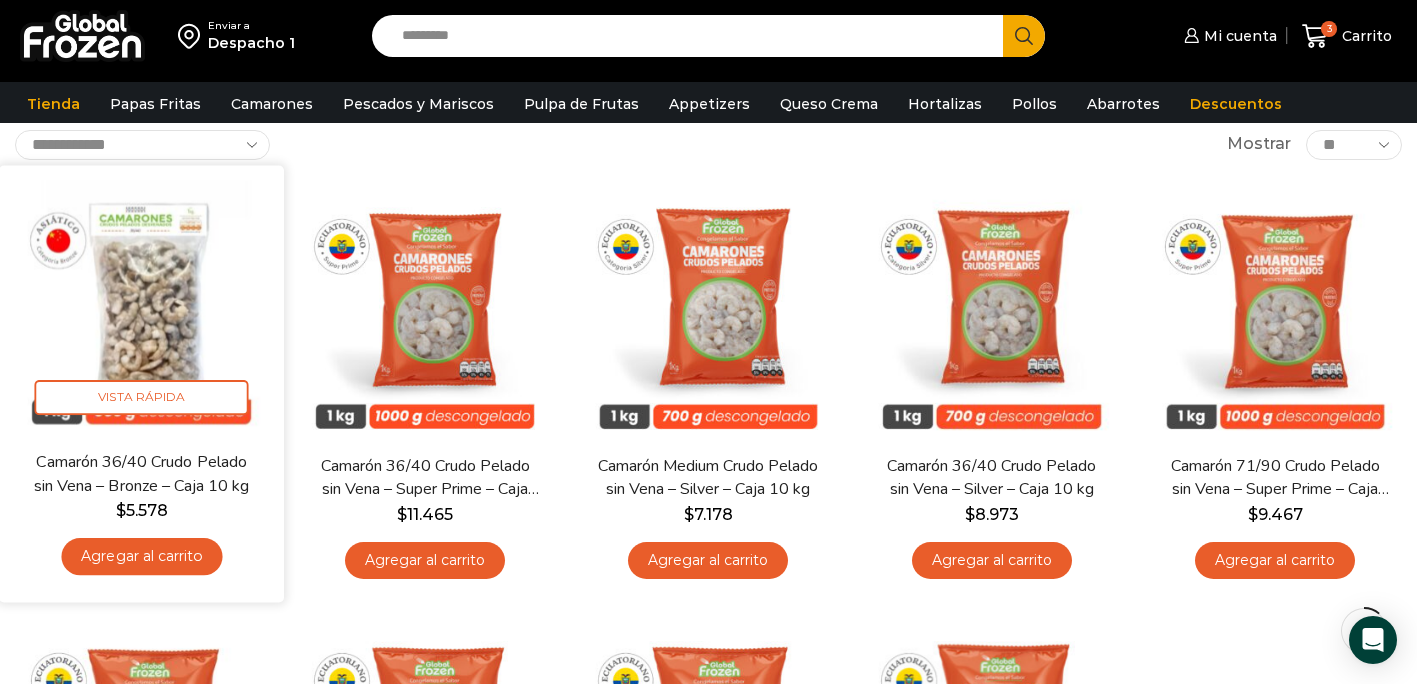 click on "Agregar al carrito" at bounding box center (141, 556) 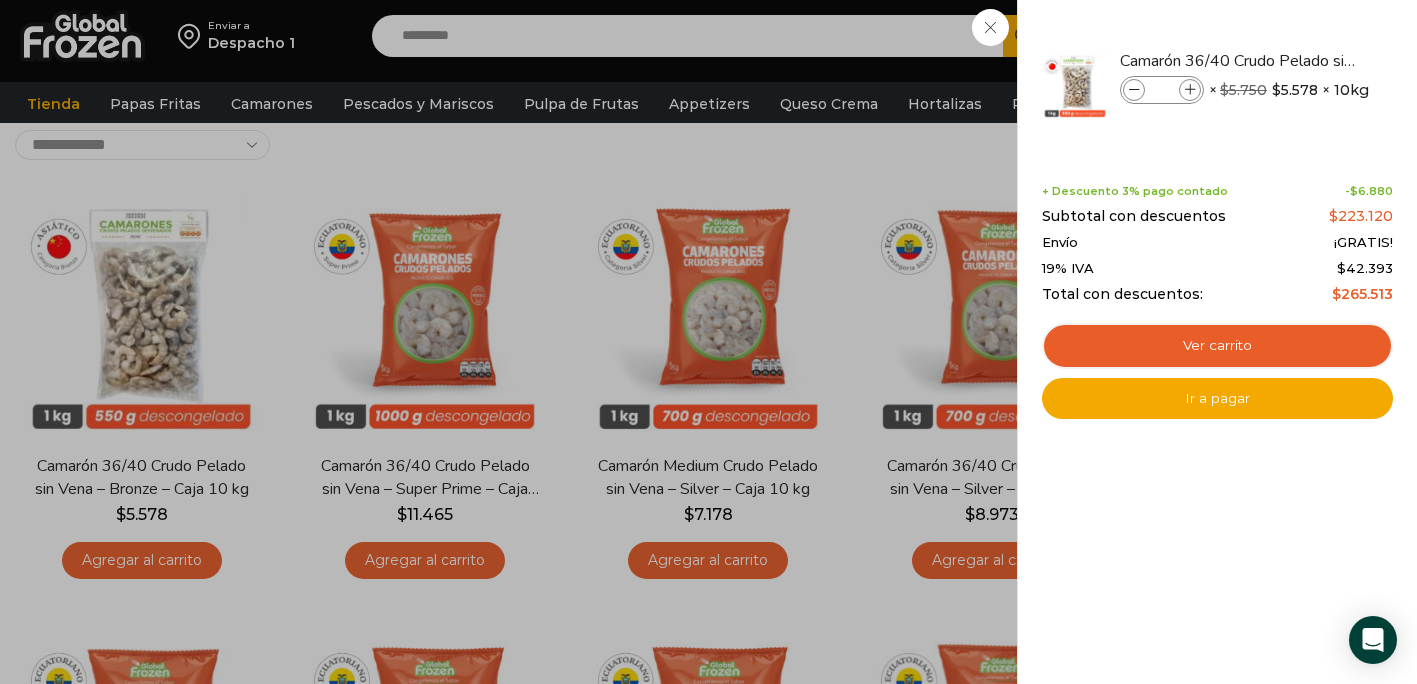 click on "4
Carrito
4
4
Shopping Cart
*" at bounding box center (1347, 36) 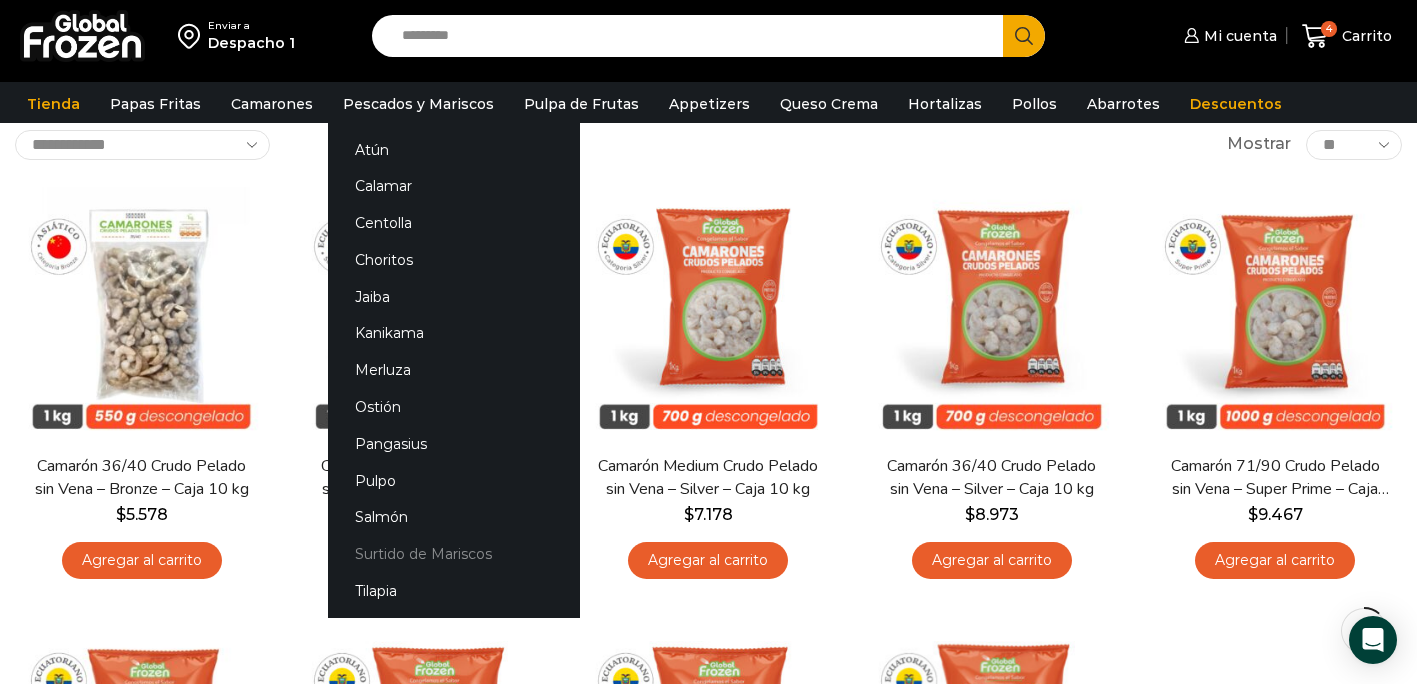 click on "Surtido de Mariscos" at bounding box center (454, 554) 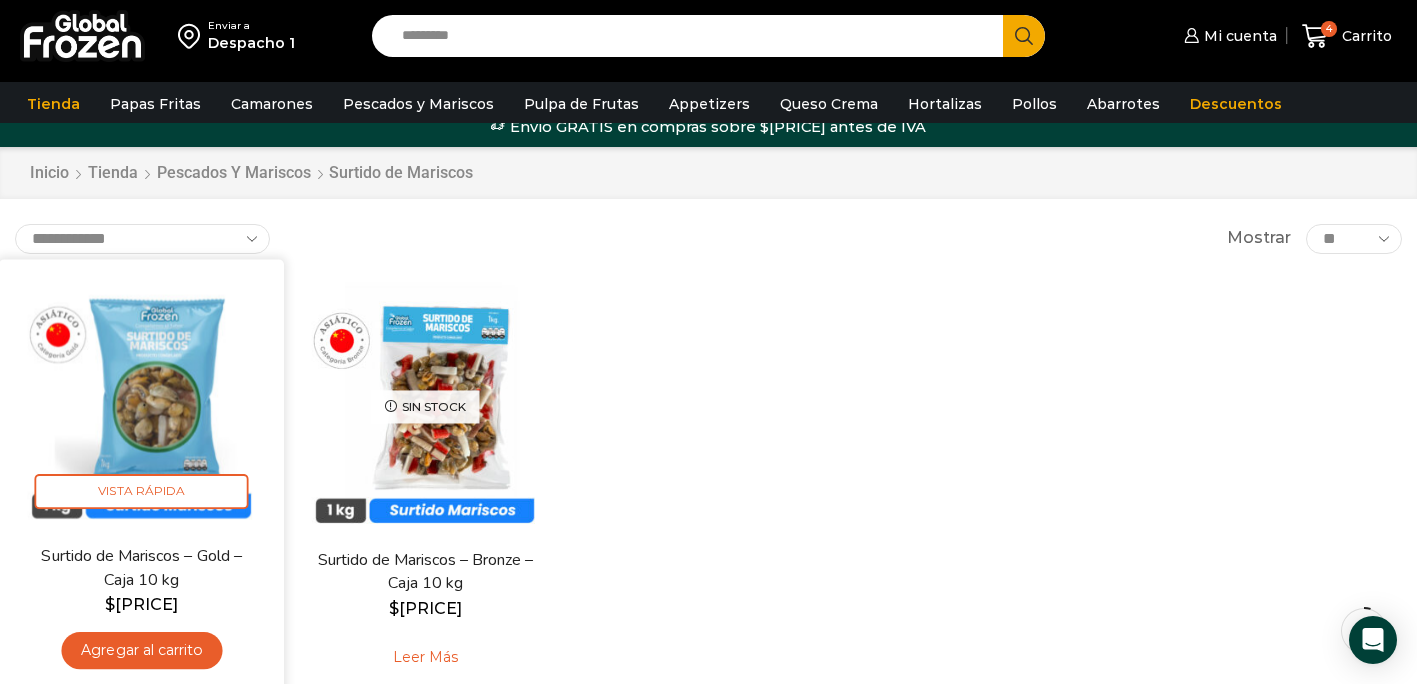 scroll, scrollTop: 31, scrollLeft: 0, axis: vertical 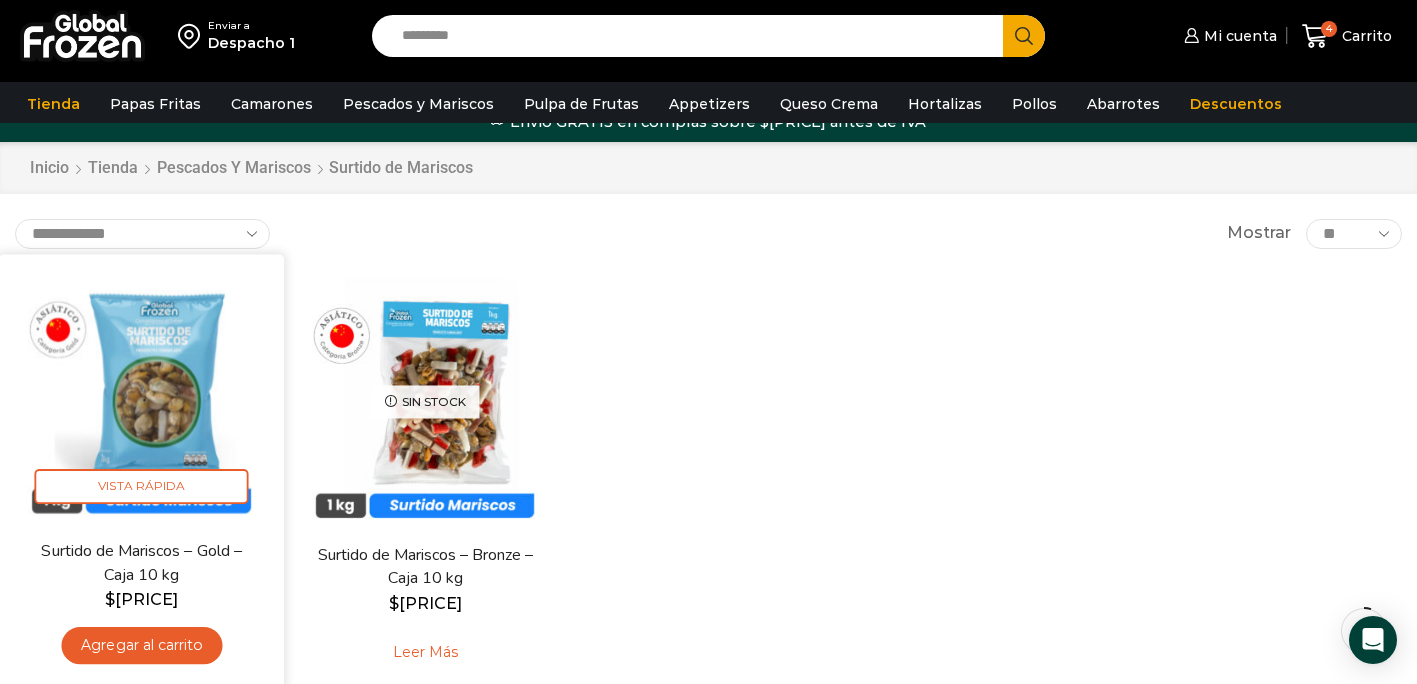 click on "Agregar al carrito" at bounding box center [141, 645] 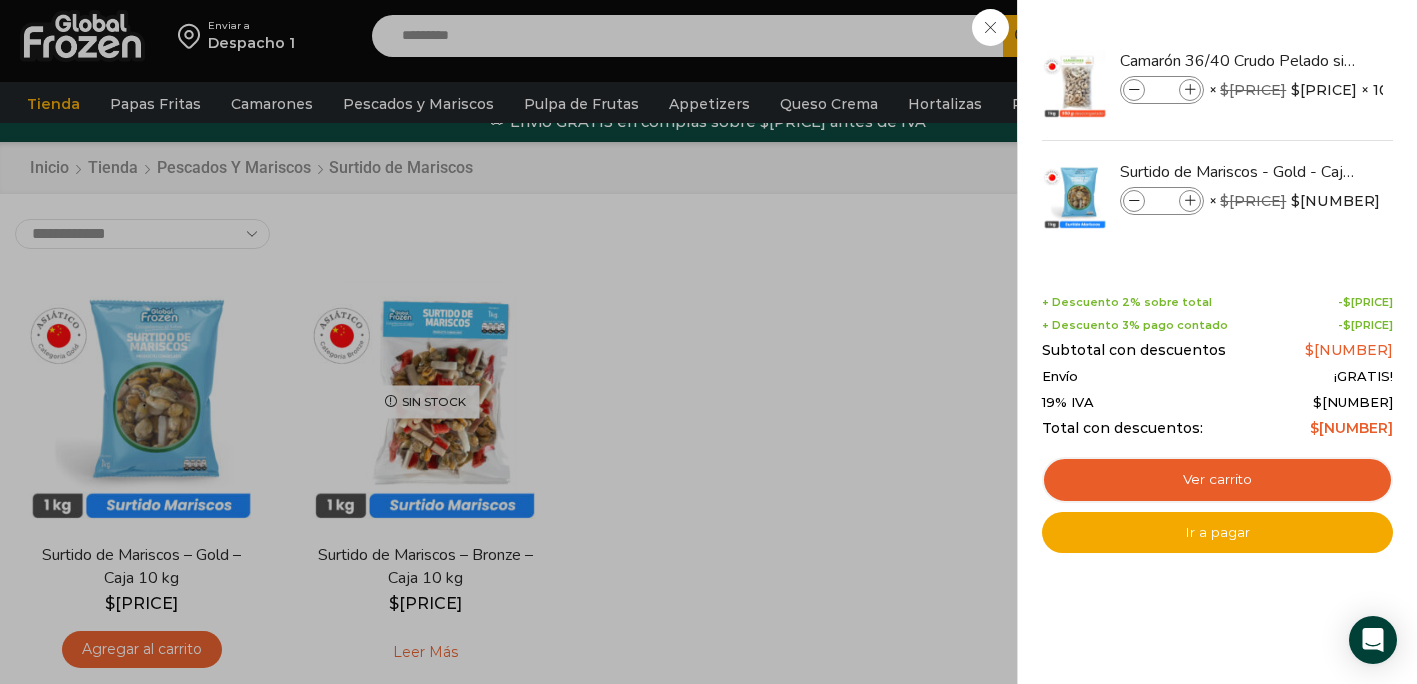 click on "5
Carrito
5
5
Shopping Cart
*" at bounding box center [1347, 36] 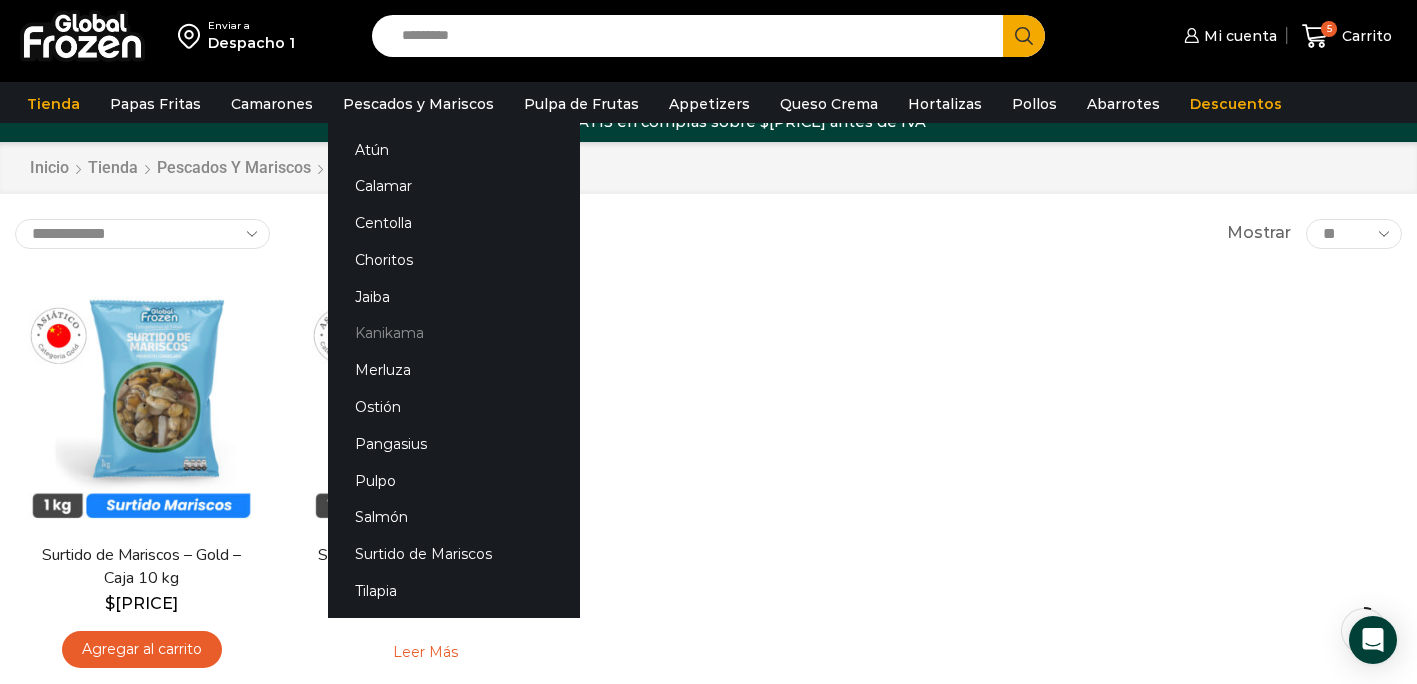 click on "Kanikama" at bounding box center [454, 333] 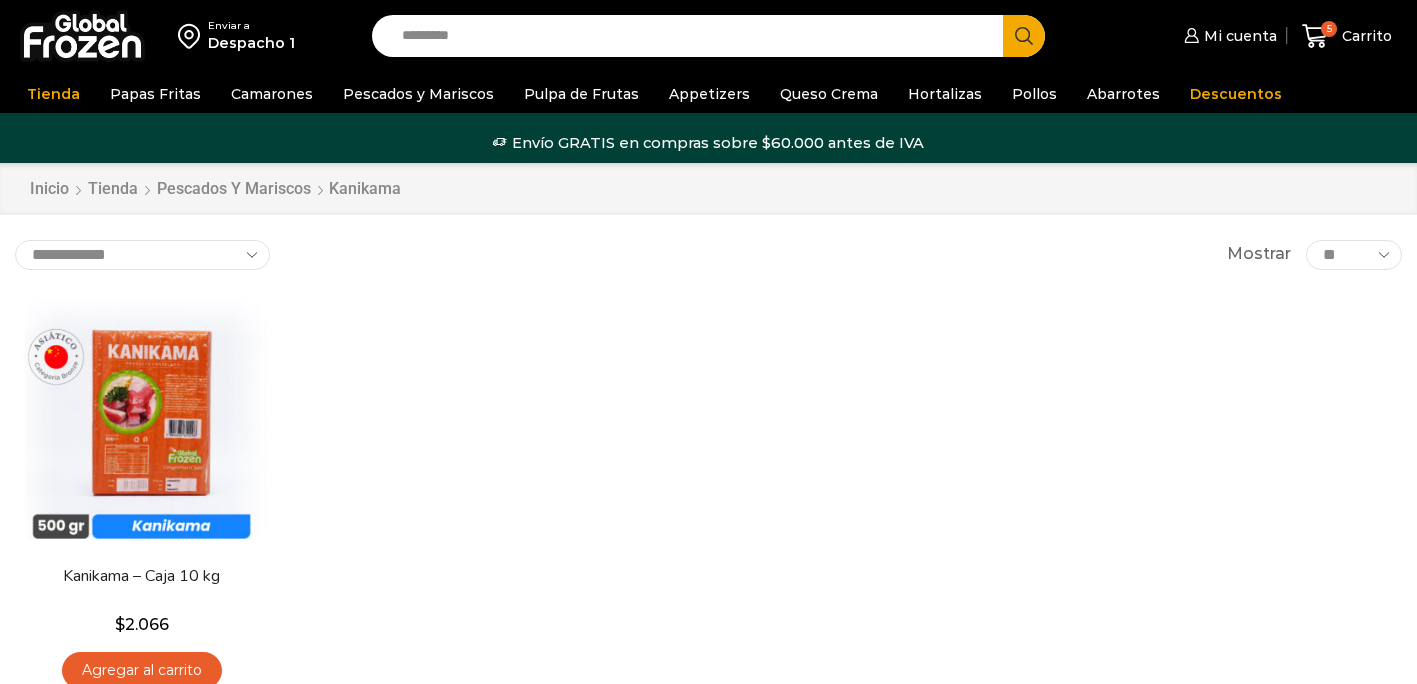 scroll, scrollTop: 0, scrollLeft: 0, axis: both 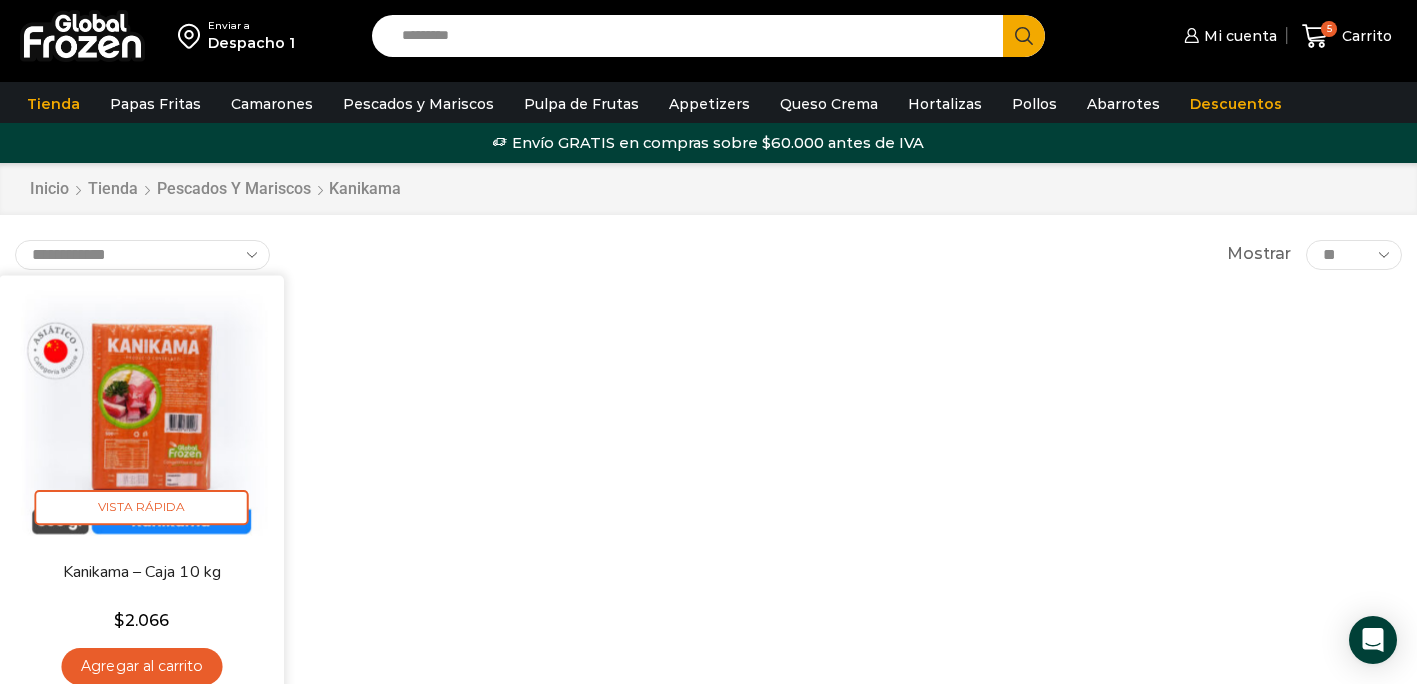 click on "Agregar al carrito" at bounding box center (141, 666) 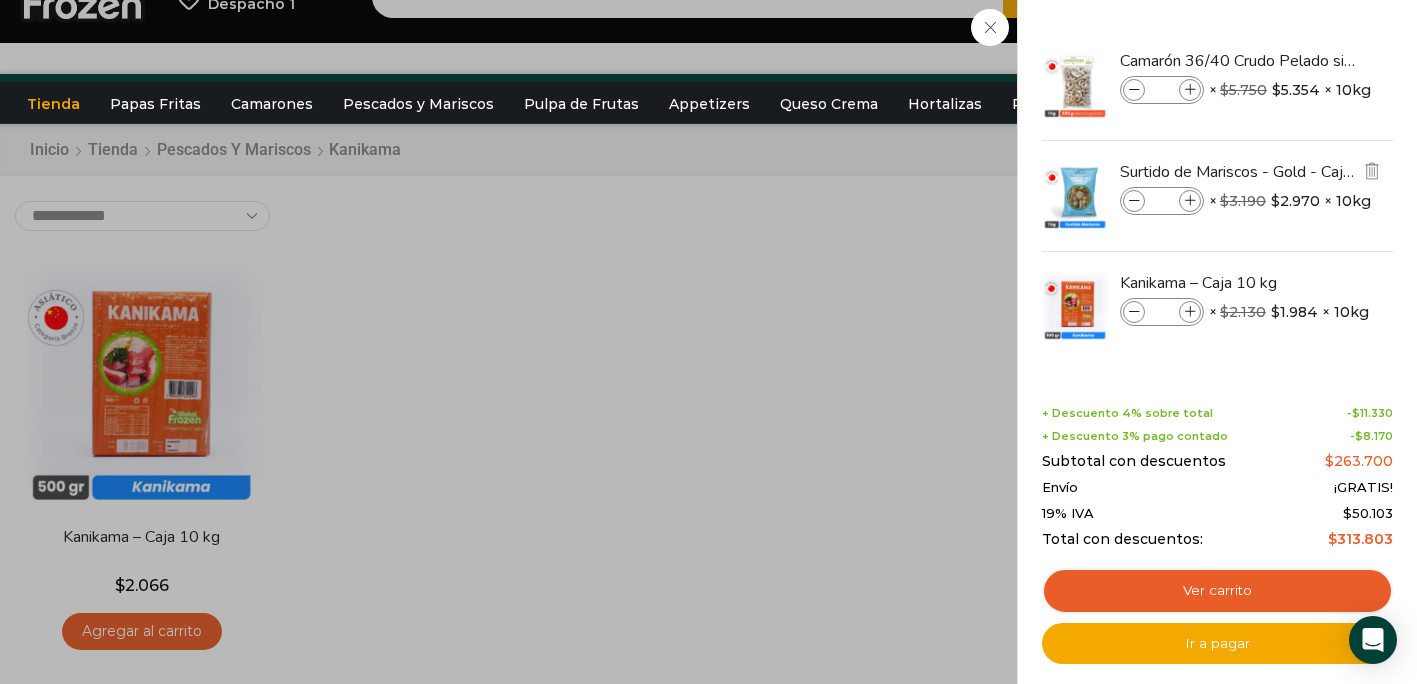 scroll, scrollTop: 45, scrollLeft: 0, axis: vertical 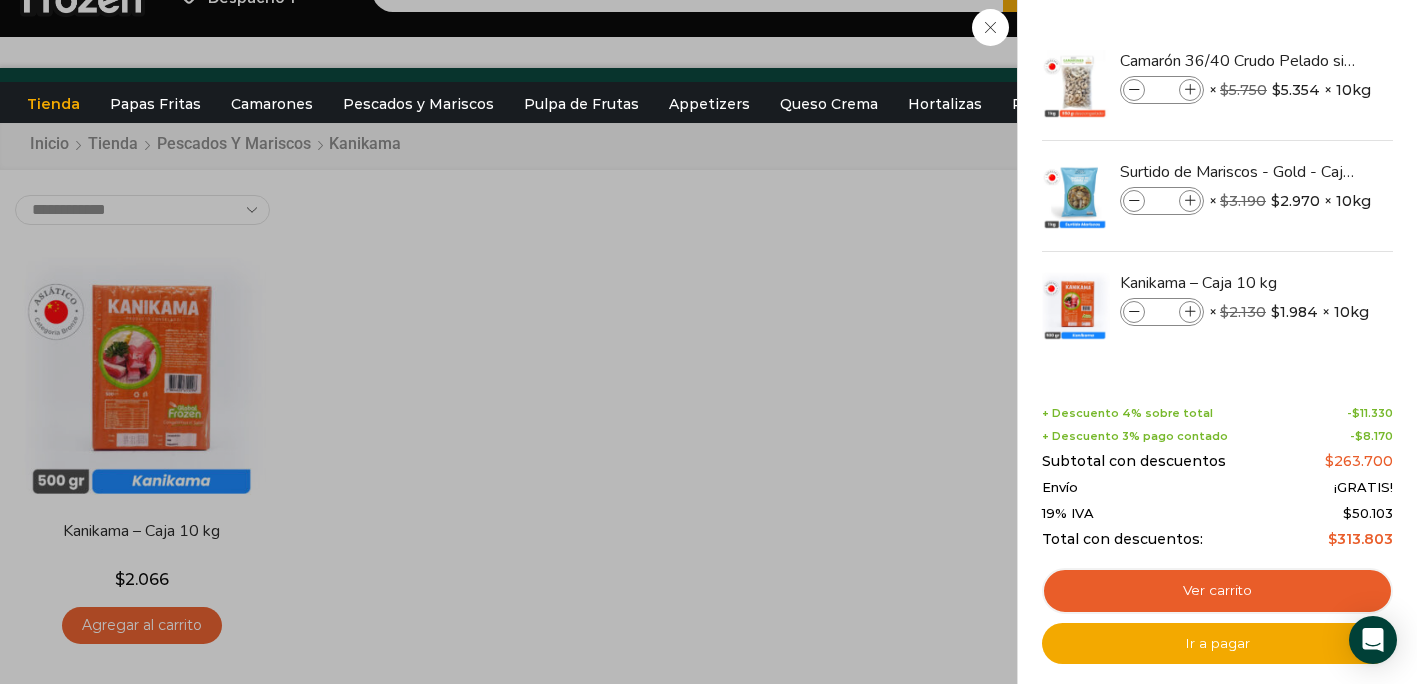 click on "6
Carrito
6
6
Shopping Cart
*" at bounding box center [1347, -9] 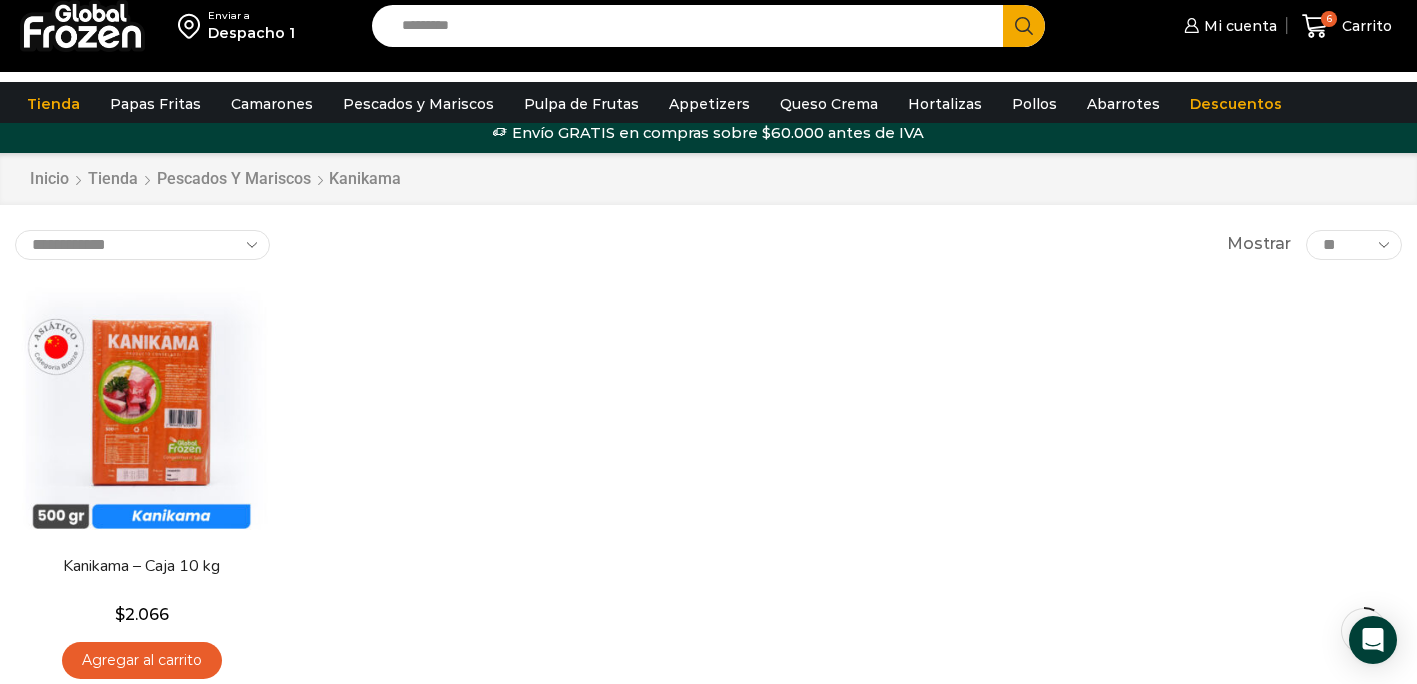 scroll, scrollTop: 0, scrollLeft: 0, axis: both 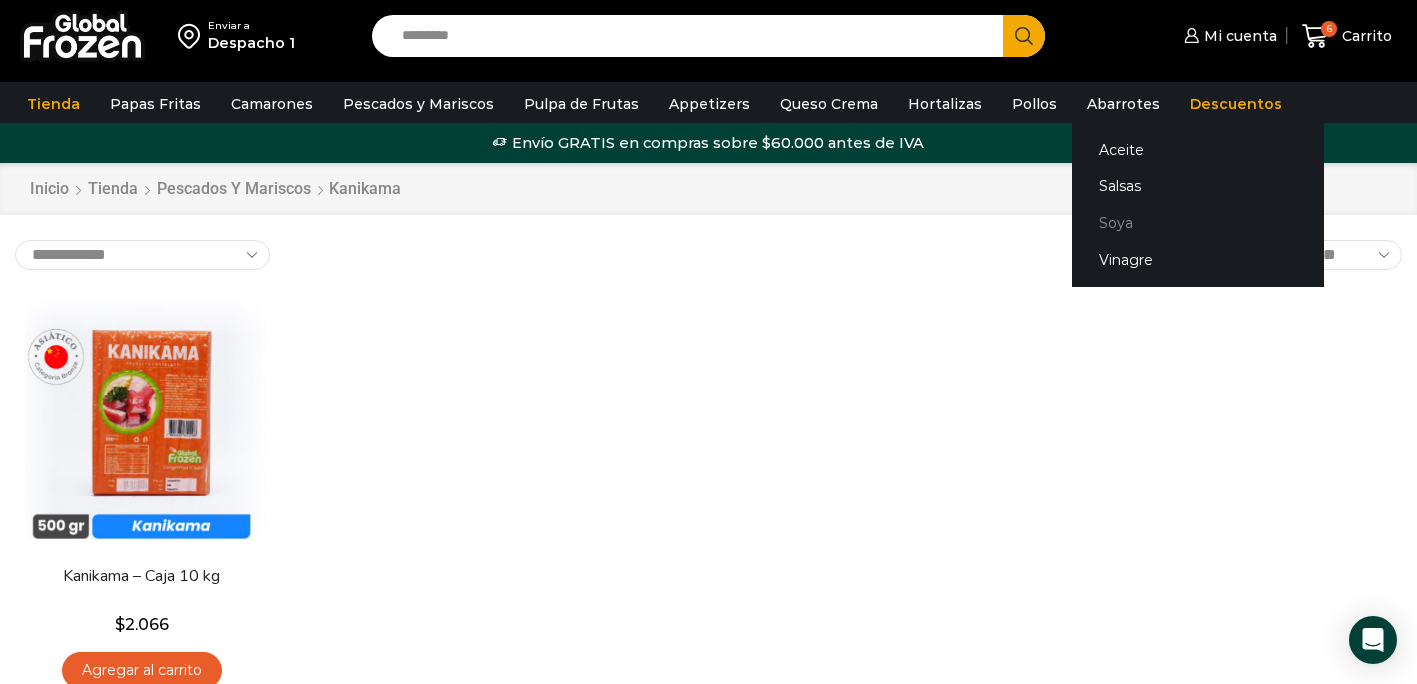 click on "Soya" at bounding box center (1198, 223) 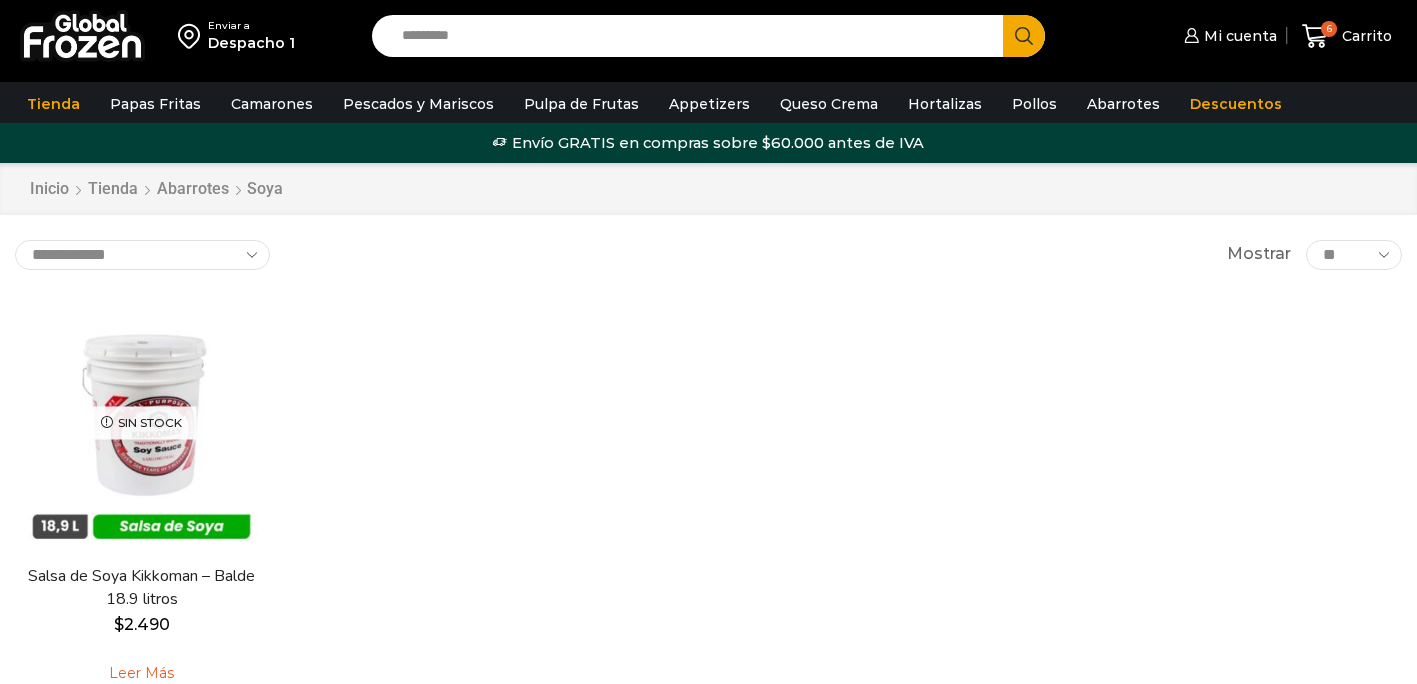 scroll, scrollTop: 0, scrollLeft: 0, axis: both 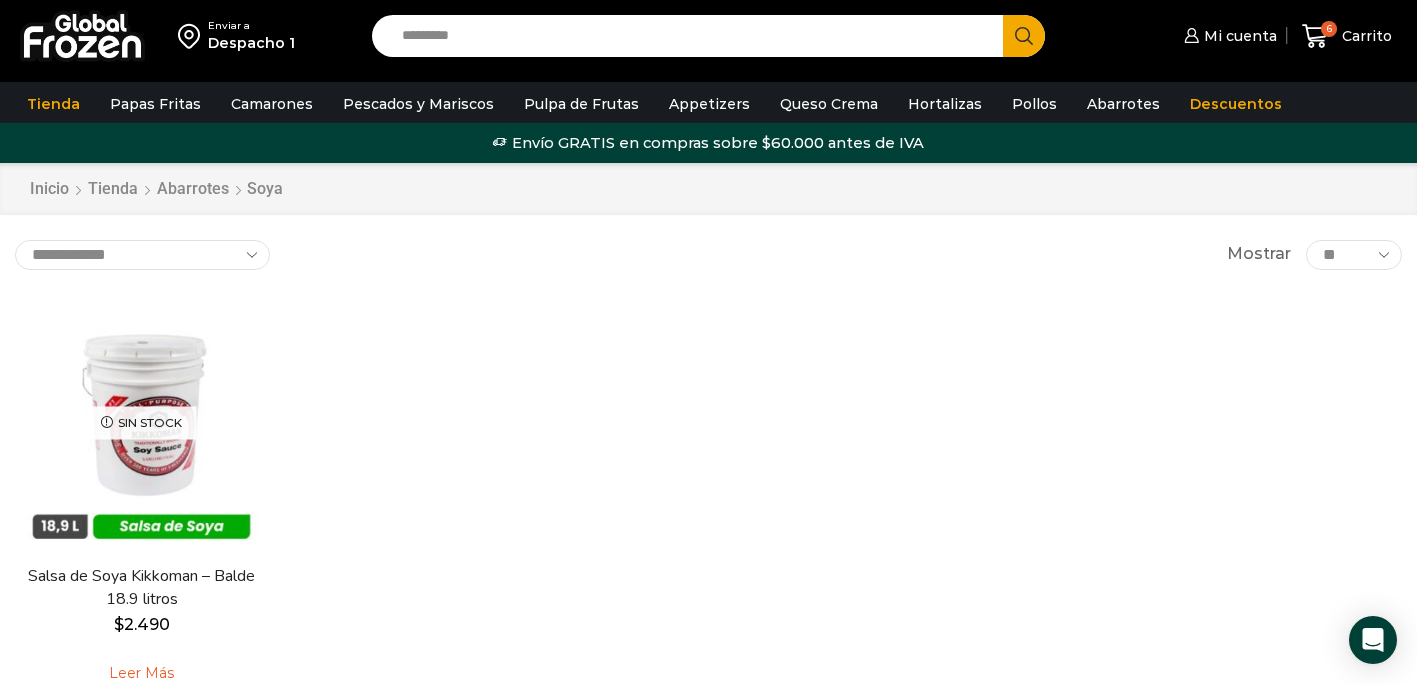 click on "Sin stock
Vista Rápida
Salsa de Soya Kikkoman – Balde 18.9 litros
$ 2.490
Leer más" at bounding box center [708, 502] 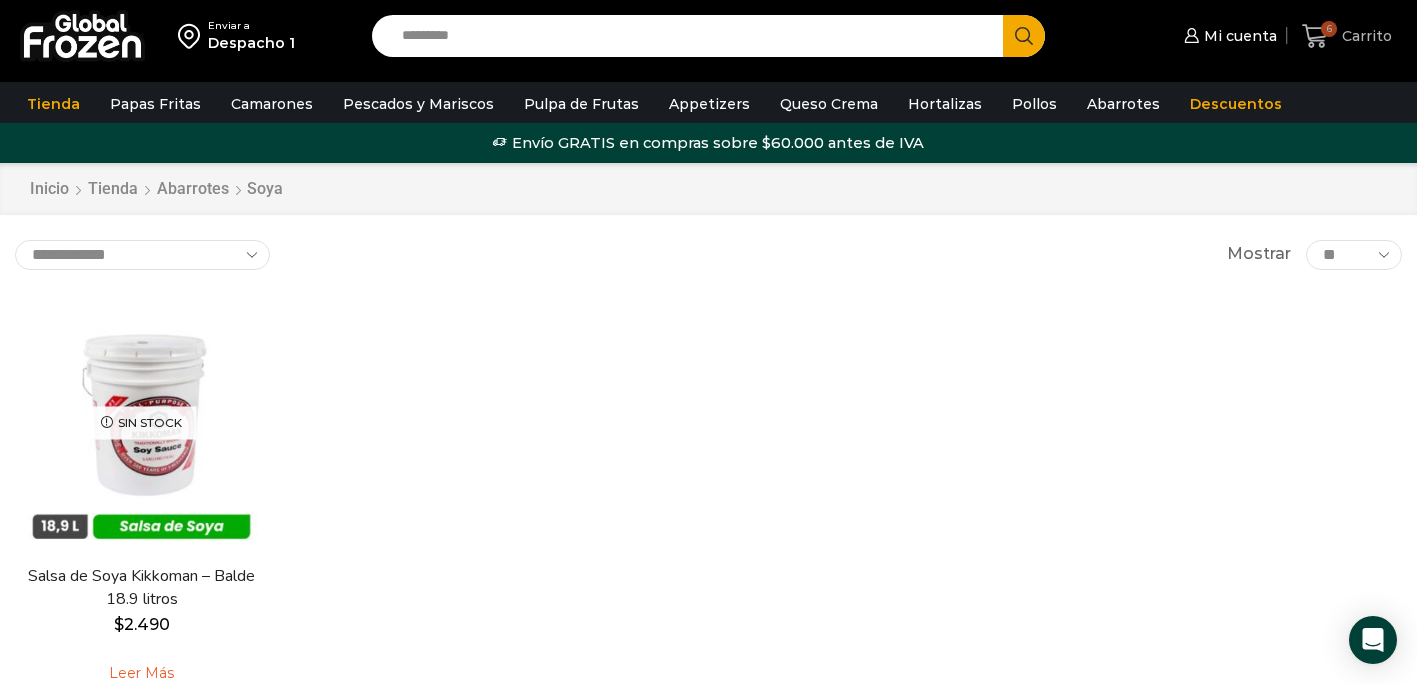 click on "6
Carrito" at bounding box center (1347, 36) 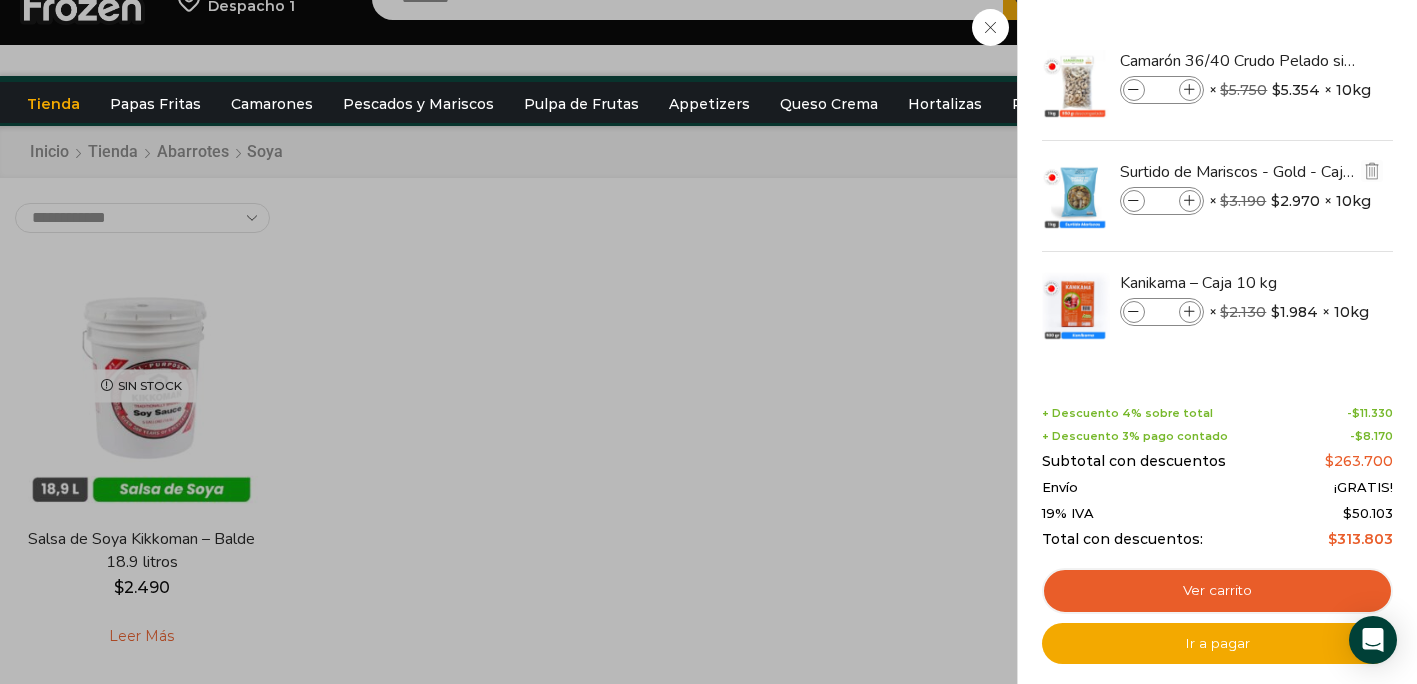 scroll, scrollTop: 0, scrollLeft: 0, axis: both 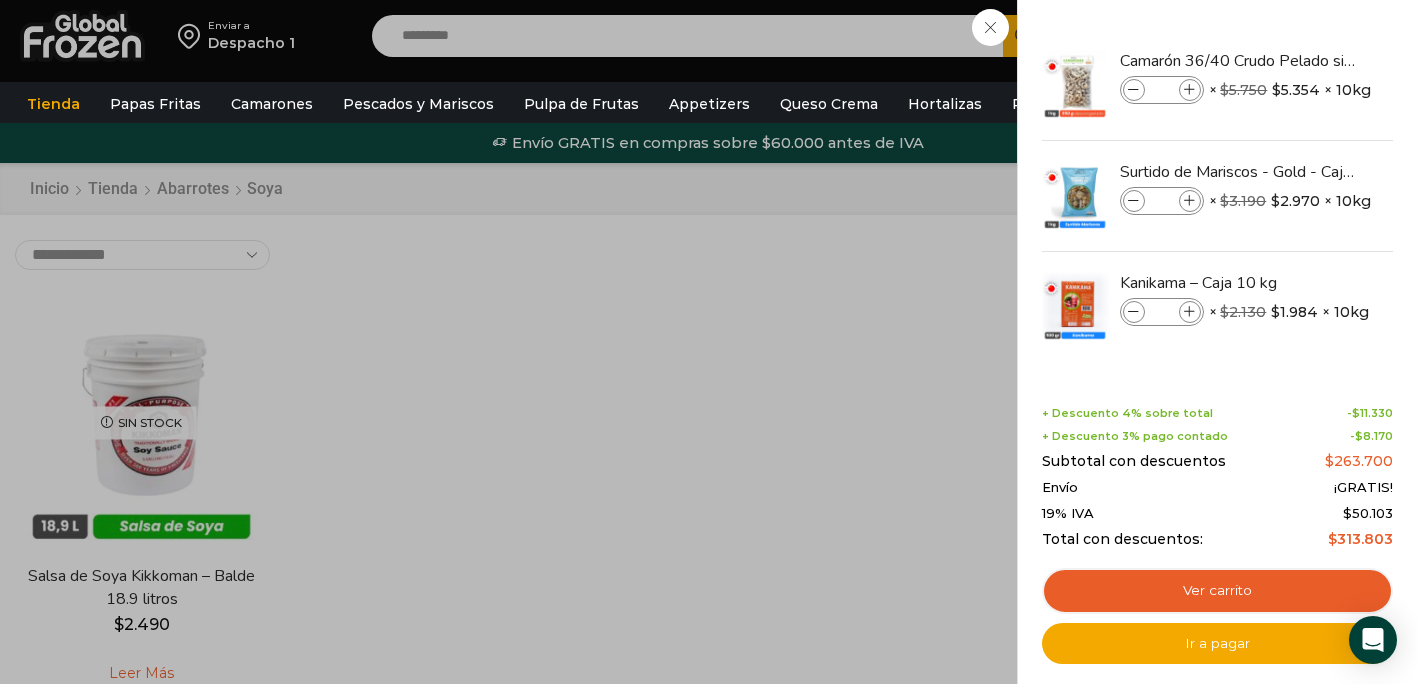 click on "6
Carrito
6
6
Shopping Cart
*
$" at bounding box center (1347, 36) 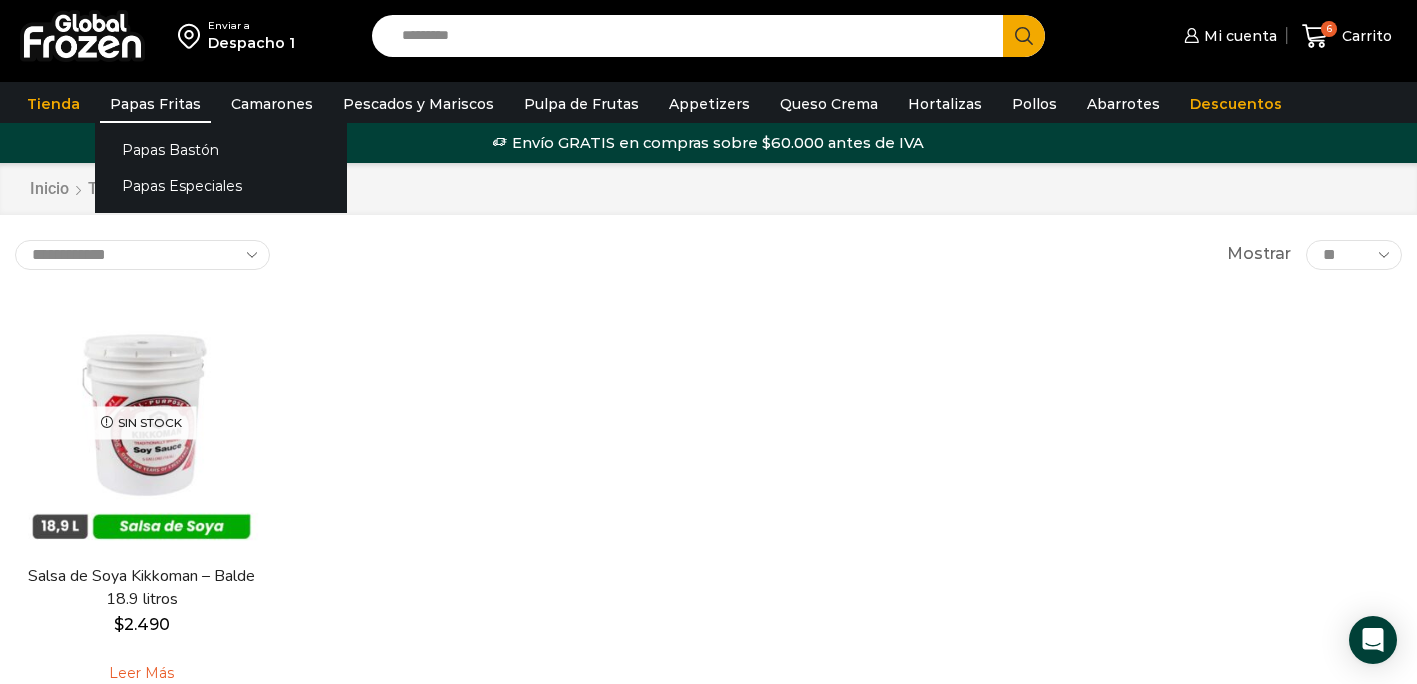 click on "••••• ••••••" at bounding box center (155, 104) 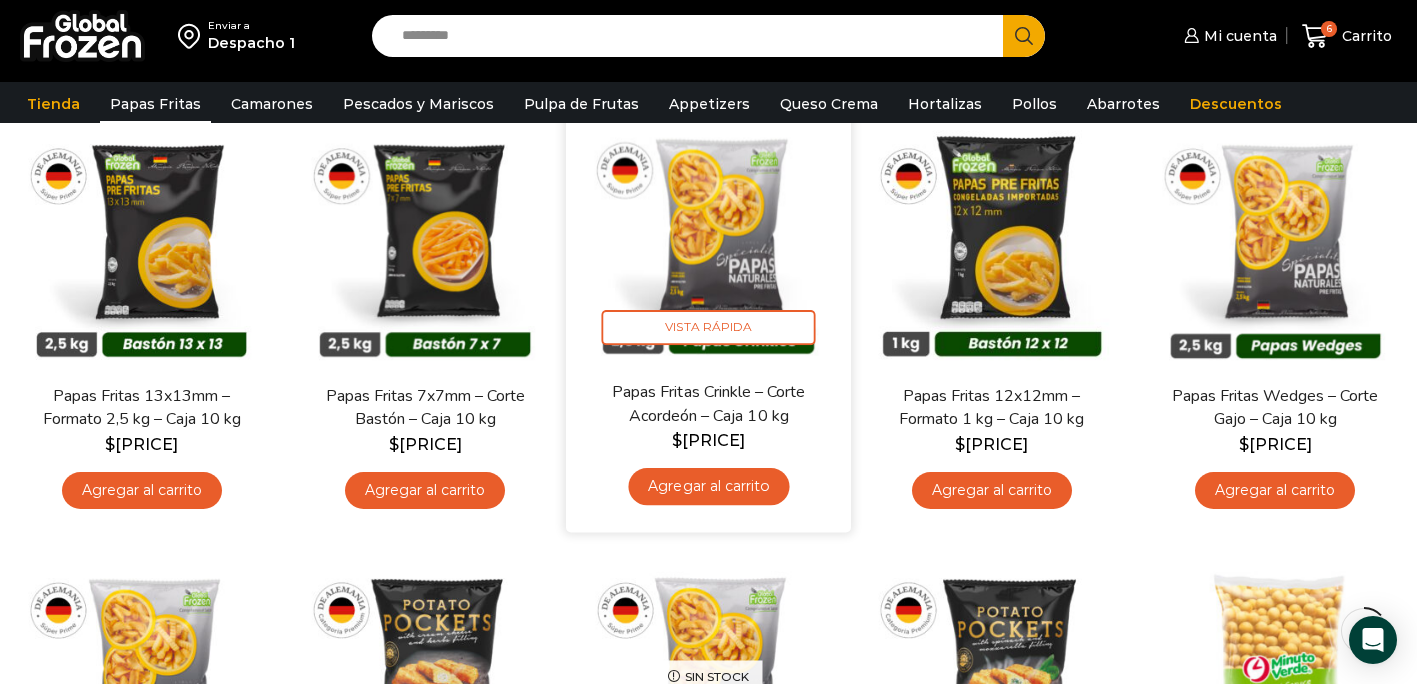 scroll, scrollTop: 208, scrollLeft: 0, axis: vertical 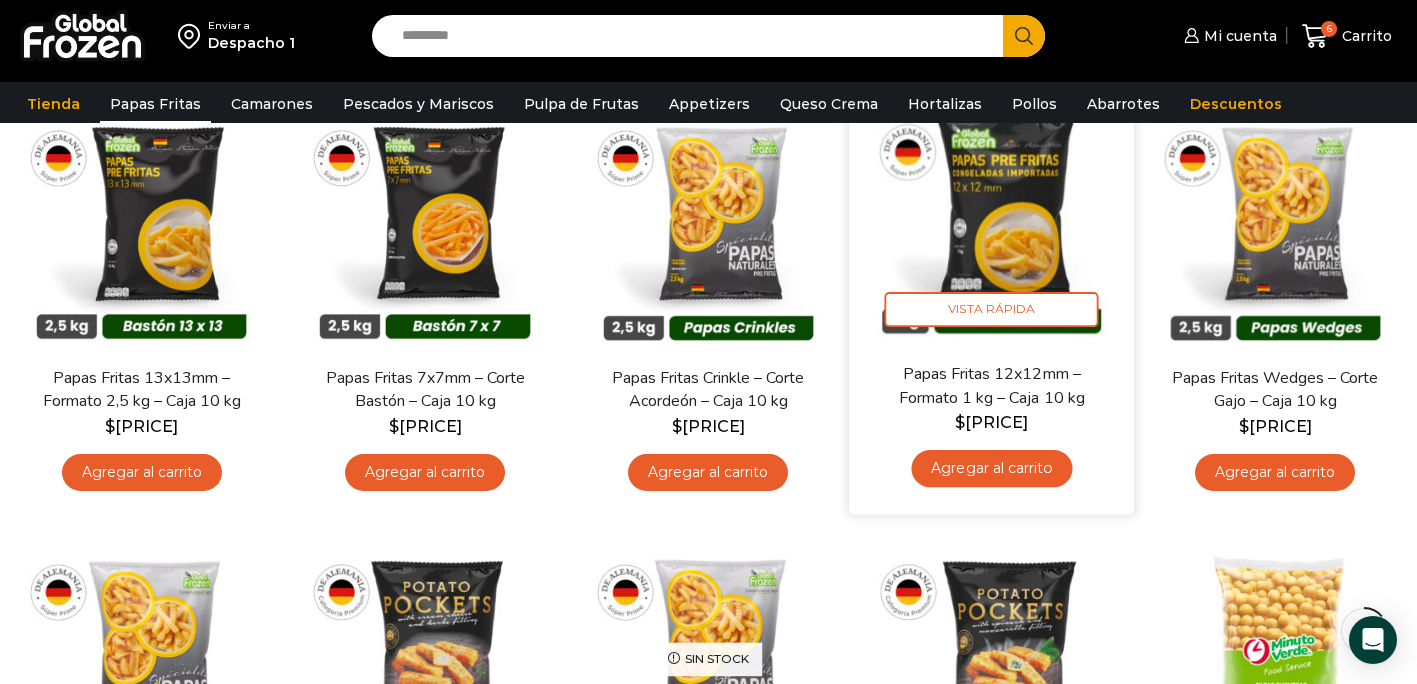click on "Agregar al carrito" at bounding box center (991, 468) 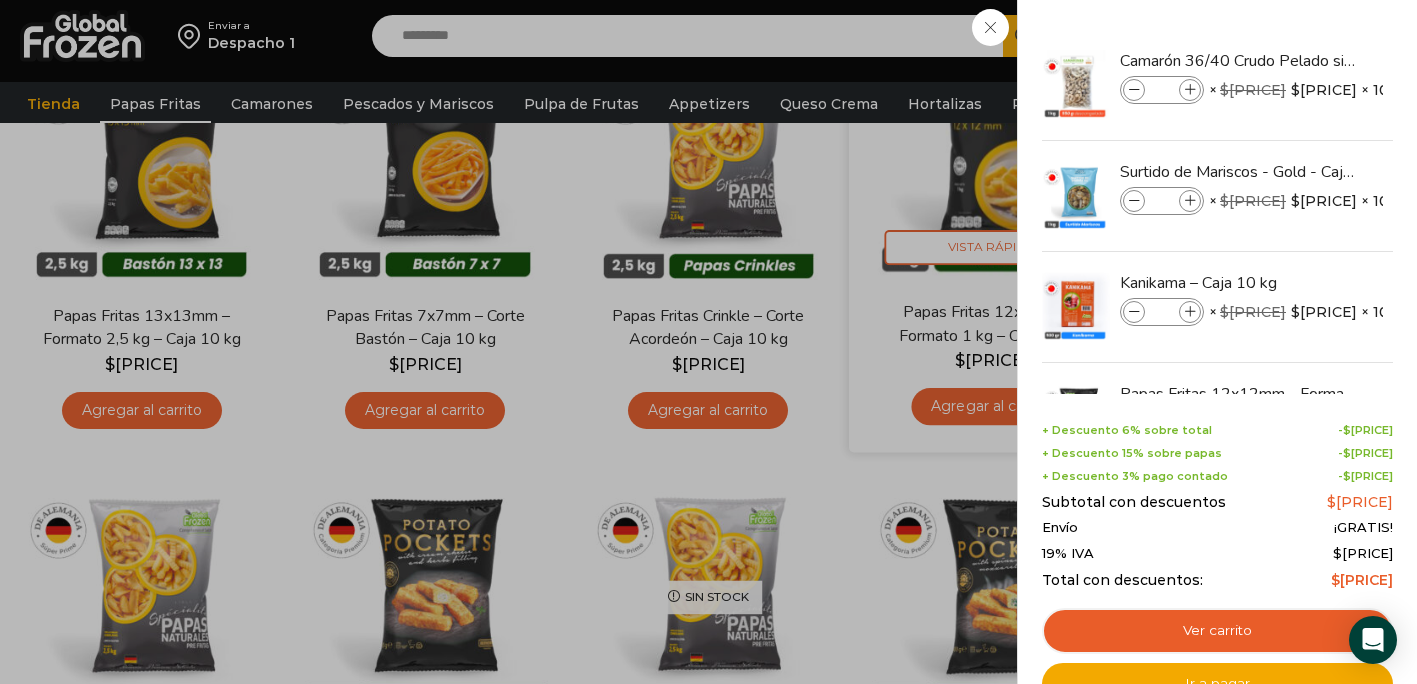 scroll, scrollTop: 277, scrollLeft: 0, axis: vertical 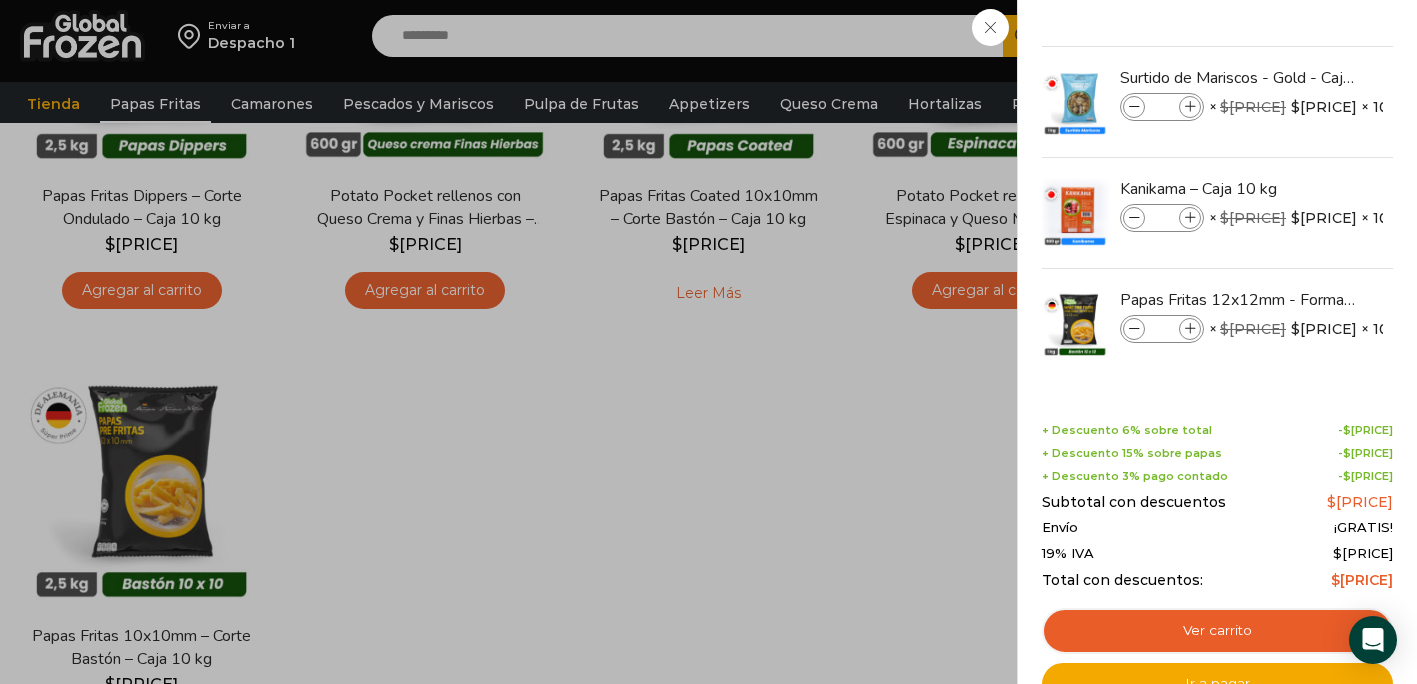 click on "7
Carrito
7
7
Shopping Cart
*" at bounding box center [1347, 36] 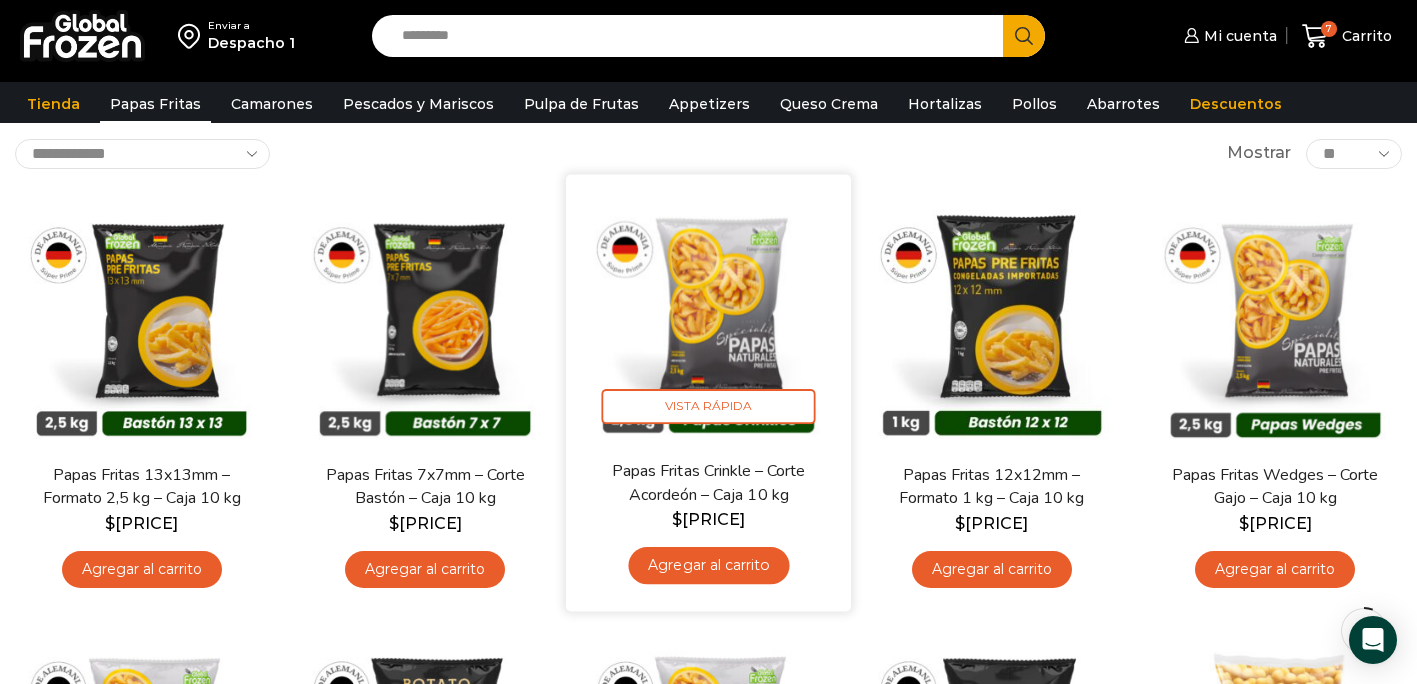 scroll, scrollTop: 0, scrollLeft: 0, axis: both 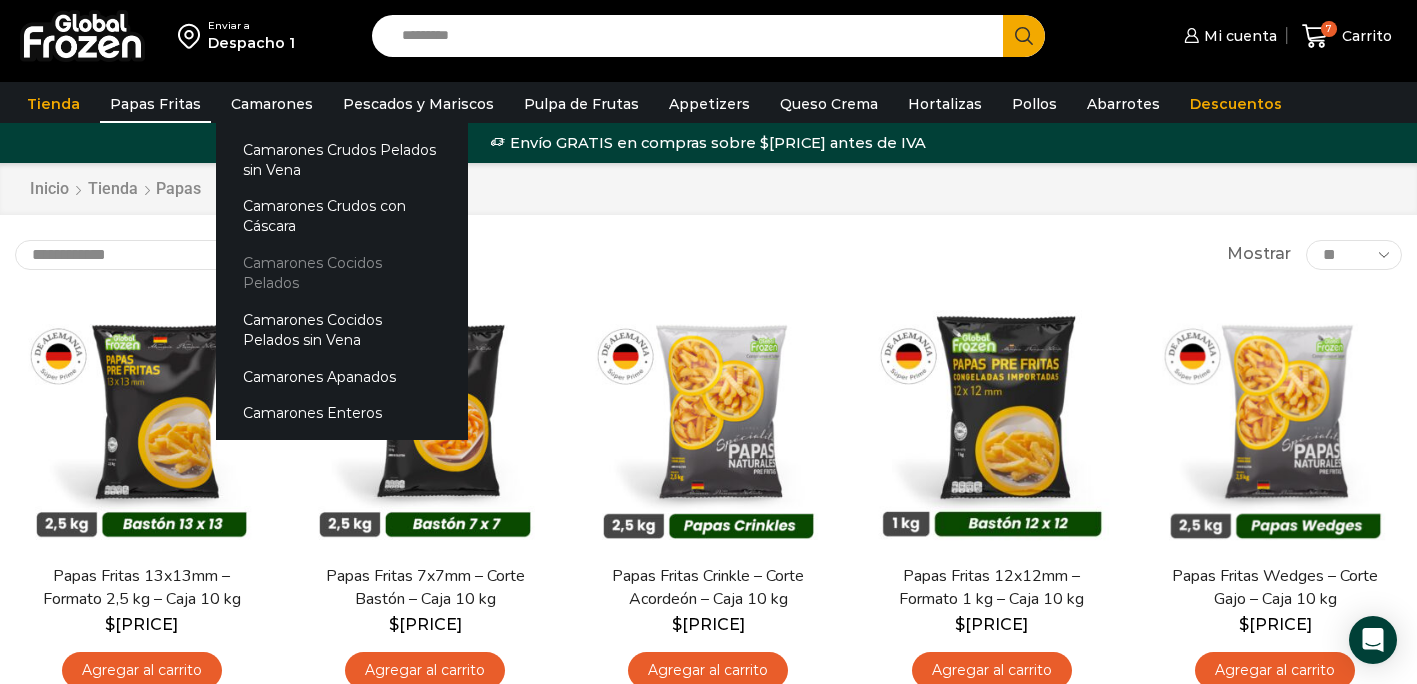 click on "Camarones Cocidos Pelados" at bounding box center (342, 273) 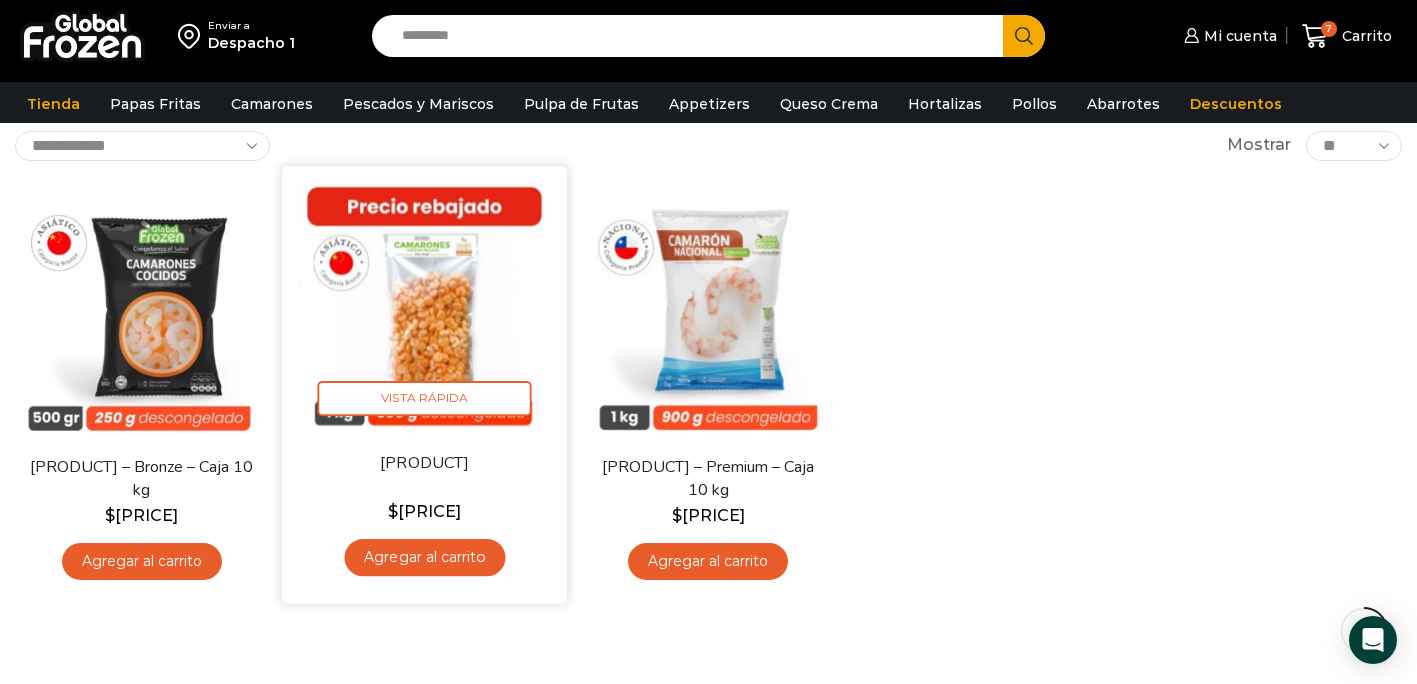 scroll, scrollTop: 122, scrollLeft: 0, axis: vertical 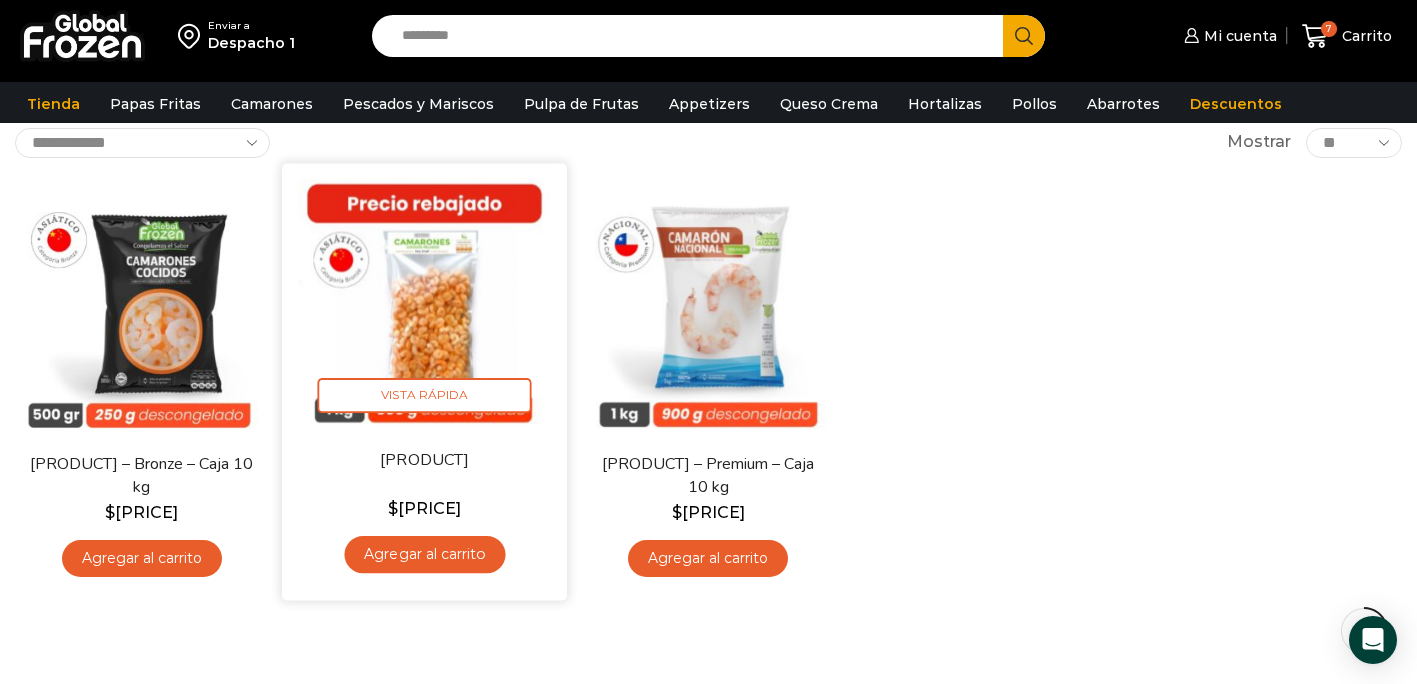click on "Agregar al carrito" at bounding box center [425, 554] 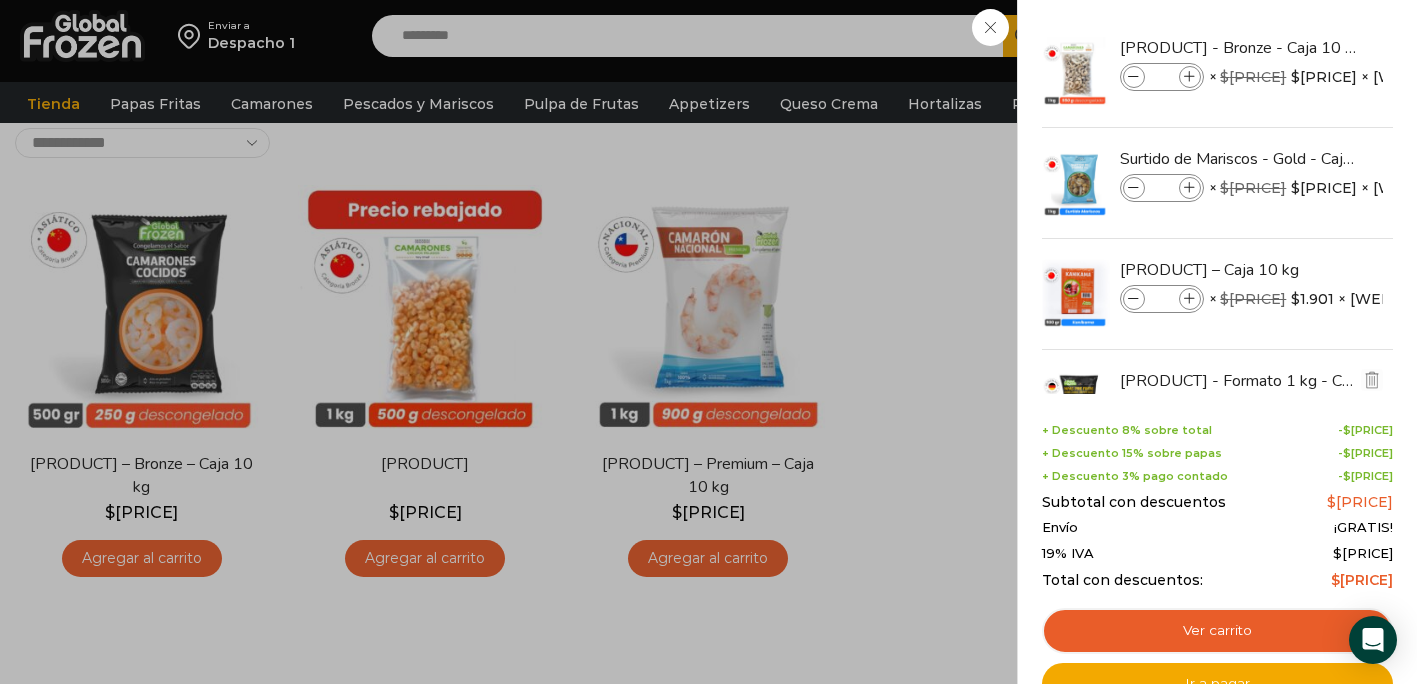 scroll, scrollTop: 0, scrollLeft: 0, axis: both 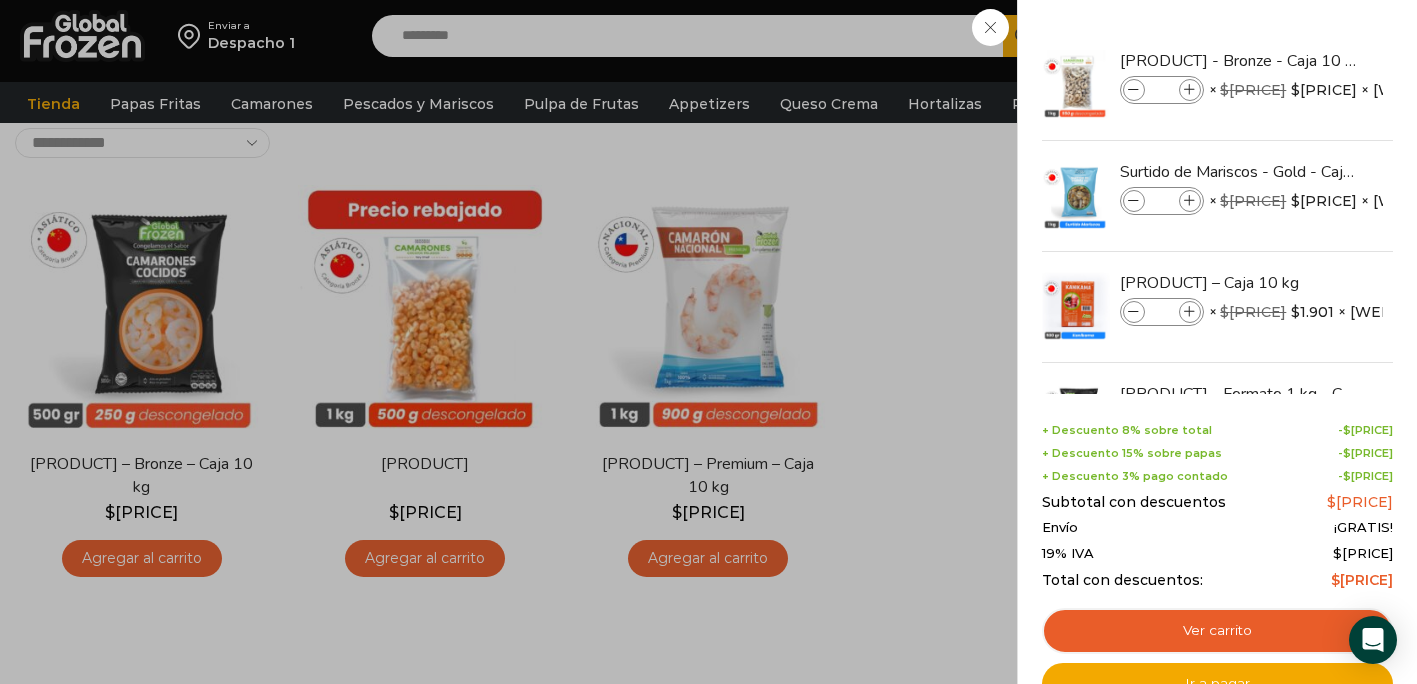 click on "8
Carrito
8
8
Shopping Cart
*" at bounding box center (1347, 36) 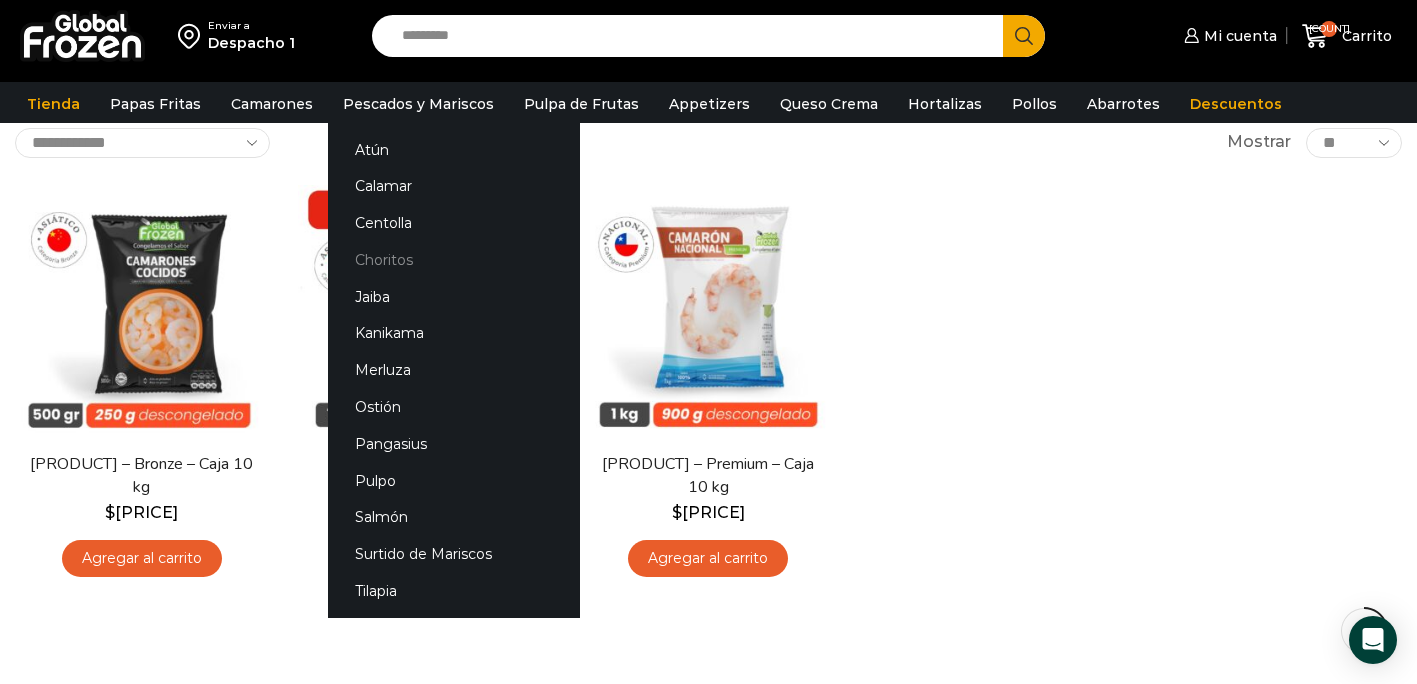 click on "Choritos" at bounding box center (454, 260) 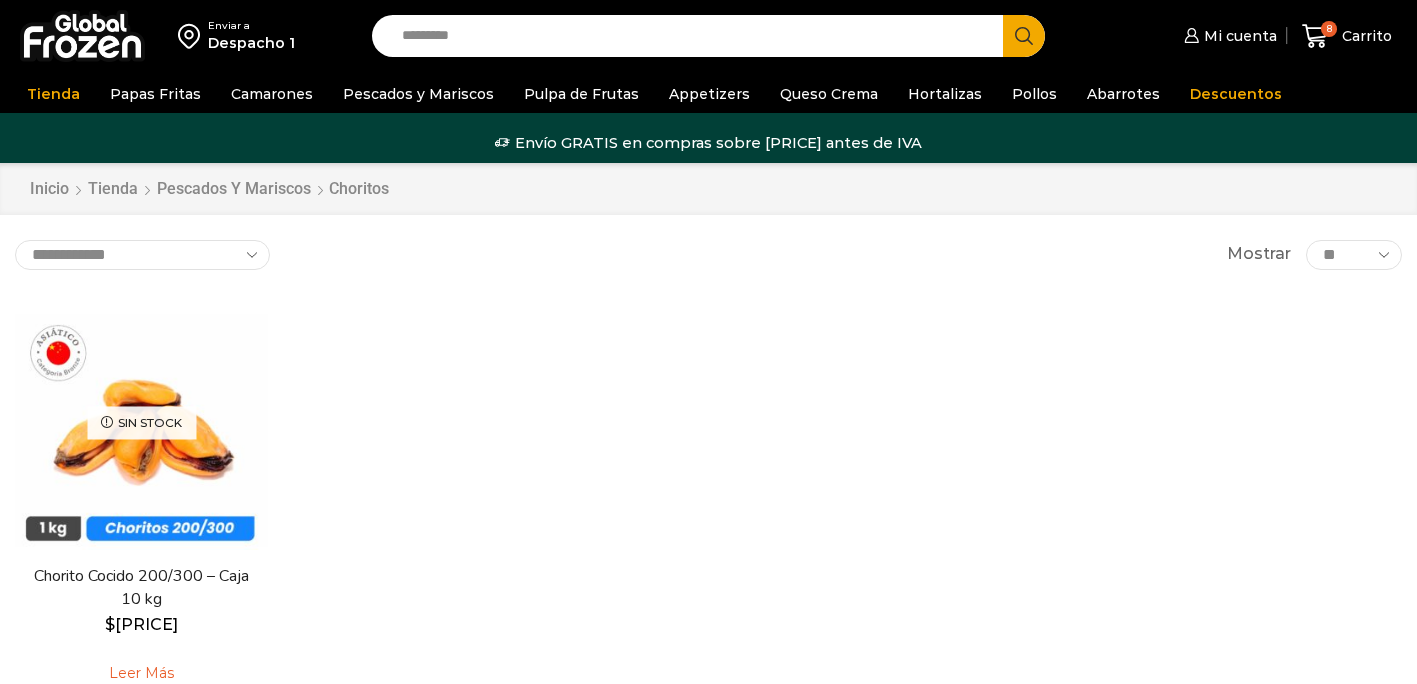scroll, scrollTop: 0, scrollLeft: 0, axis: both 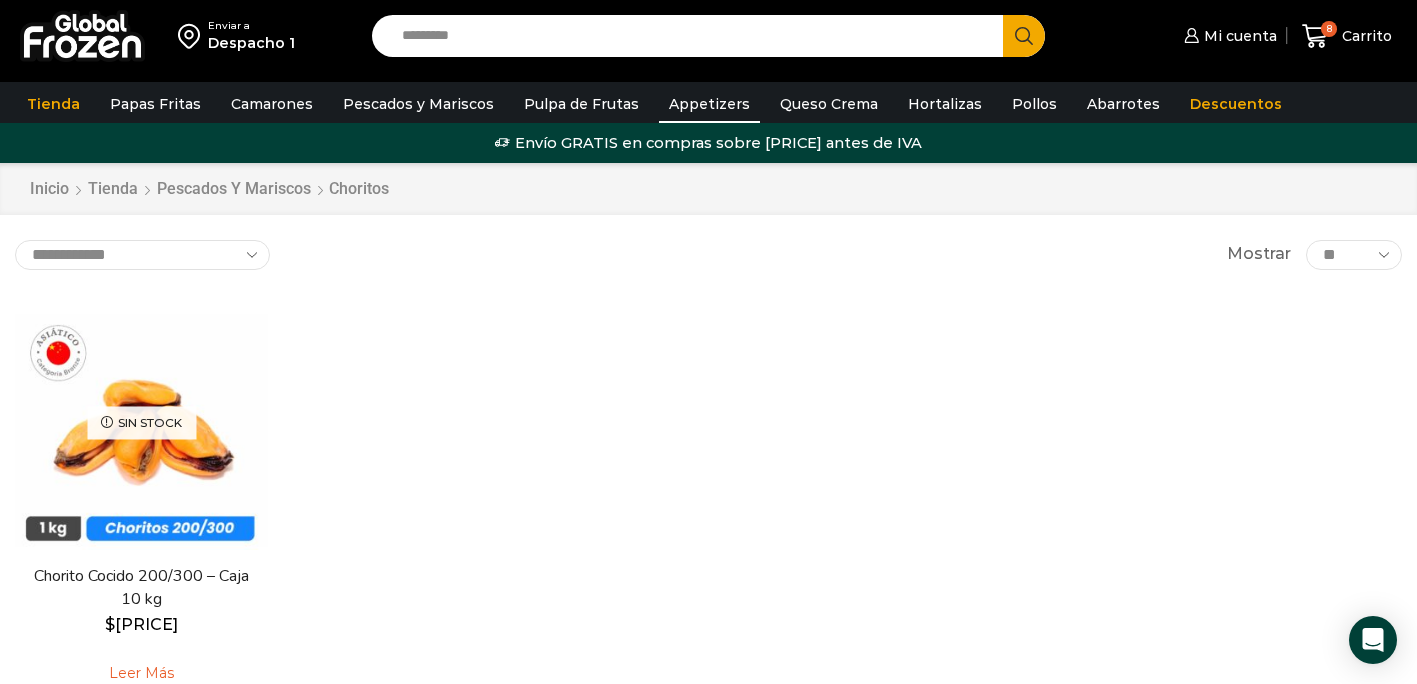 click on "Appetizers" at bounding box center (709, 104) 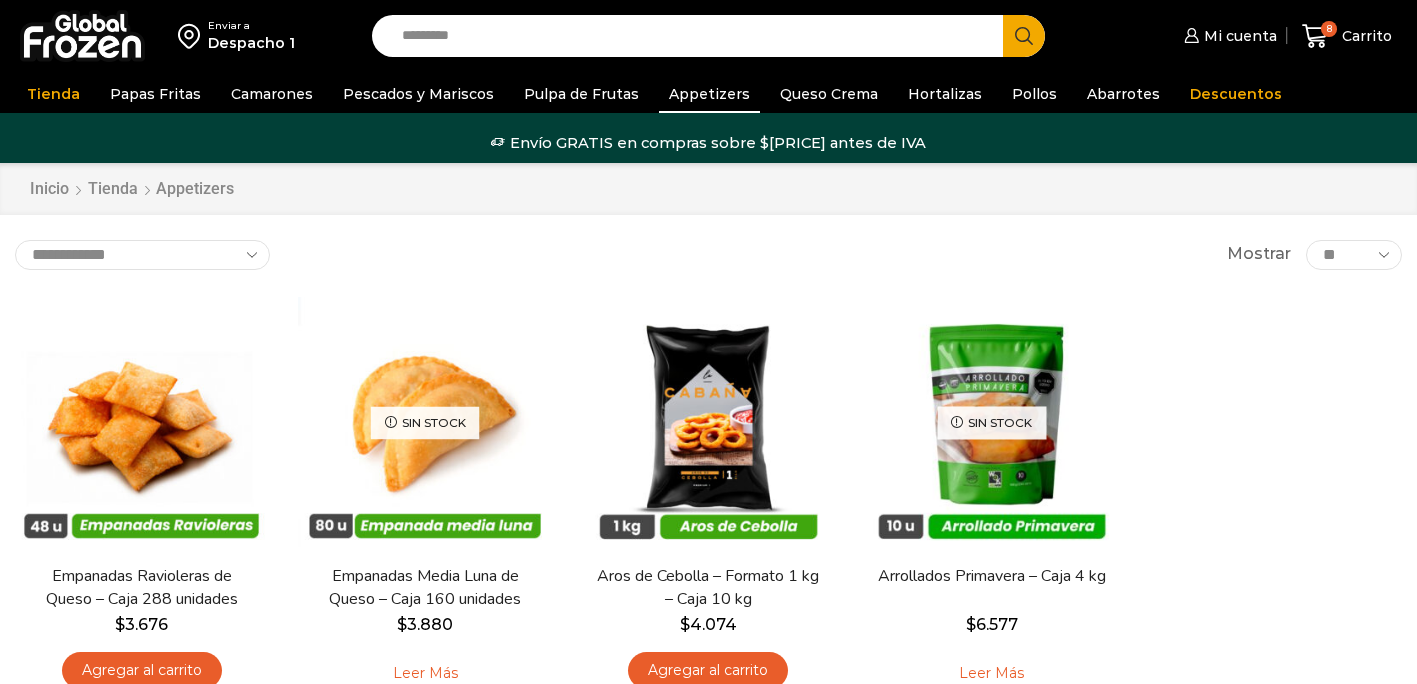 scroll, scrollTop: 0, scrollLeft: 0, axis: both 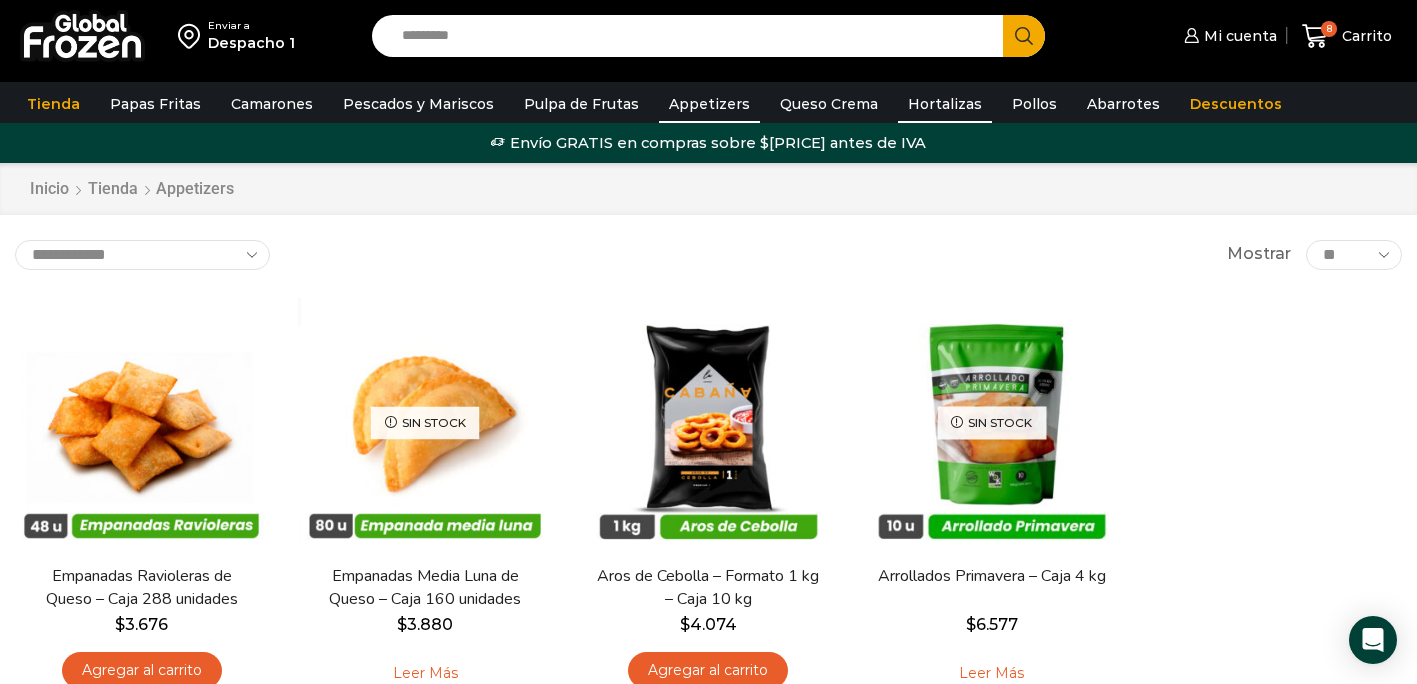 click on "Hortalizas" at bounding box center [945, 104] 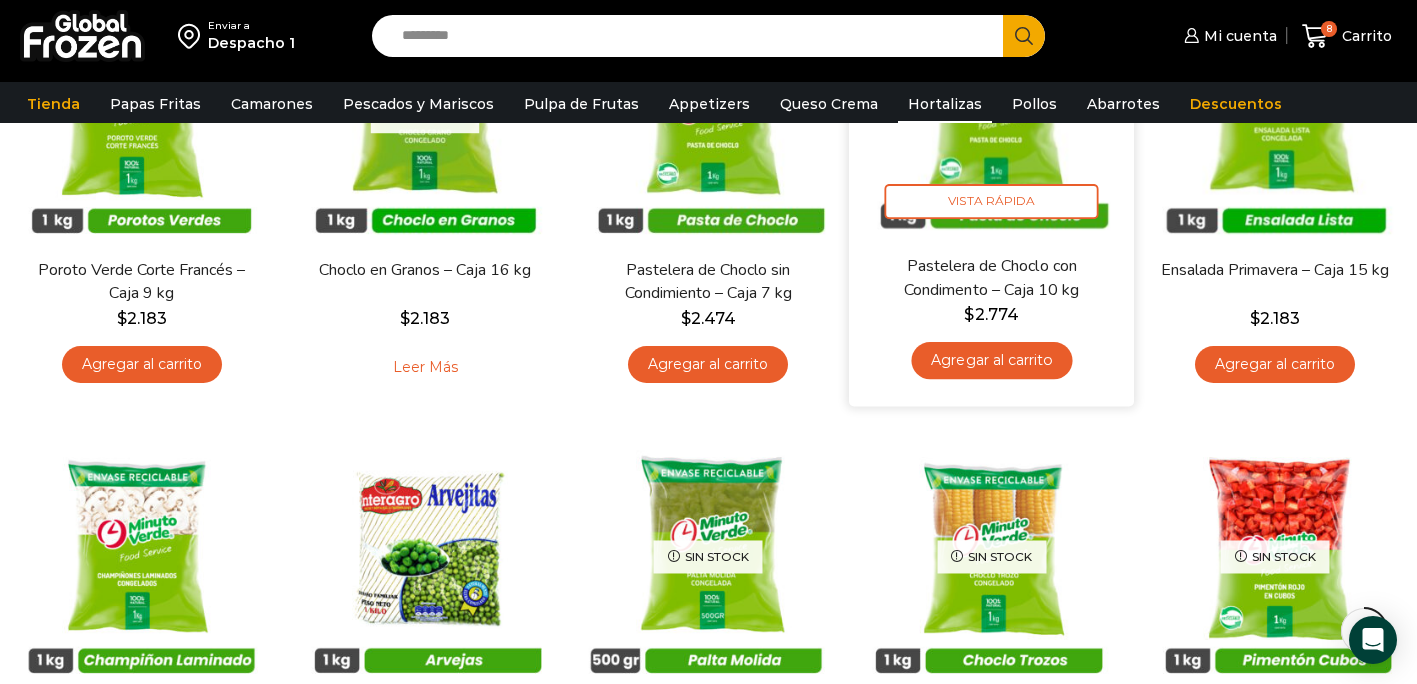 scroll, scrollTop: 280, scrollLeft: 0, axis: vertical 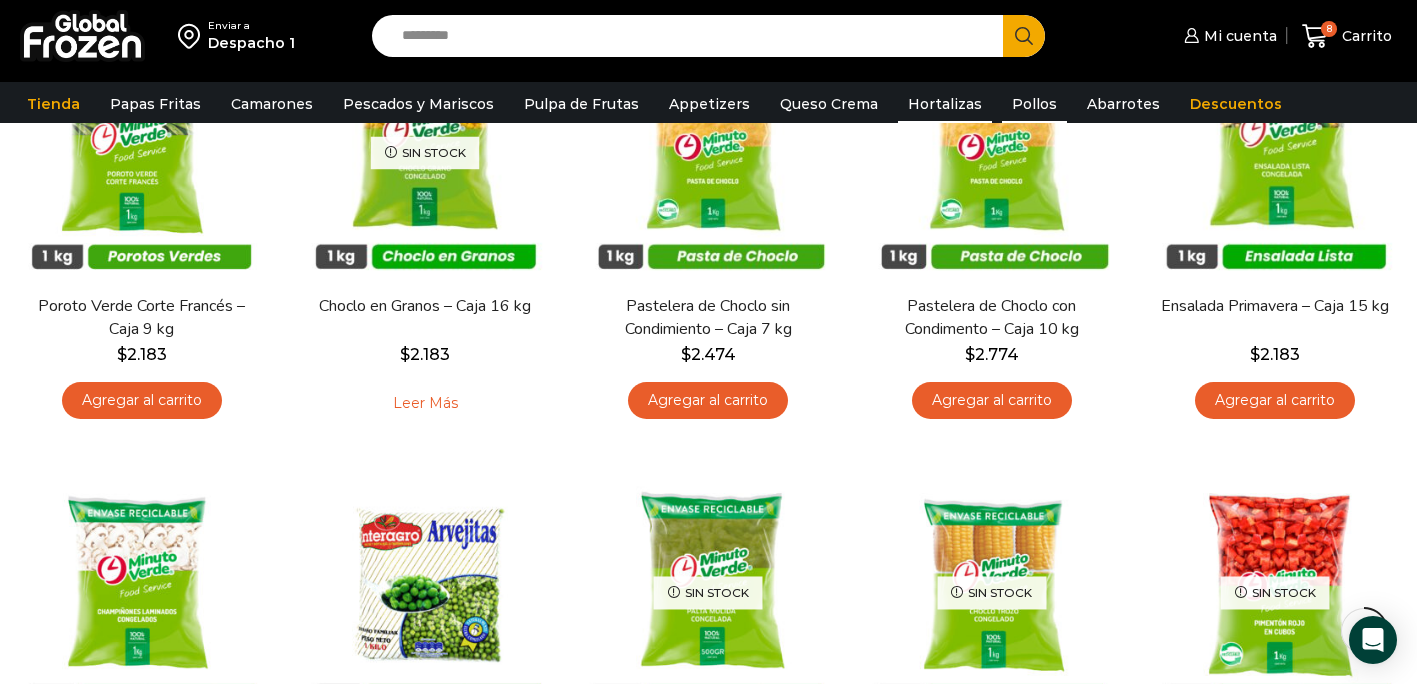 click on "Pollos" at bounding box center (1034, 104) 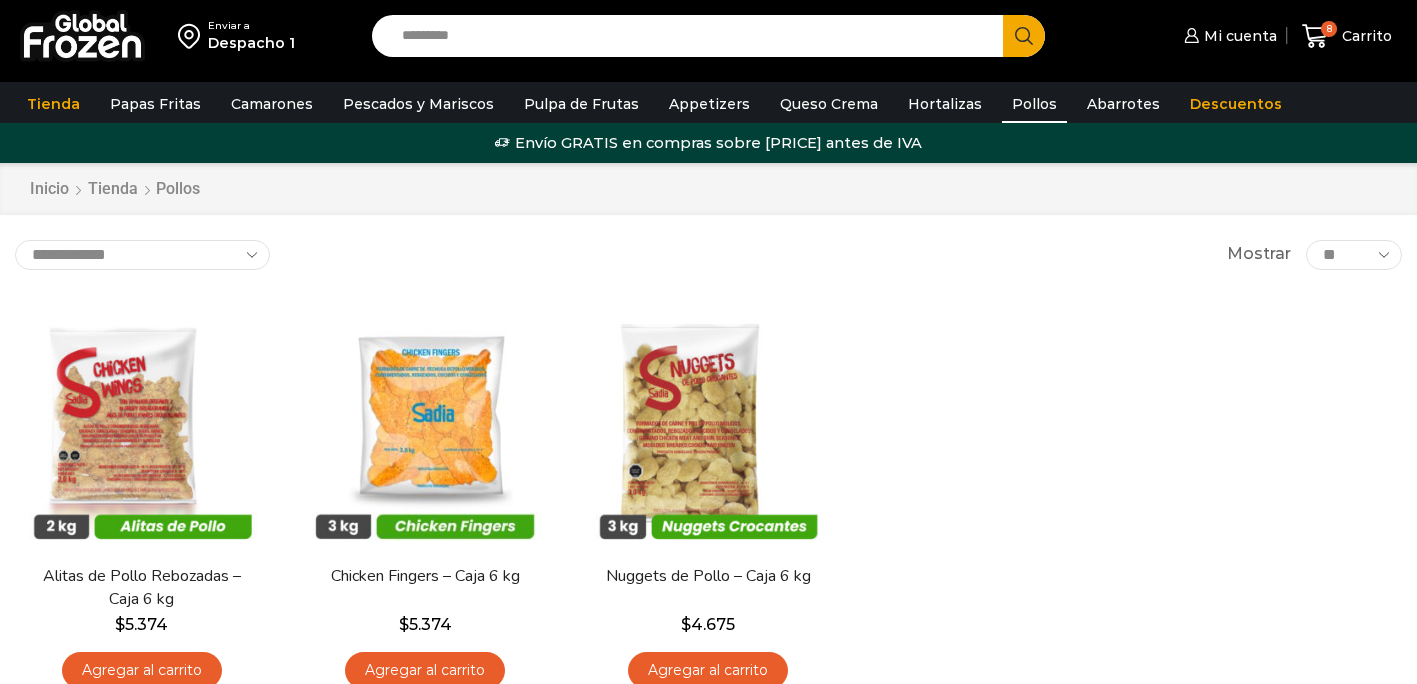 scroll, scrollTop: 0, scrollLeft: 0, axis: both 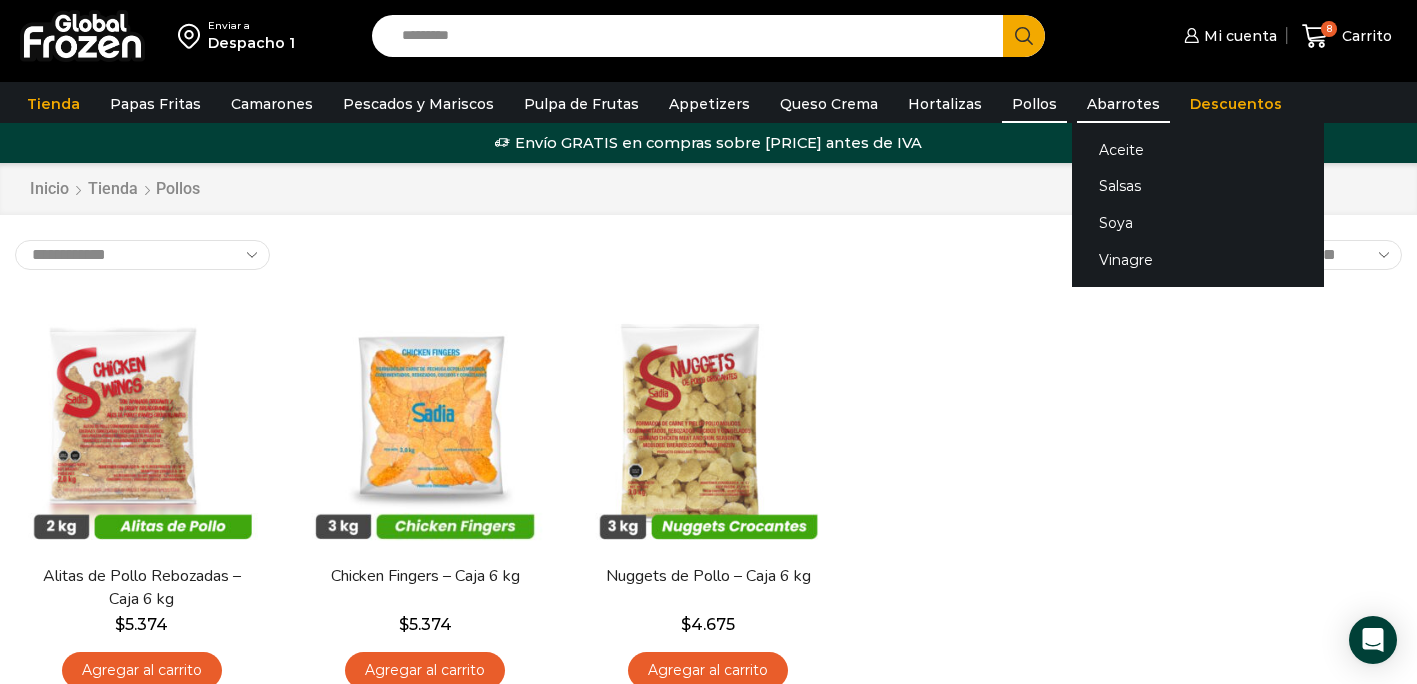 click on "Abarrotes" at bounding box center [1123, 104] 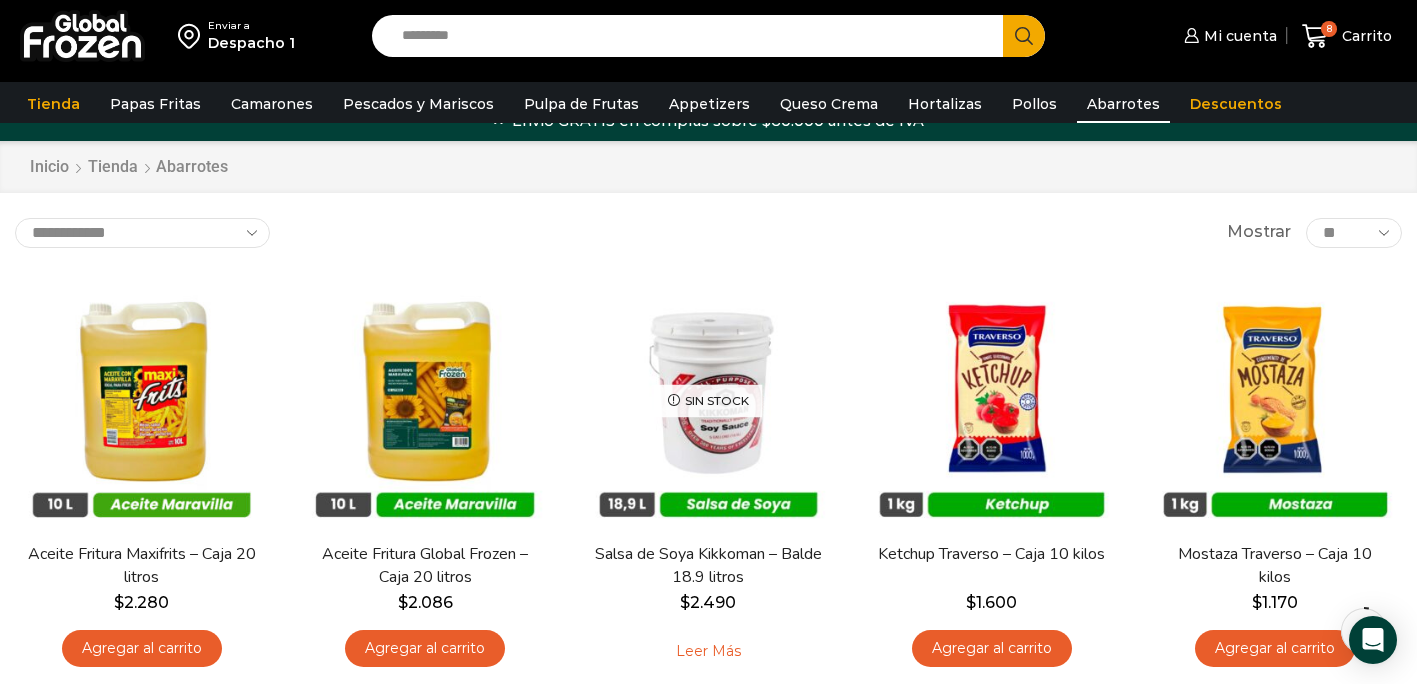 scroll, scrollTop: 22, scrollLeft: 0, axis: vertical 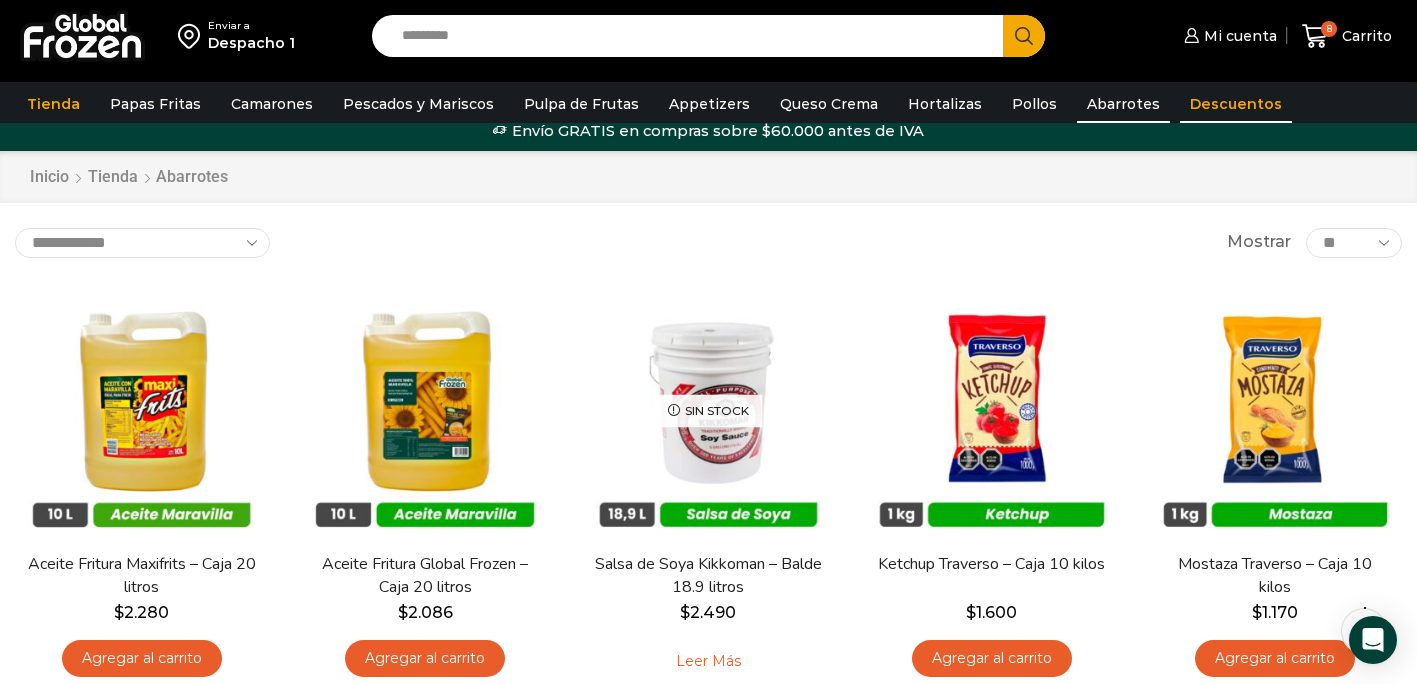 click on "Descuentos" at bounding box center [1236, 104] 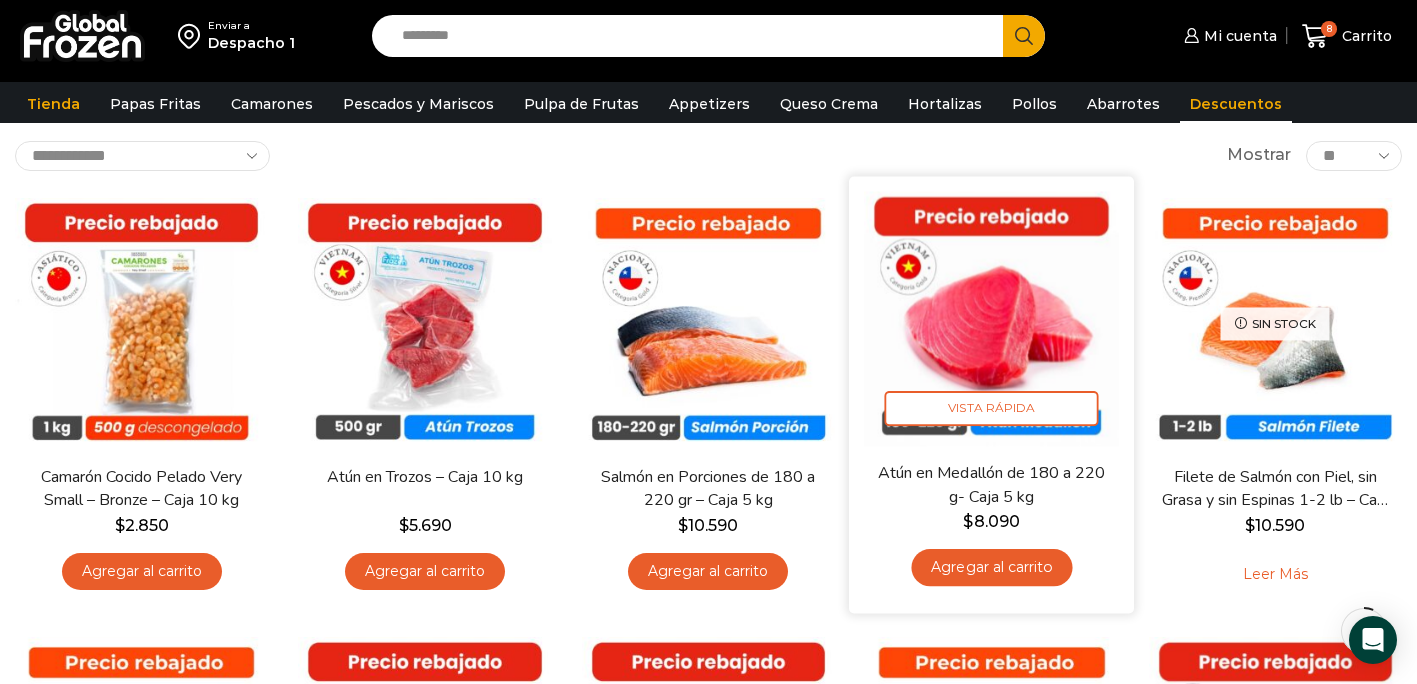 scroll, scrollTop: 98, scrollLeft: 0, axis: vertical 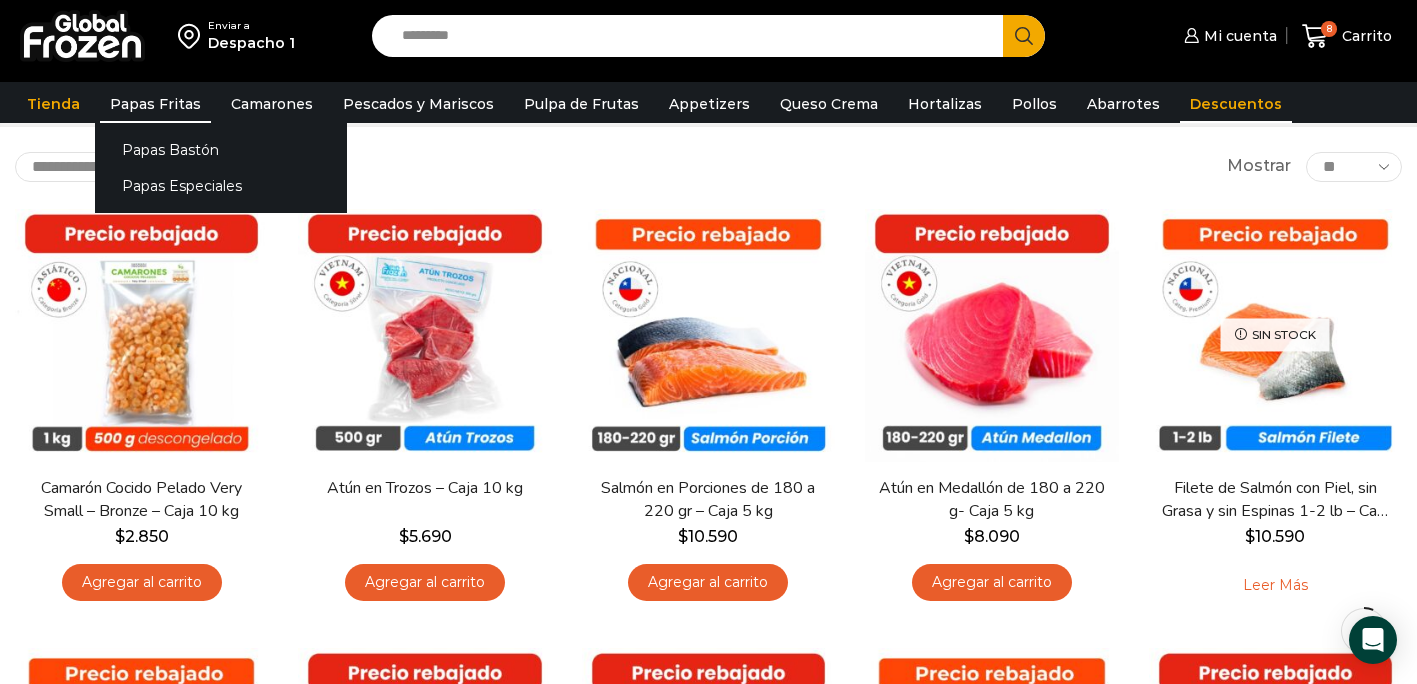 click on "Papas Fritas" at bounding box center (155, 104) 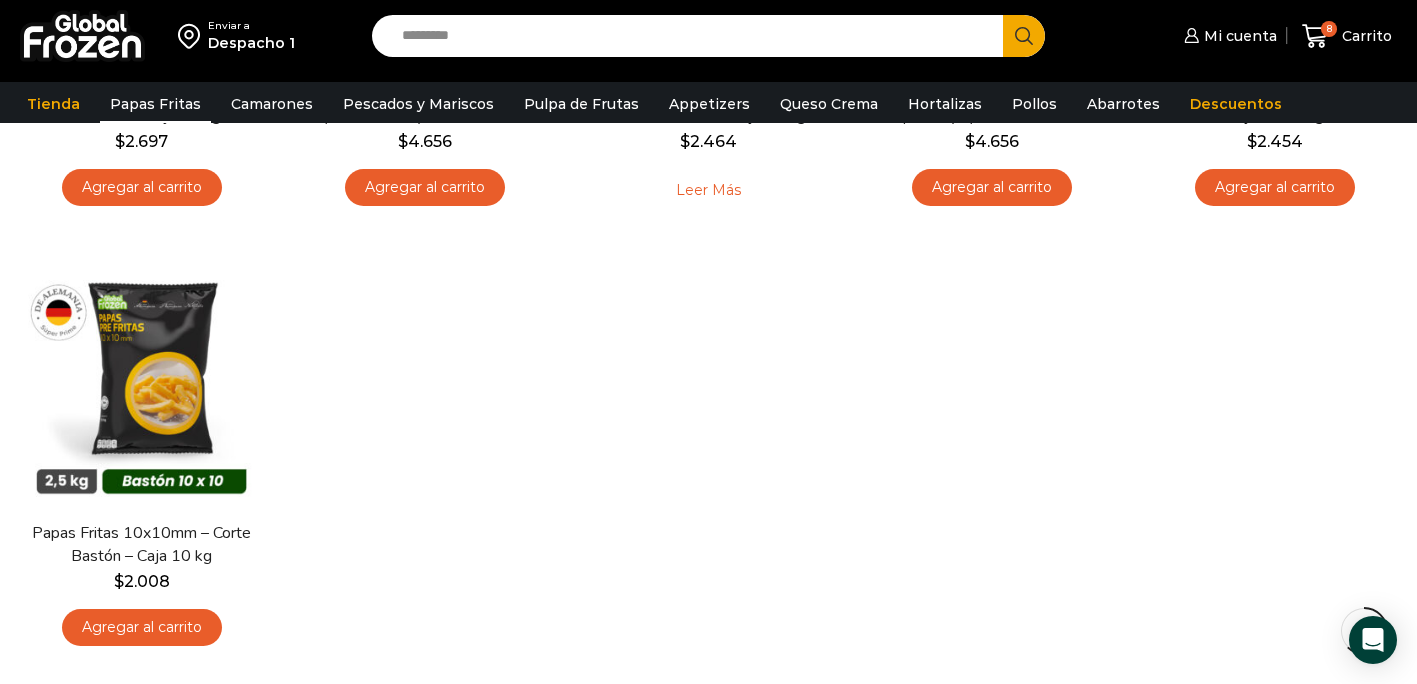 scroll, scrollTop: 934, scrollLeft: 0, axis: vertical 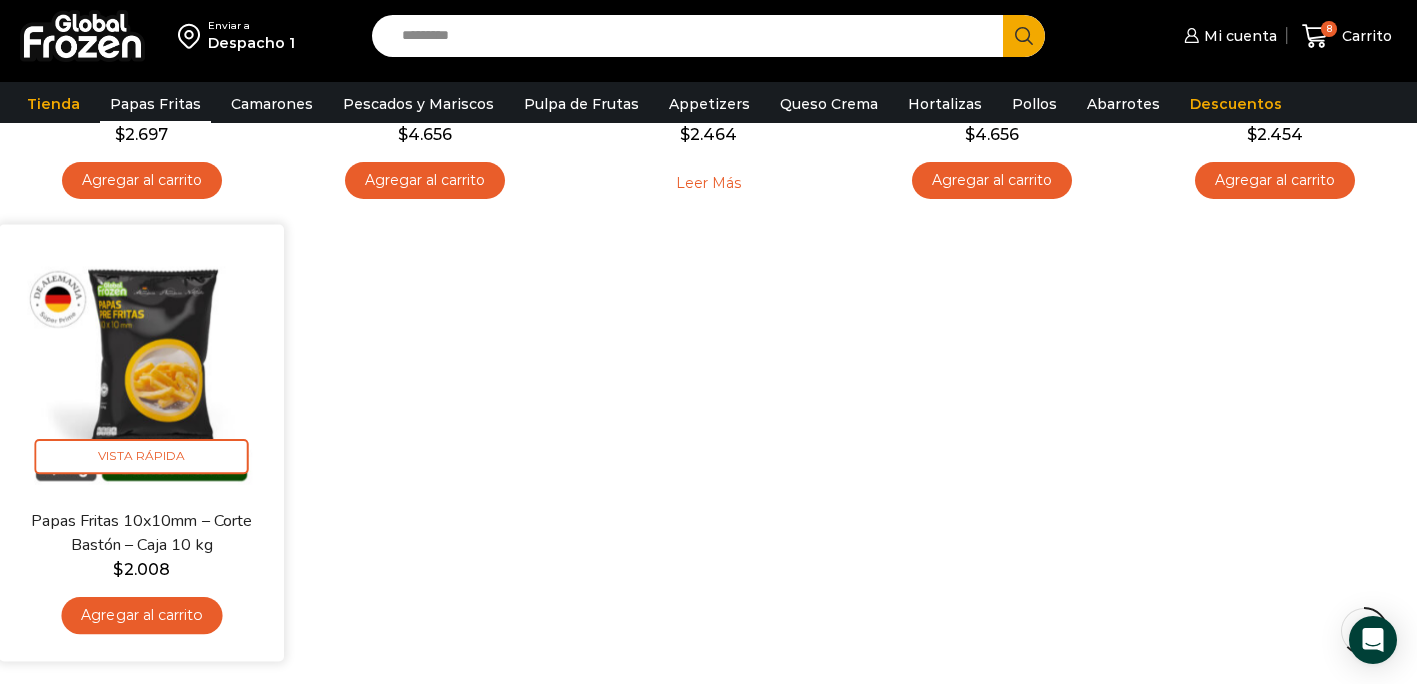 click on "Agregar al carrito" at bounding box center [141, 616] 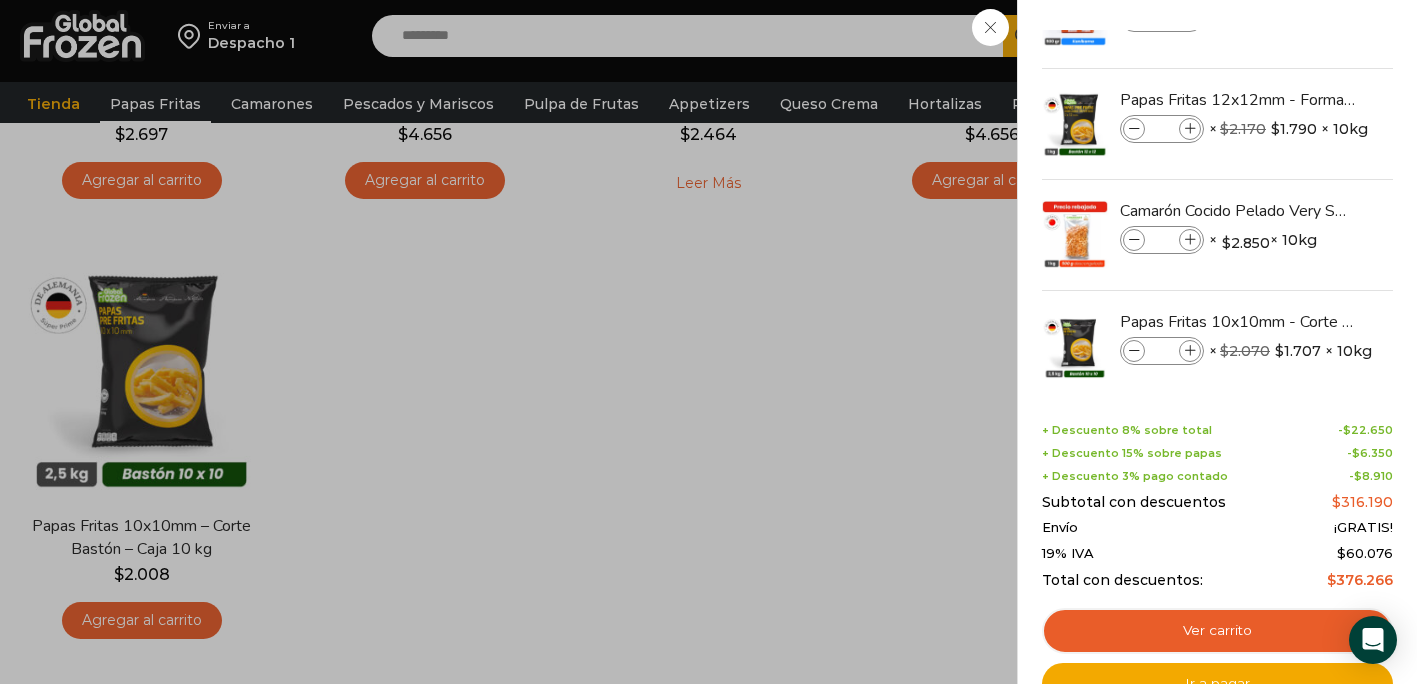 scroll, scrollTop: 316, scrollLeft: 0, axis: vertical 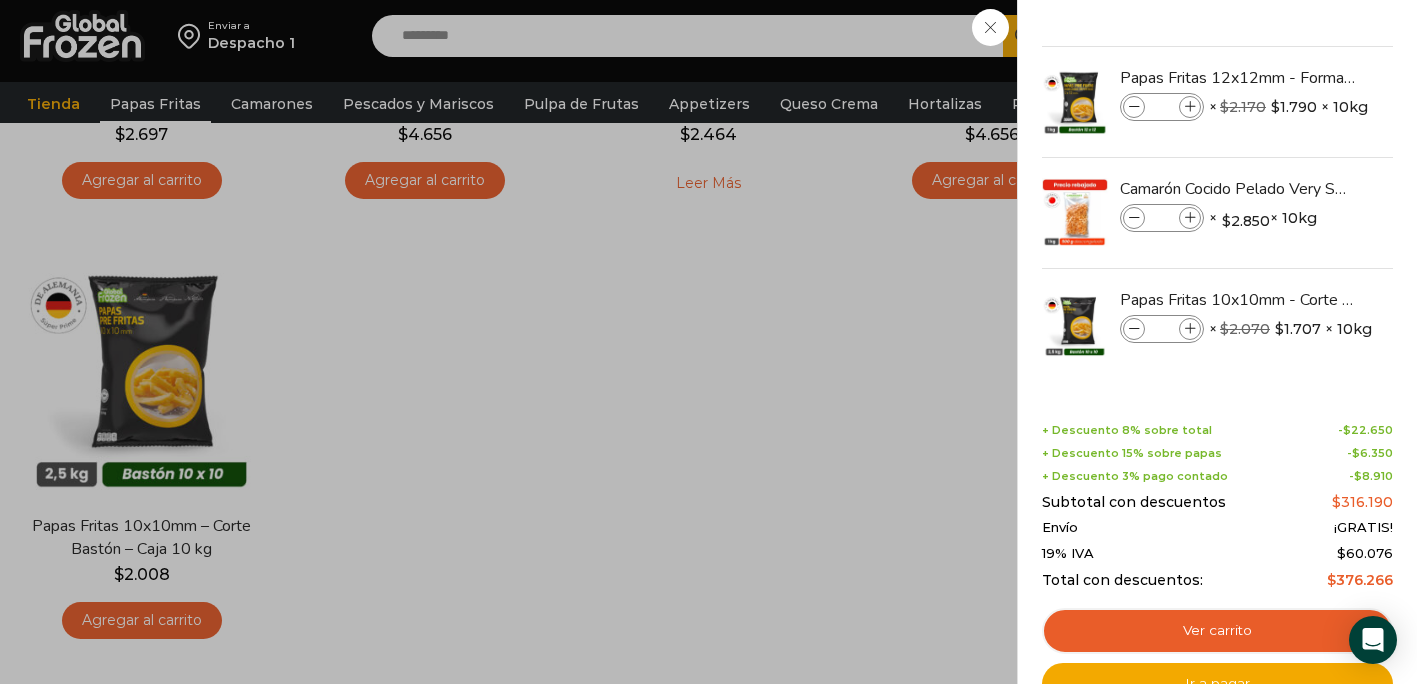 click on "9
Carrito
9
9
Shopping Cart
*" at bounding box center (1347, 36) 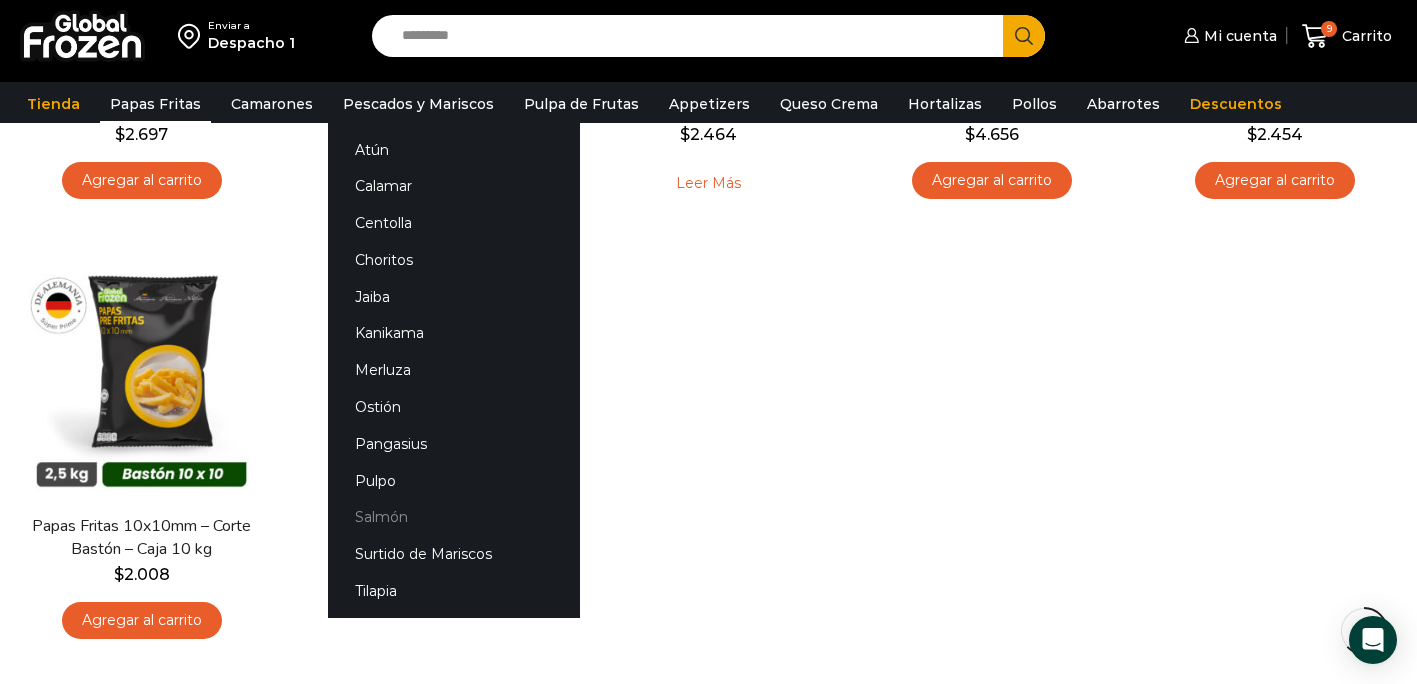 click on "Salmón" at bounding box center [454, 517] 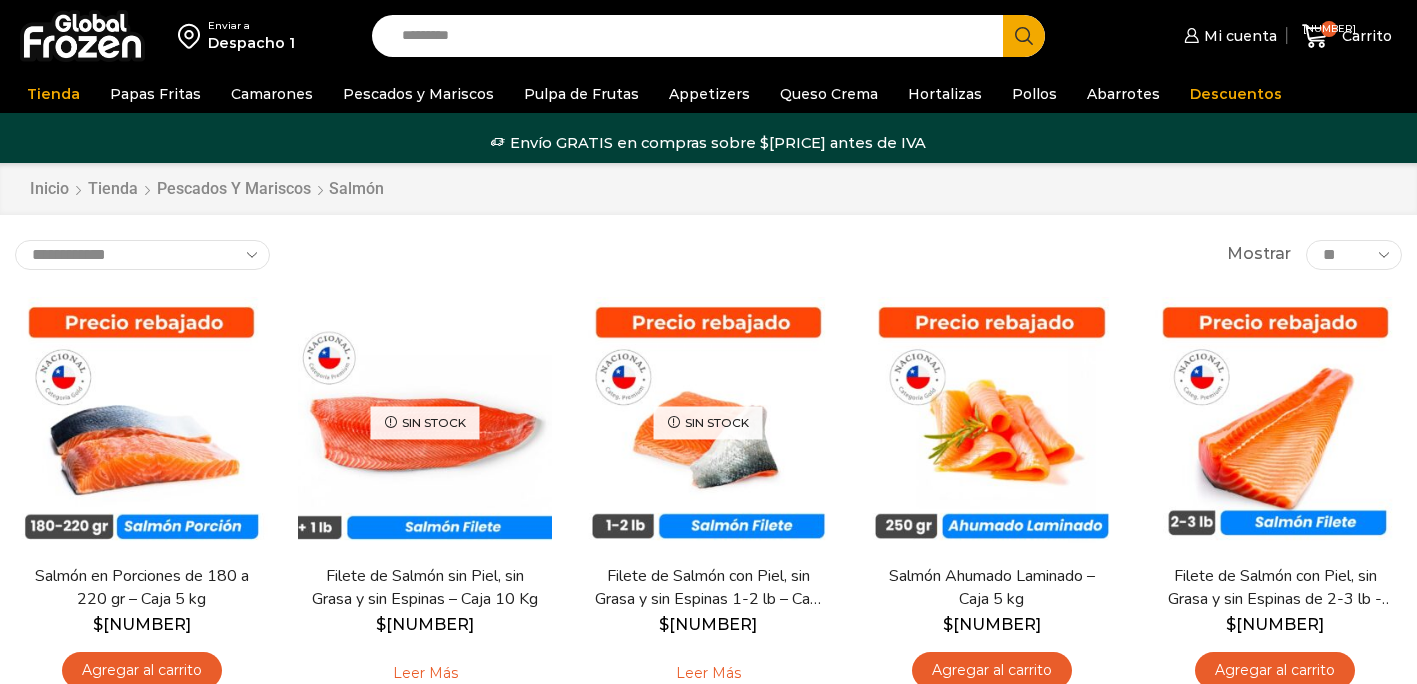 scroll, scrollTop: 0, scrollLeft: 0, axis: both 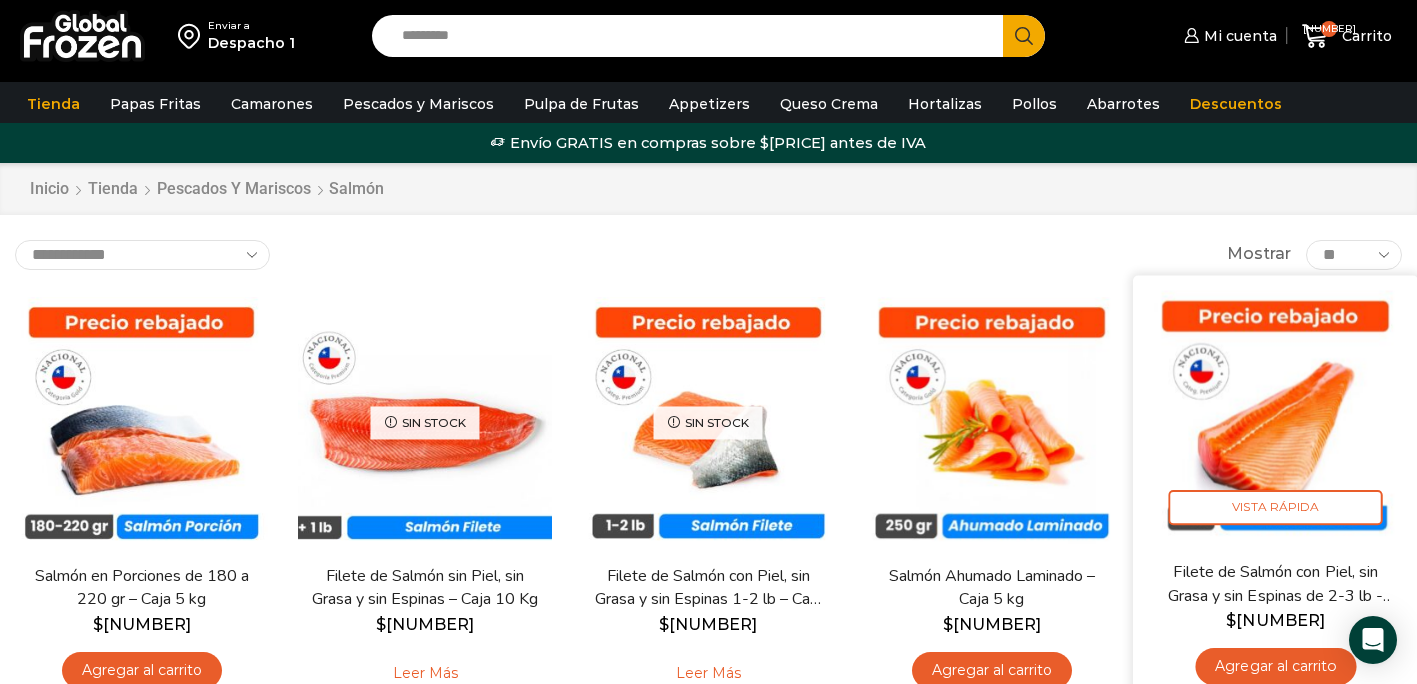 click on "Agregar al carrito" at bounding box center (1275, 666) 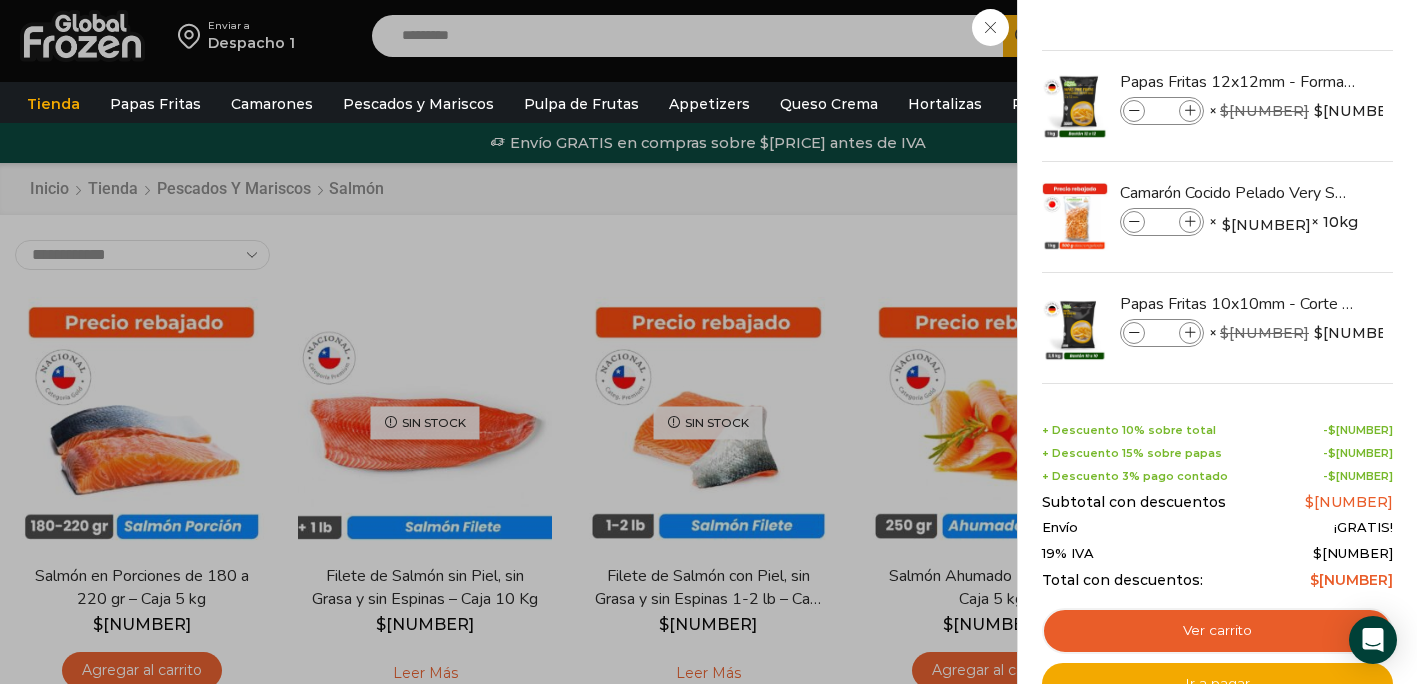 scroll, scrollTop: 427, scrollLeft: 0, axis: vertical 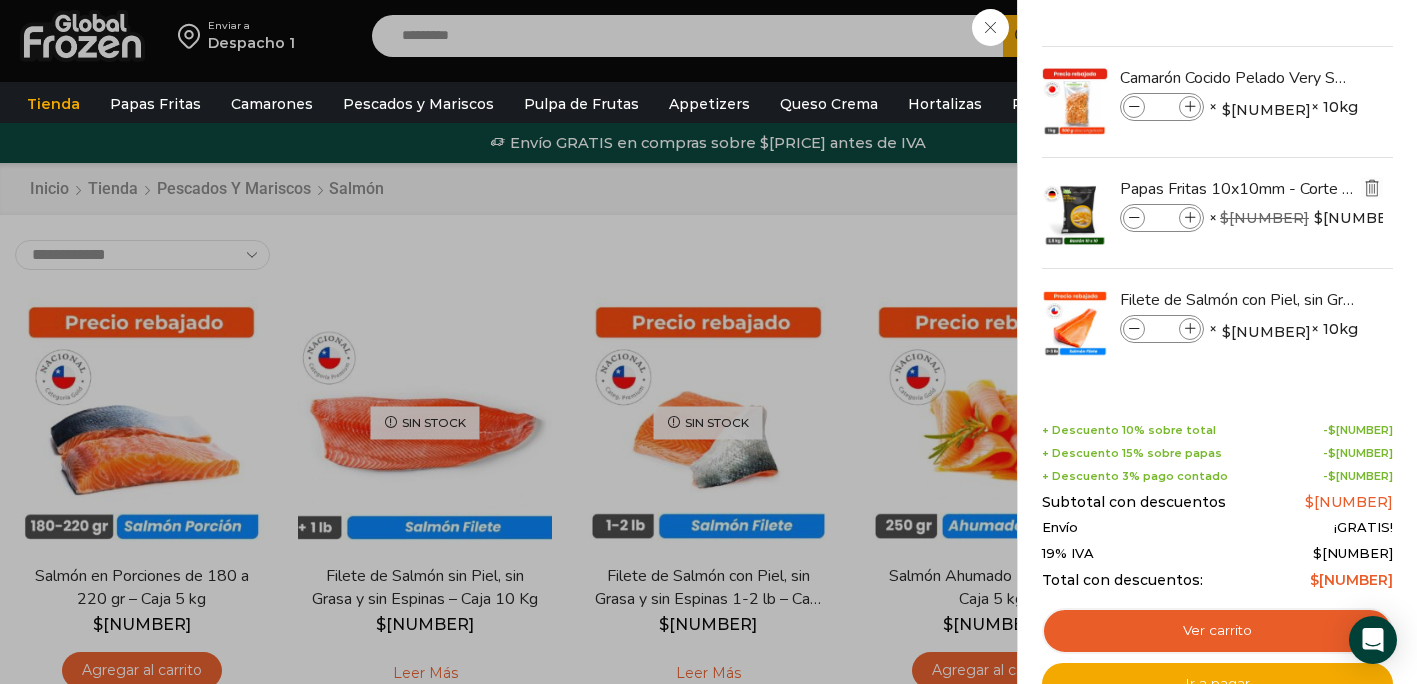 click at bounding box center (1372, 188) 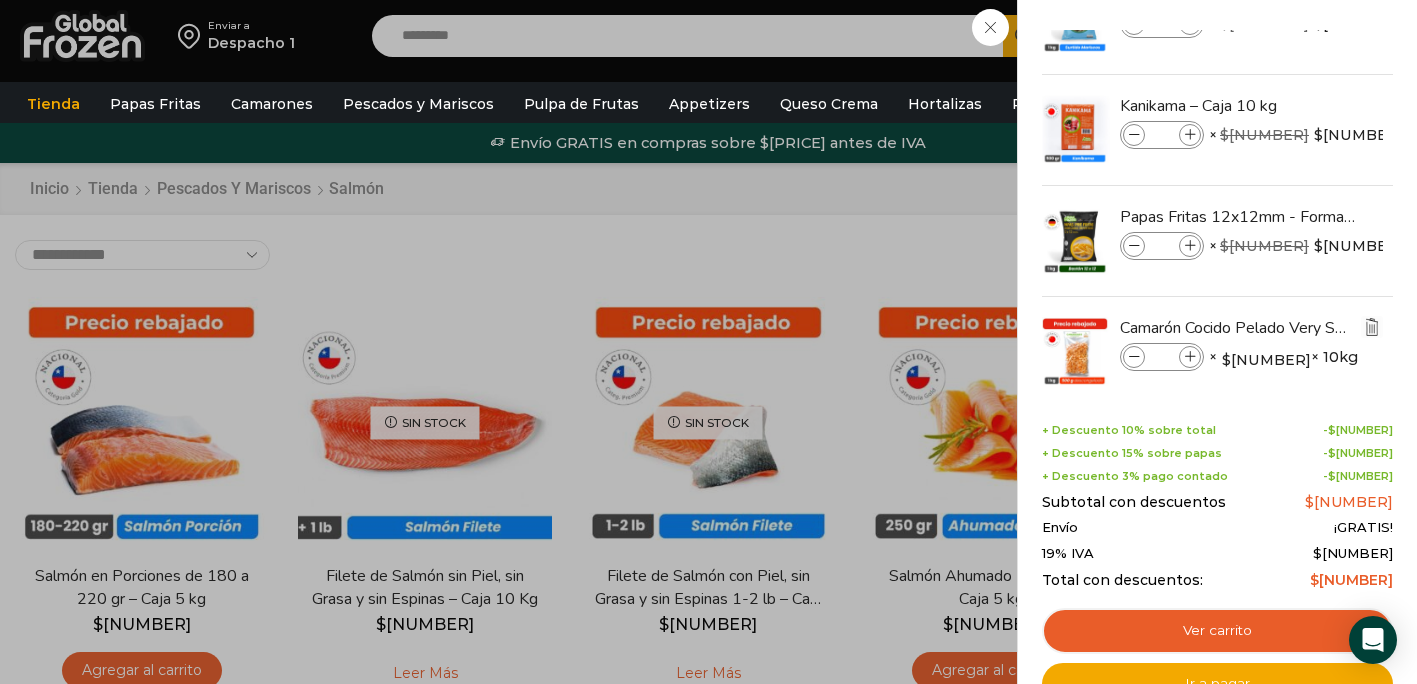scroll, scrollTop: 316, scrollLeft: 0, axis: vertical 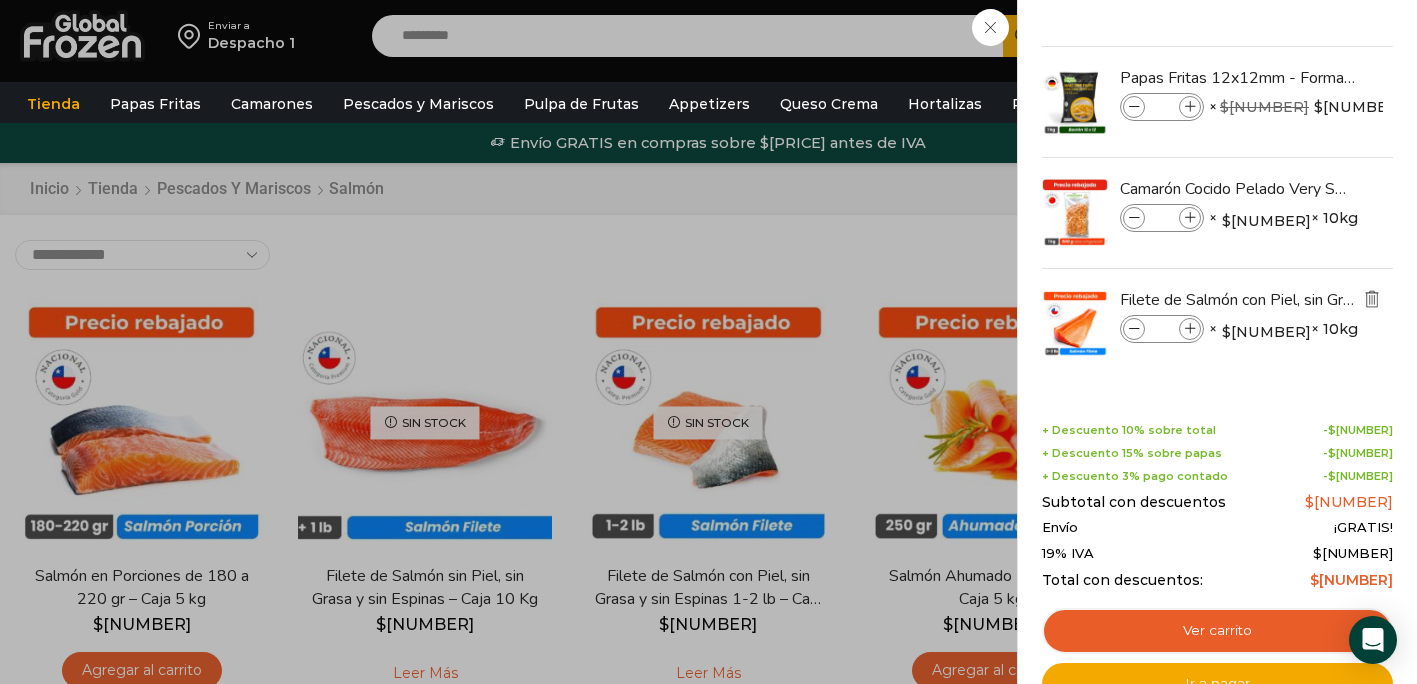 click at bounding box center (1372, 299) 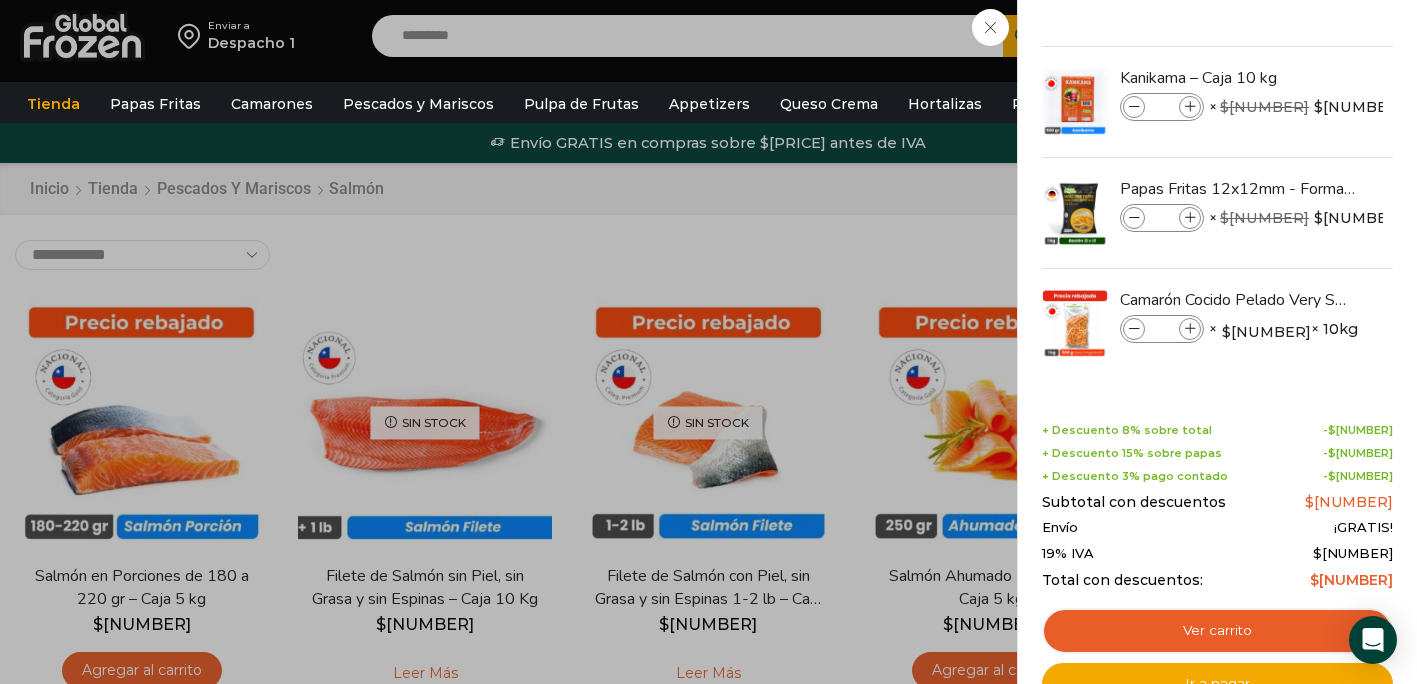 scroll, scrollTop: 205, scrollLeft: 0, axis: vertical 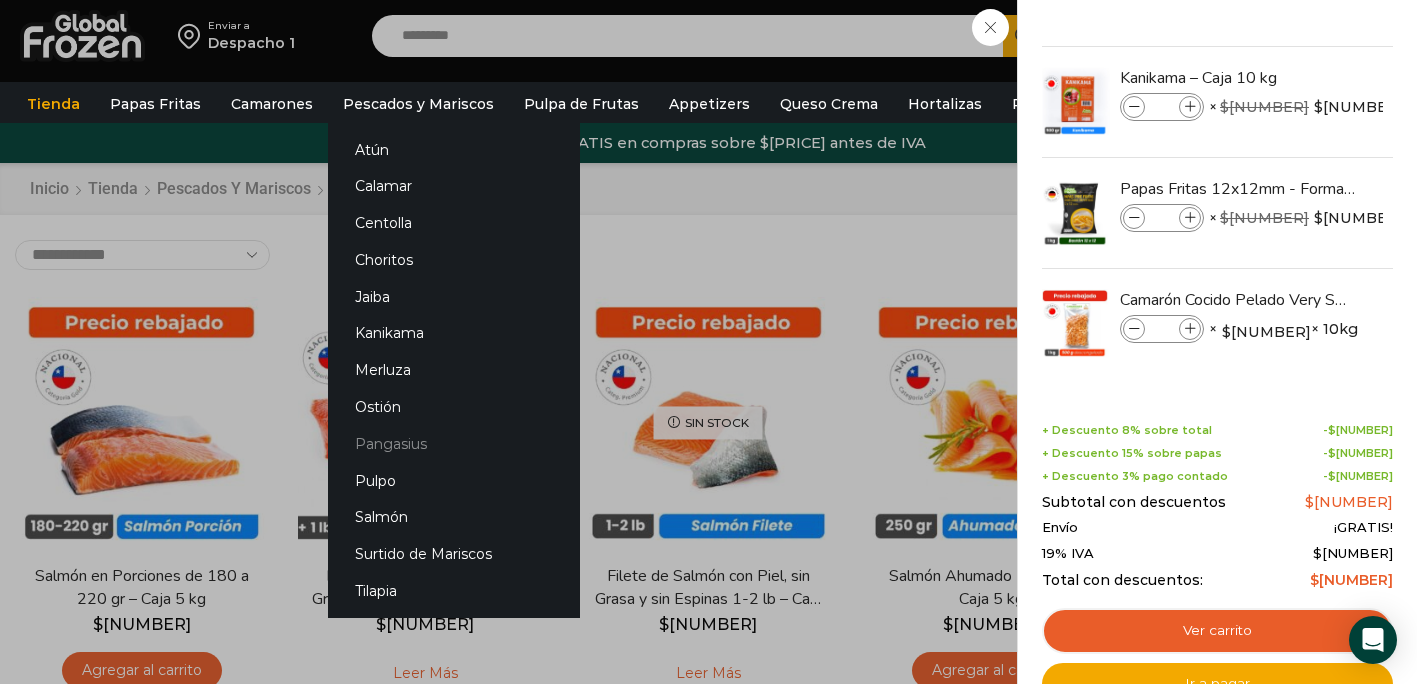 click on "Pangasius" at bounding box center [454, 443] 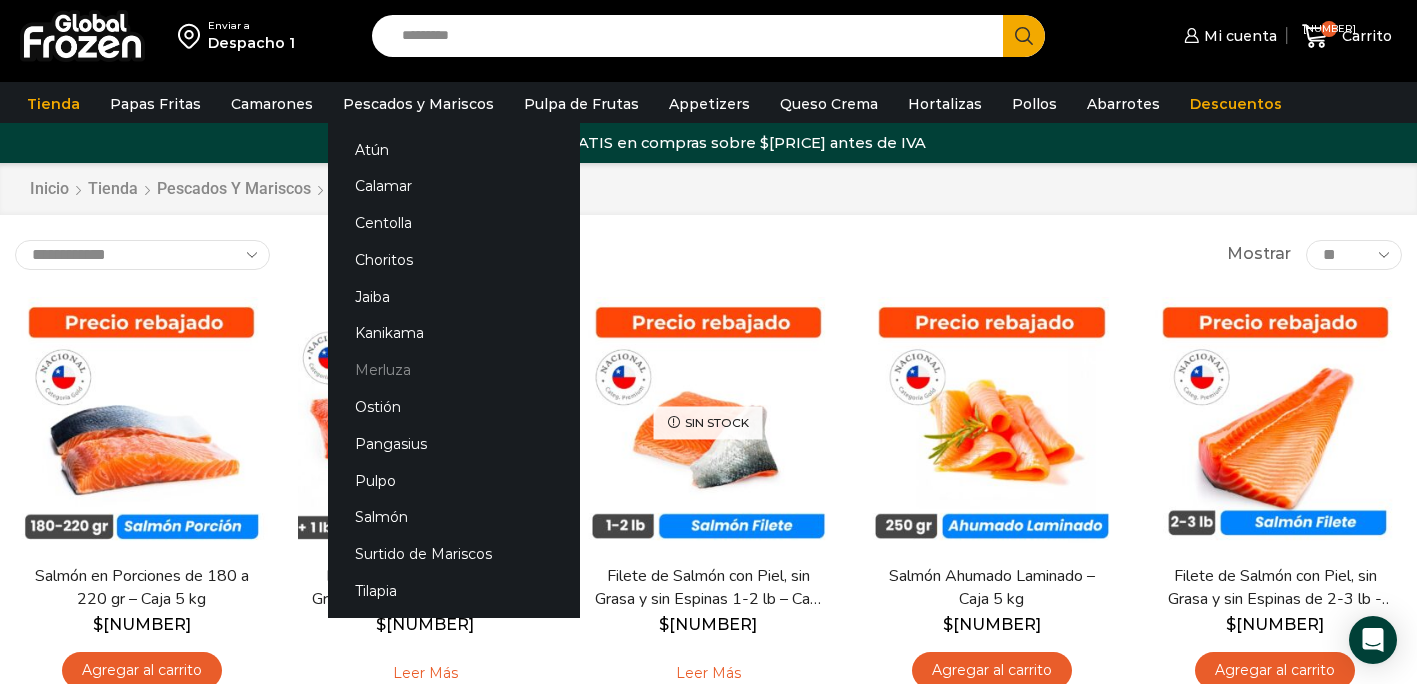 click on "Merluza" at bounding box center [454, 370] 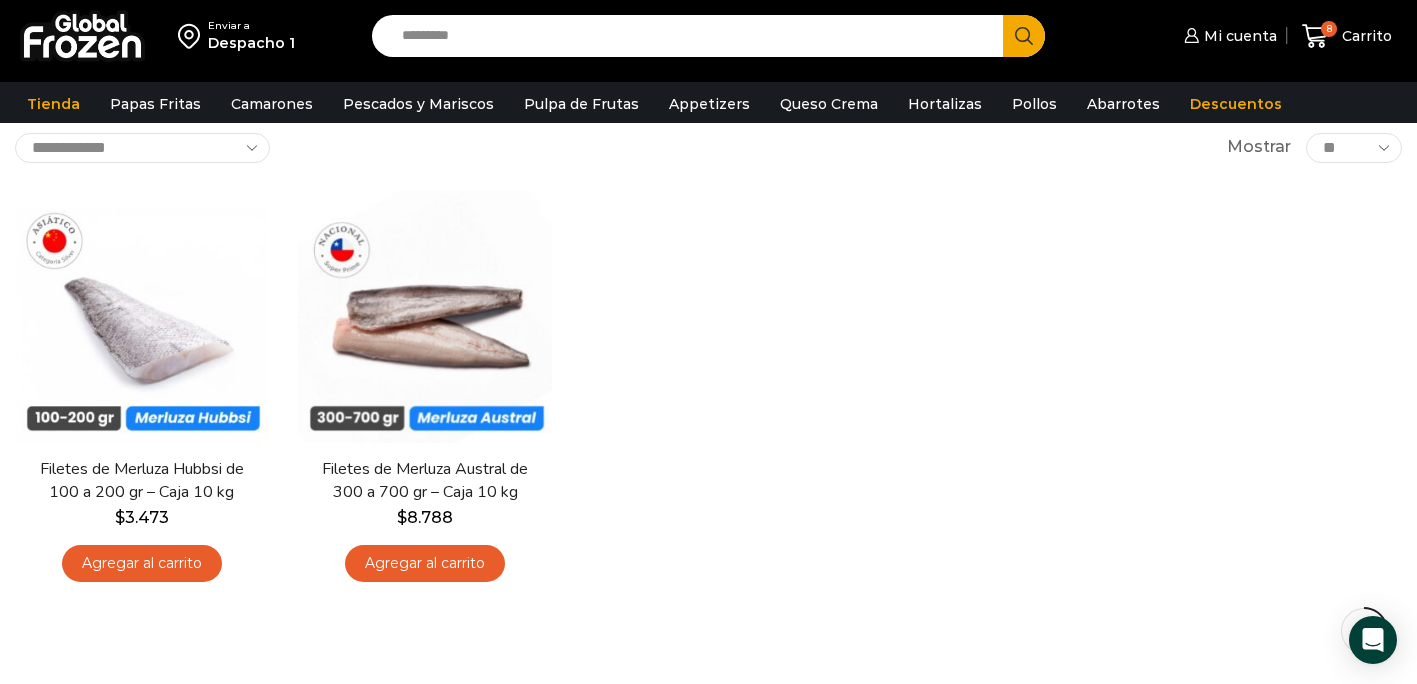 scroll, scrollTop: 124, scrollLeft: 0, axis: vertical 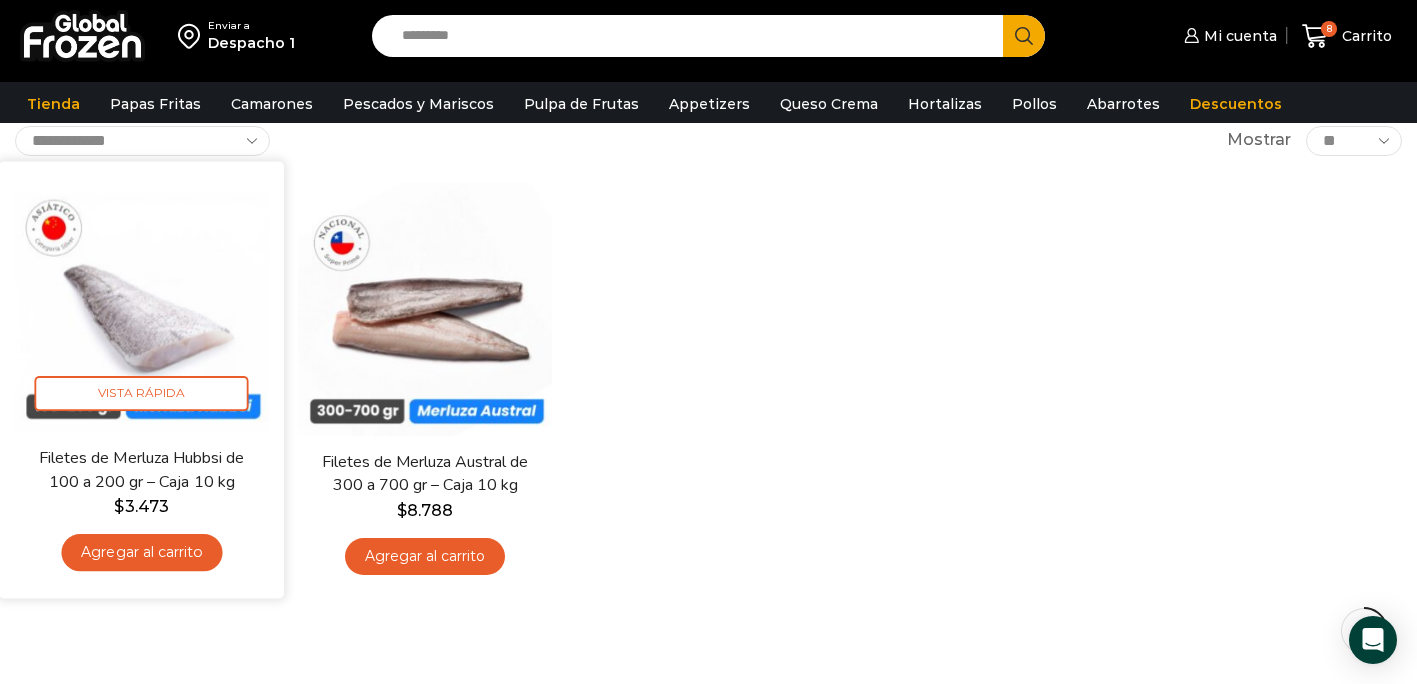 click on "Agregar al carrito" at bounding box center [141, 552] 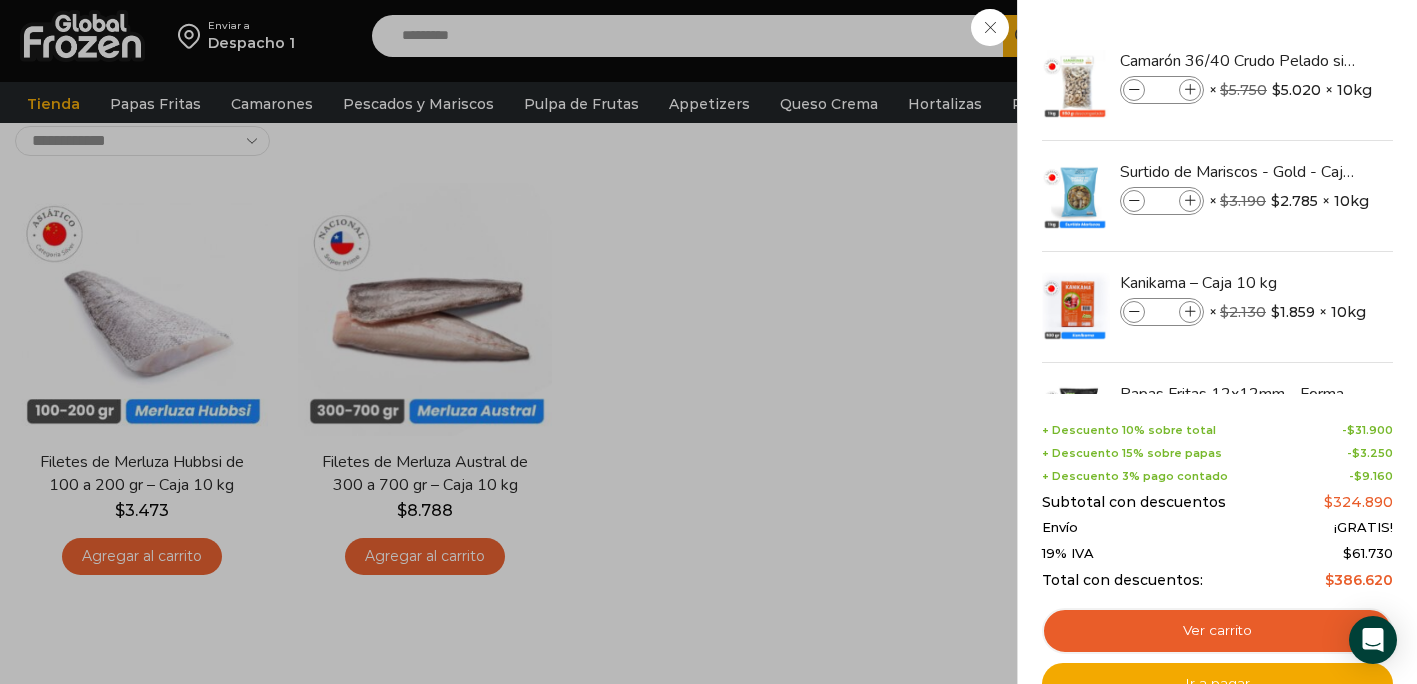 scroll, scrollTop: 316, scrollLeft: 0, axis: vertical 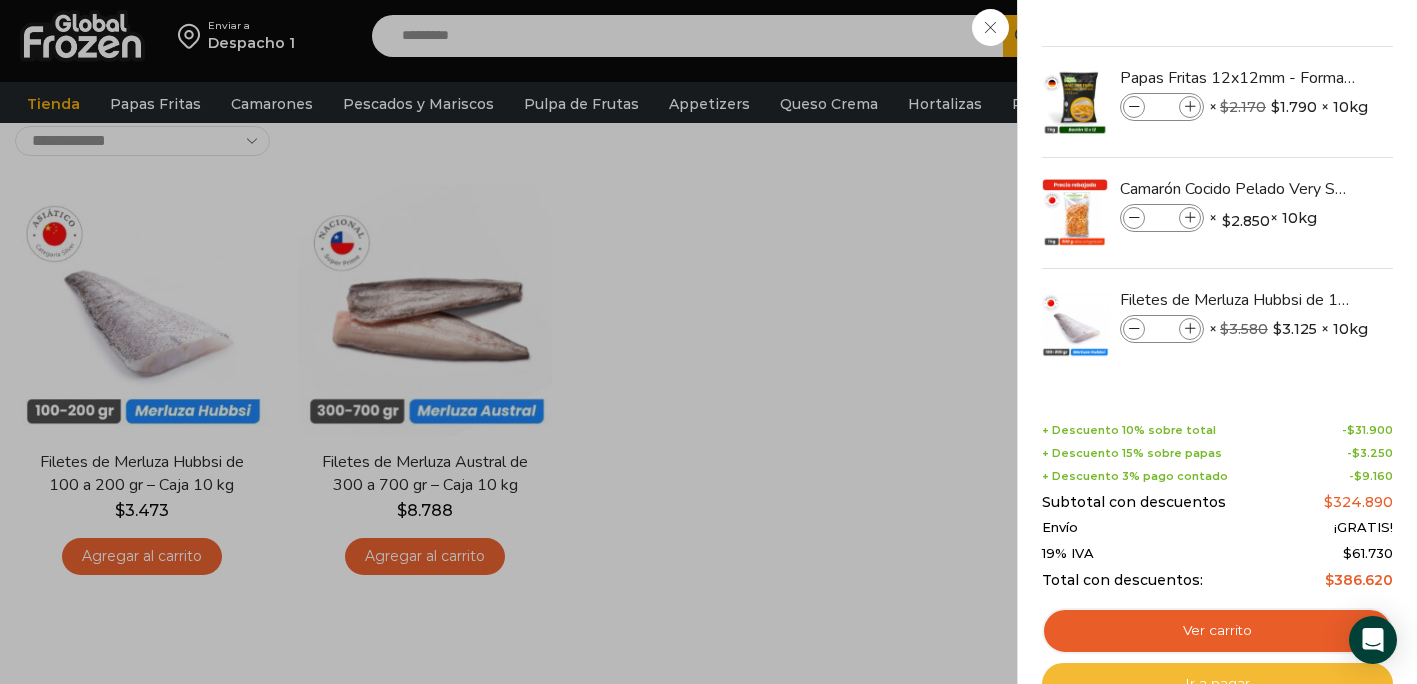 click on "Ir a pagar" at bounding box center [1217, 684] 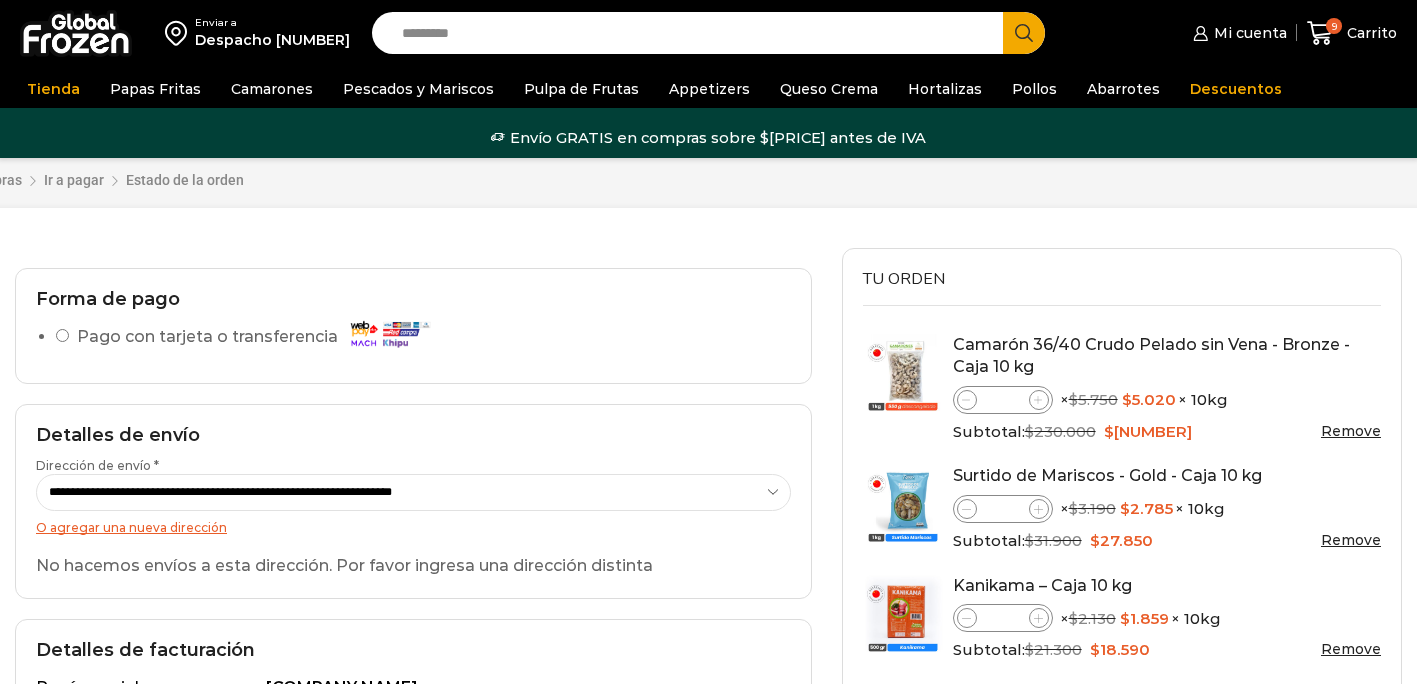 click on "Papas Fritas 12x12mm - Formato 1 kg - Caja 10 kg cantidad
*
×  $ [PRICE]   El precio original era: $2.170. $ [PRICE] El precio actual es: $1.790.  × 10kg
Subtotal:  $ [PRICE]   El precio original era: $21.700. $ [PRICE] El precio actual es: $17.900.
Remove" at bounding box center [1122, 388] 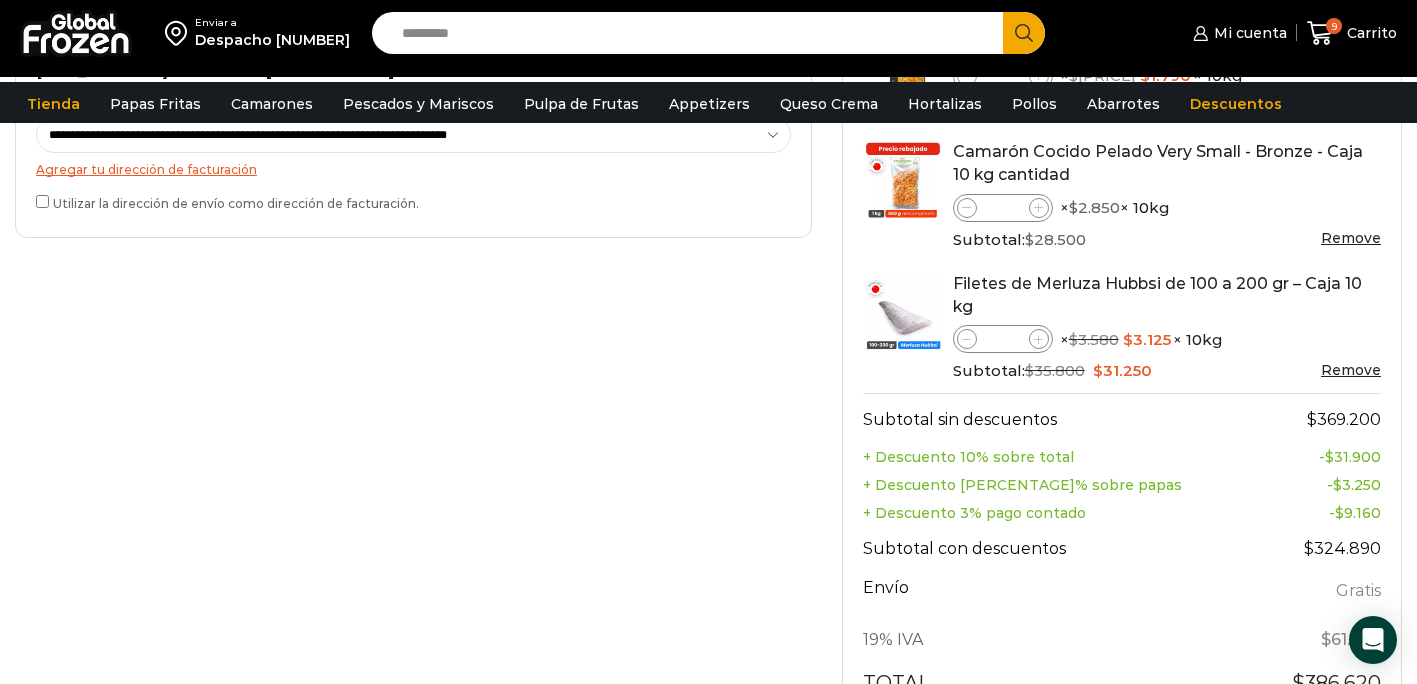scroll, scrollTop: 668, scrollLeft: 0, axis: vertical 